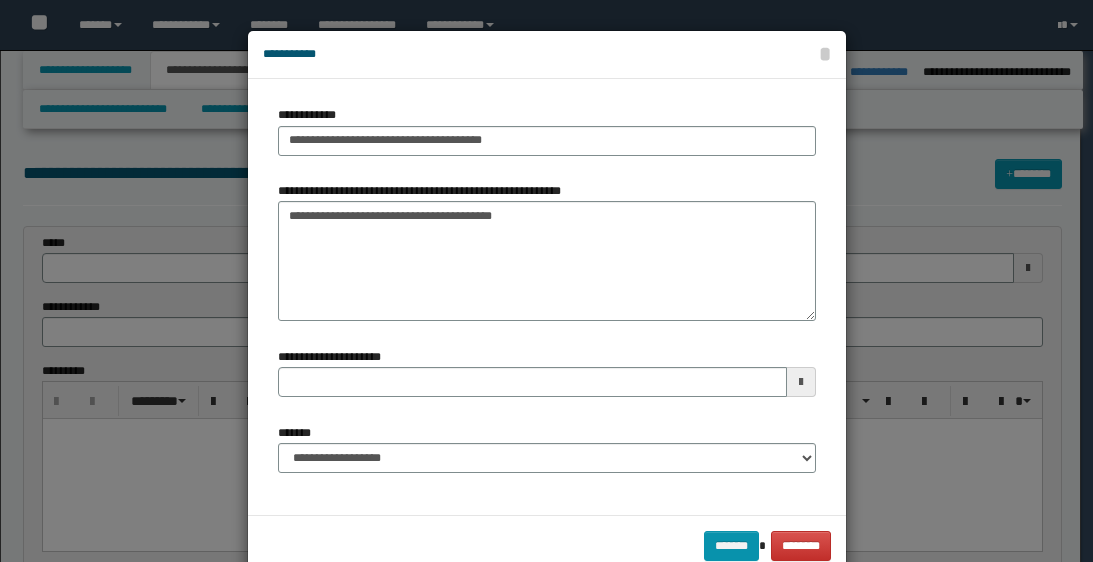 select on "*" 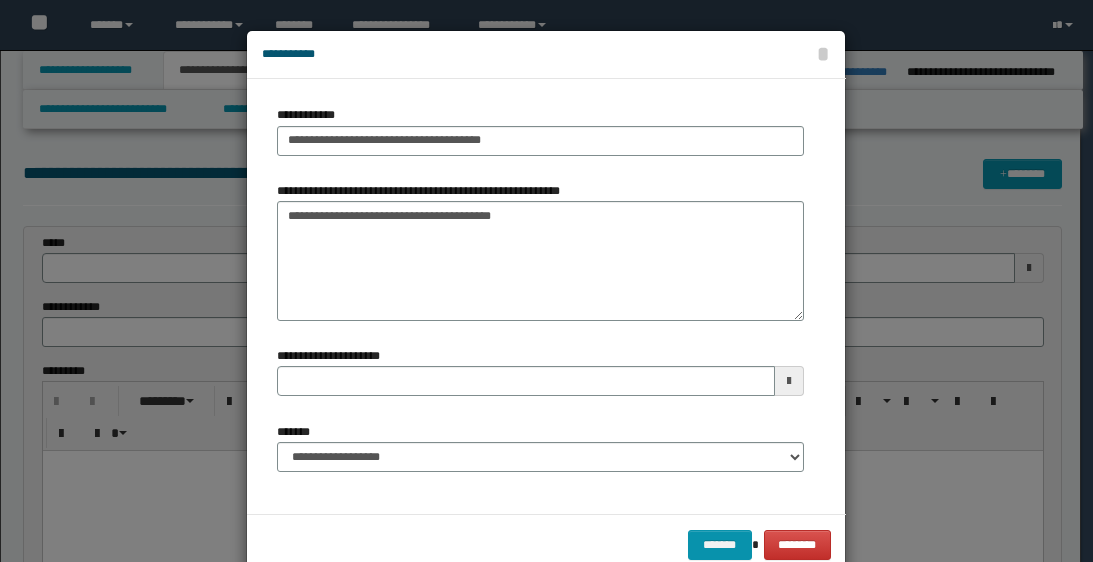 scroll, scrollTop: 560, scrollLeft: 0, axis: vertical 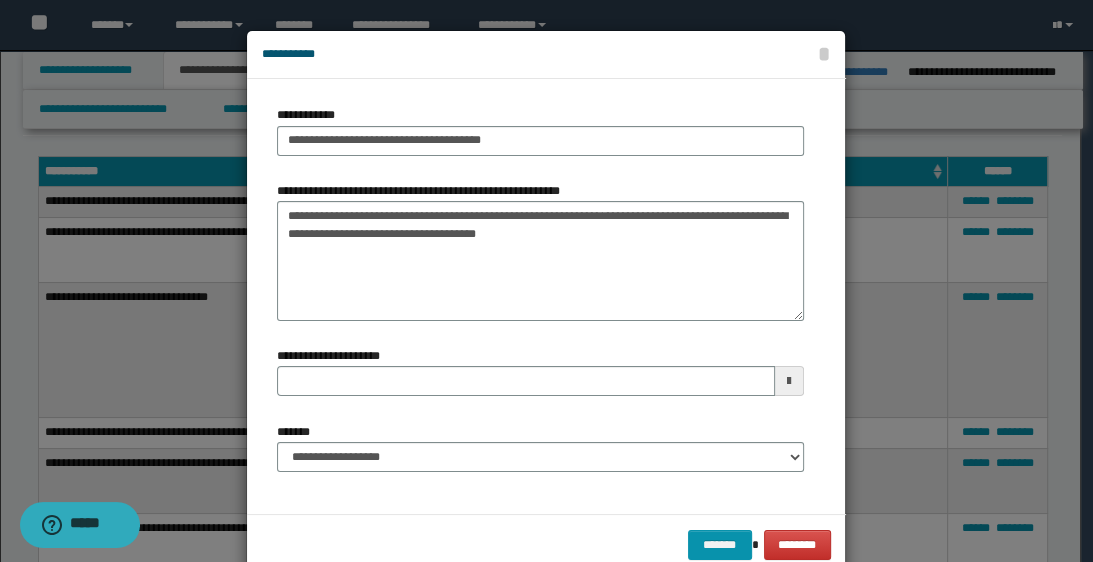 click on "**********" at bounding box center [540, 261] 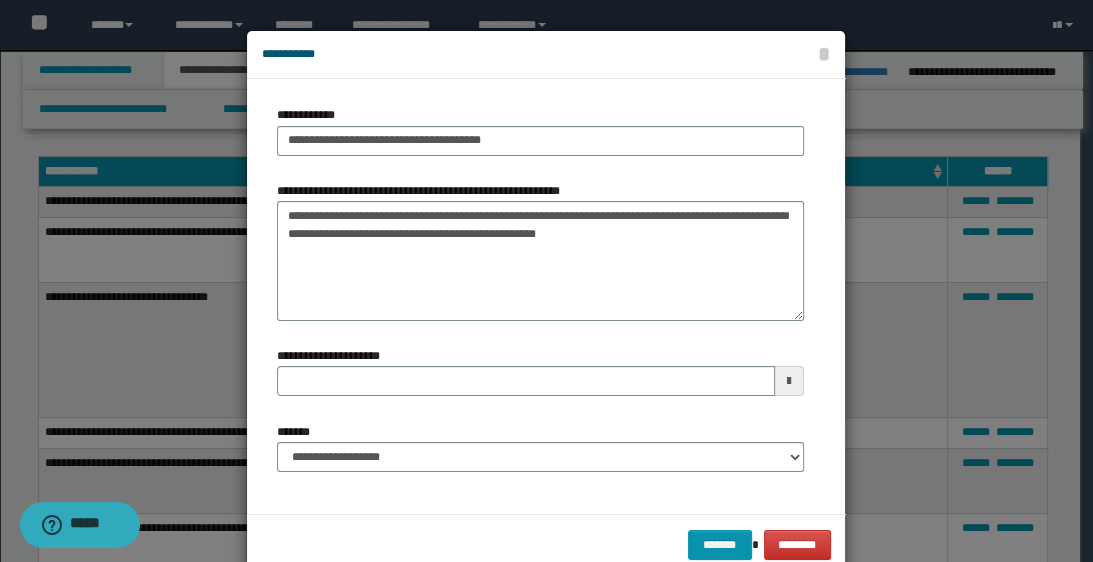 click on "**********" at bounding box center (540, 261) 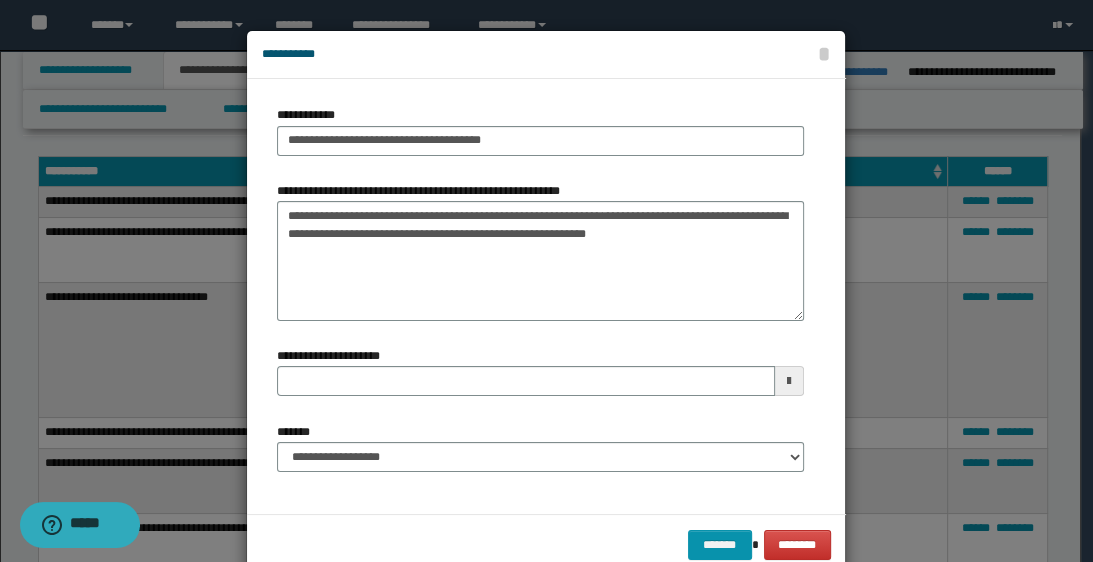 click on "**********" at bounding box center (540, 261) 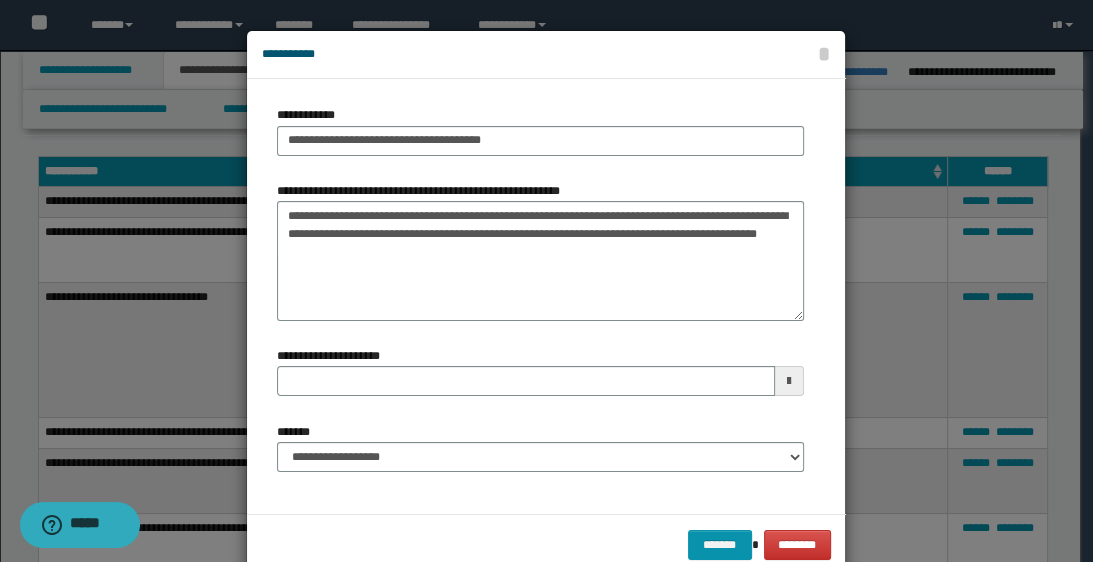 click on "**********" at bounding box center [540, 261] 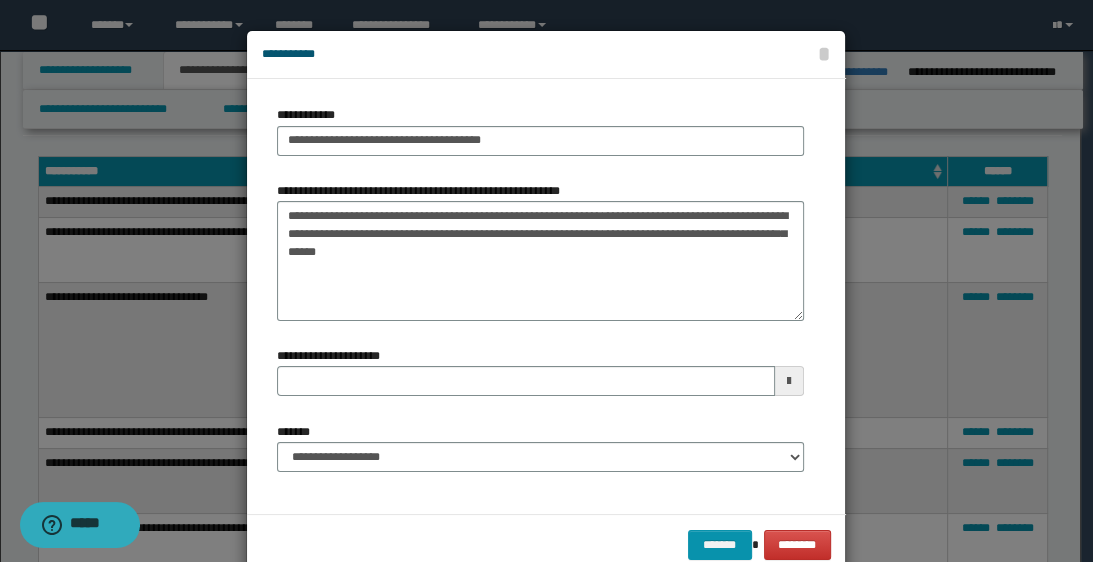 click on "**********" at bounding box center [540, 261] 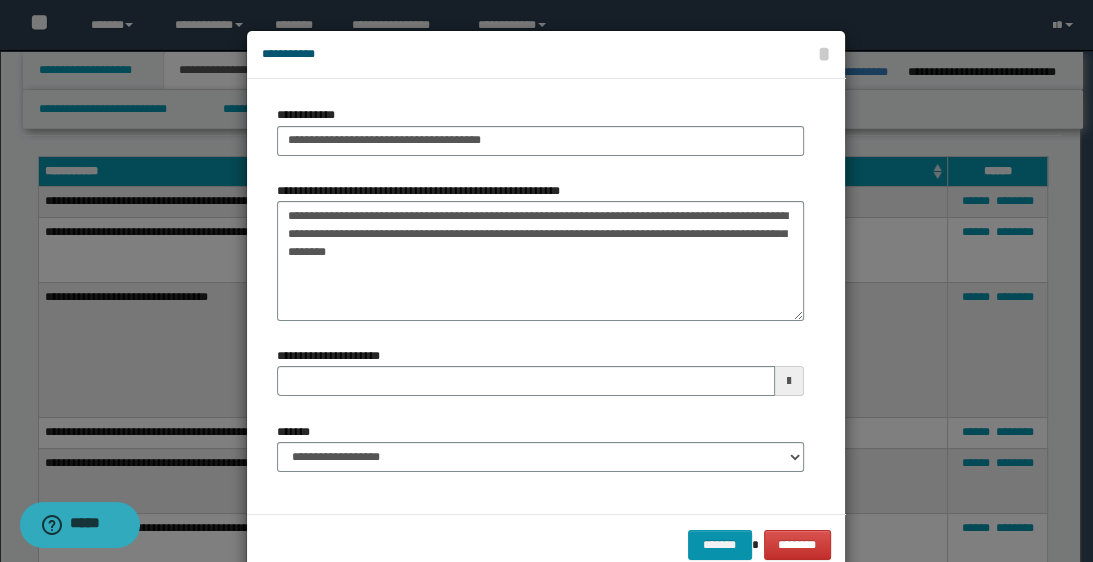 click on "**********" at bounding box center (540, 261) 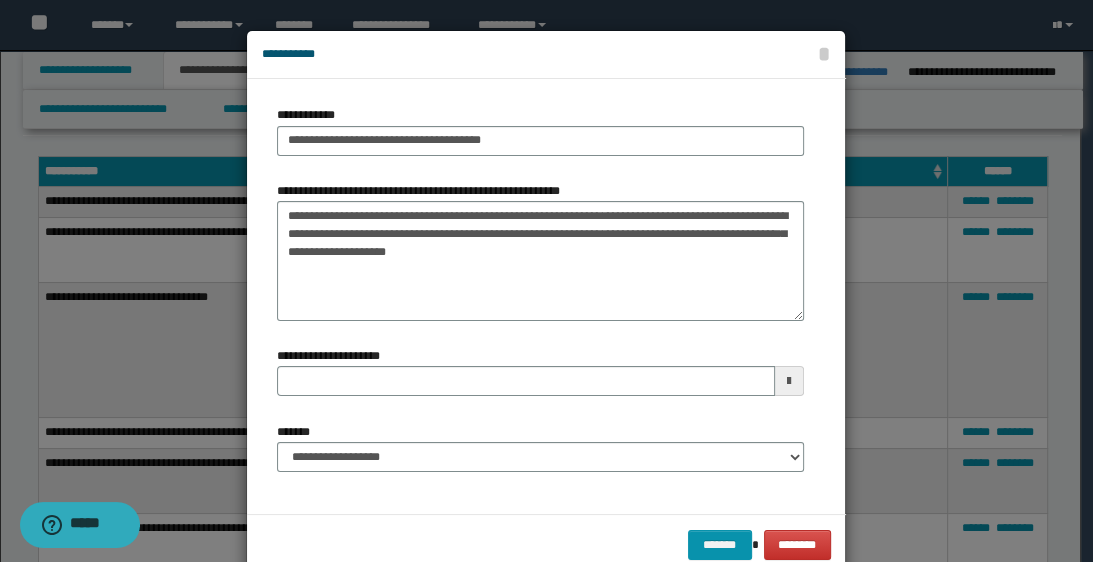 click on "**********" at bounding box center (540, 261) 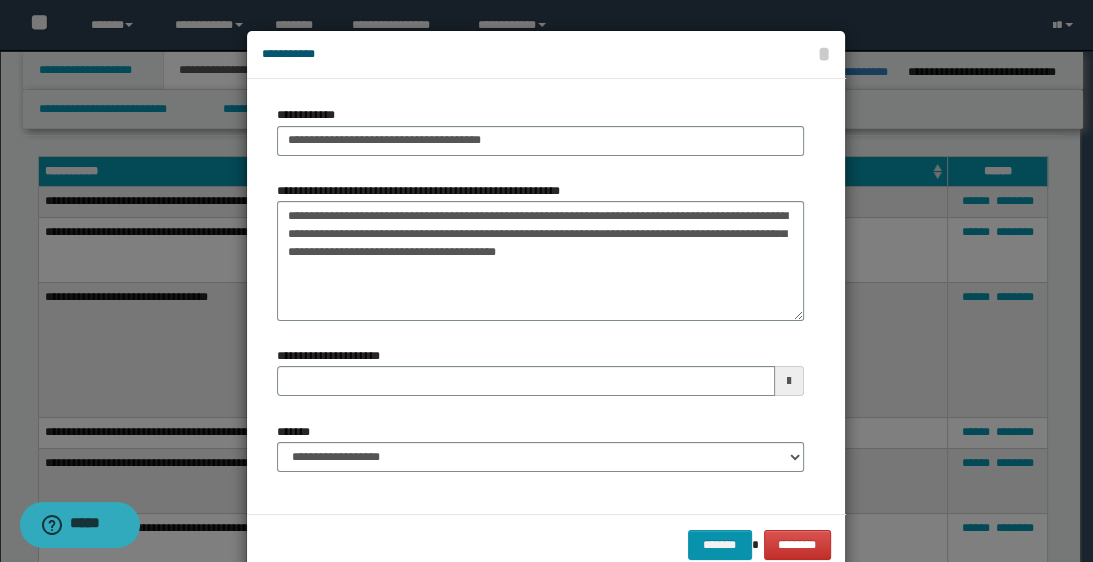 click on "**********" at bounding box center (540, 261) 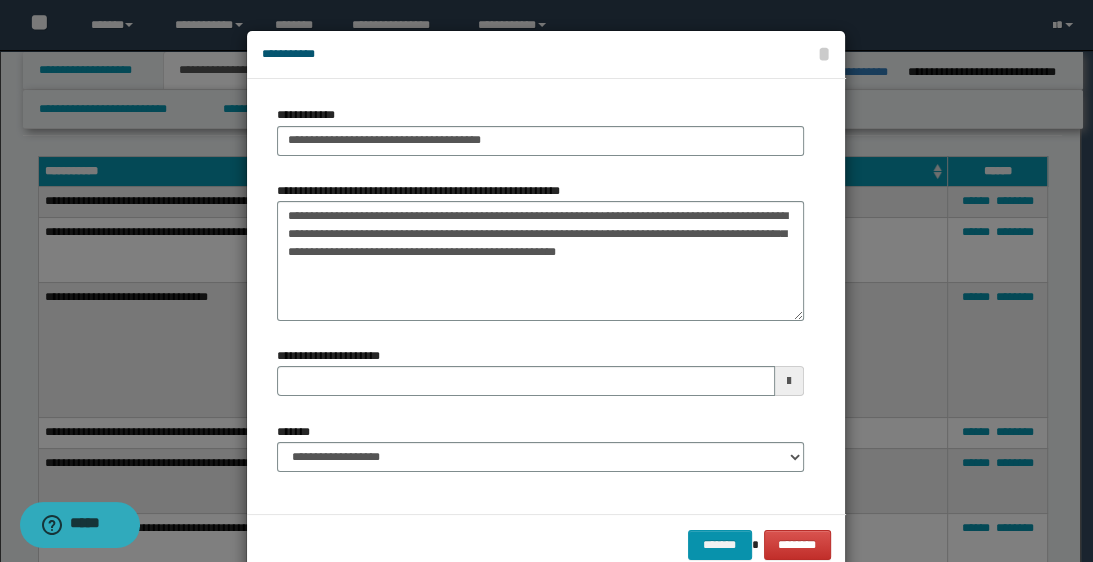 click on "**********" at bounding box center (540, 261) 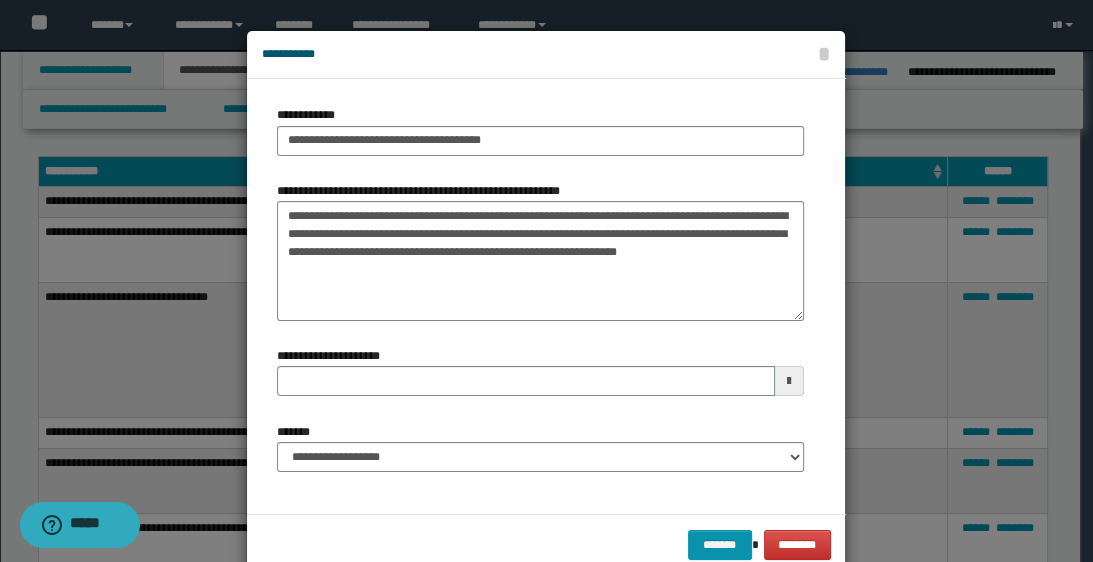 click on "**********" at bounding box center [540, 261] 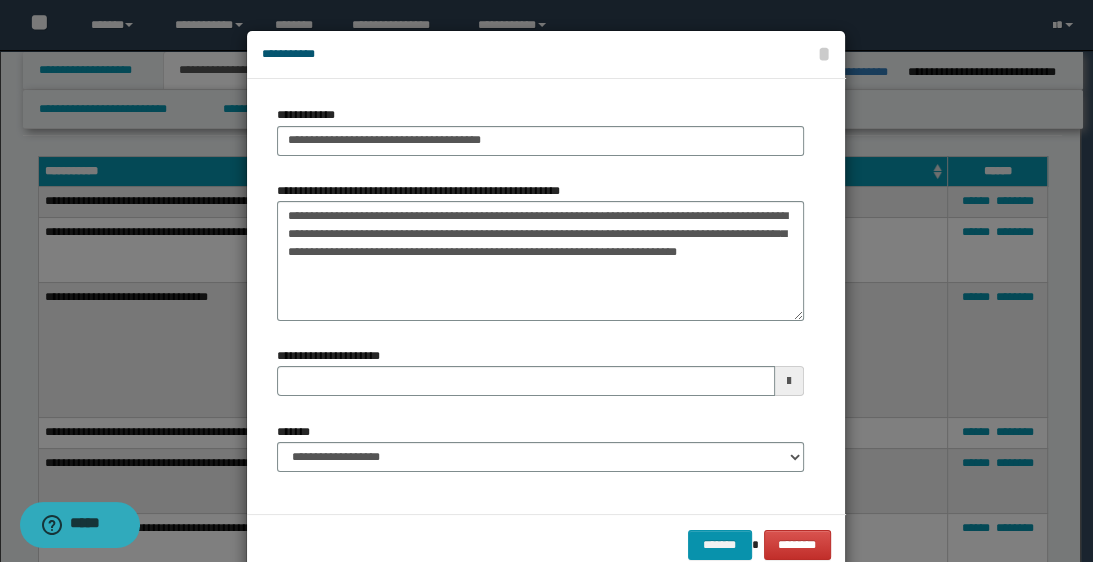 click on "**********" at bounding box center [540, 261] 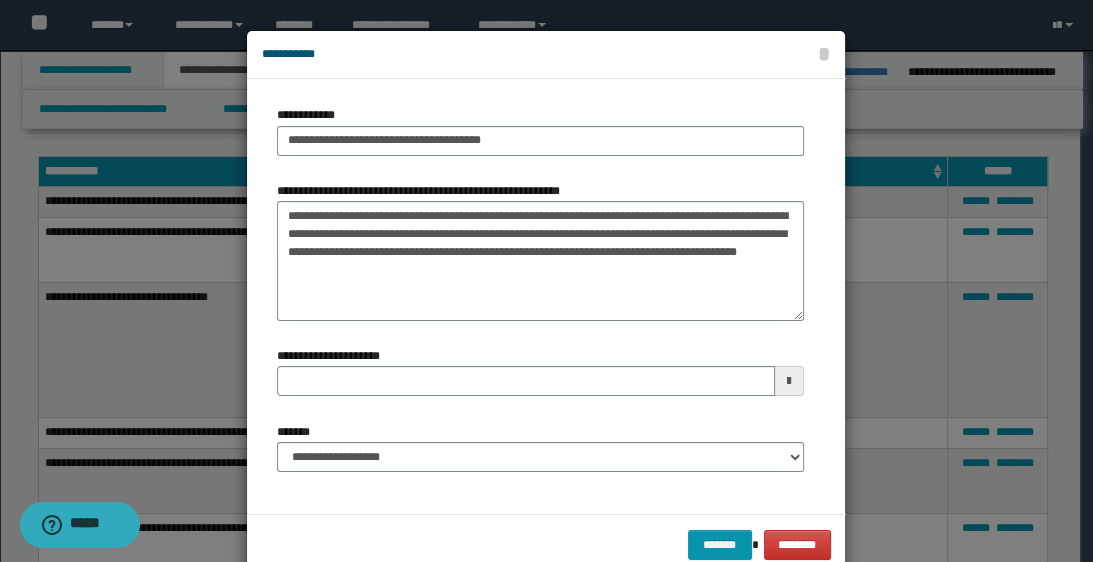 click on "**********" at bounding box center (540, 261) 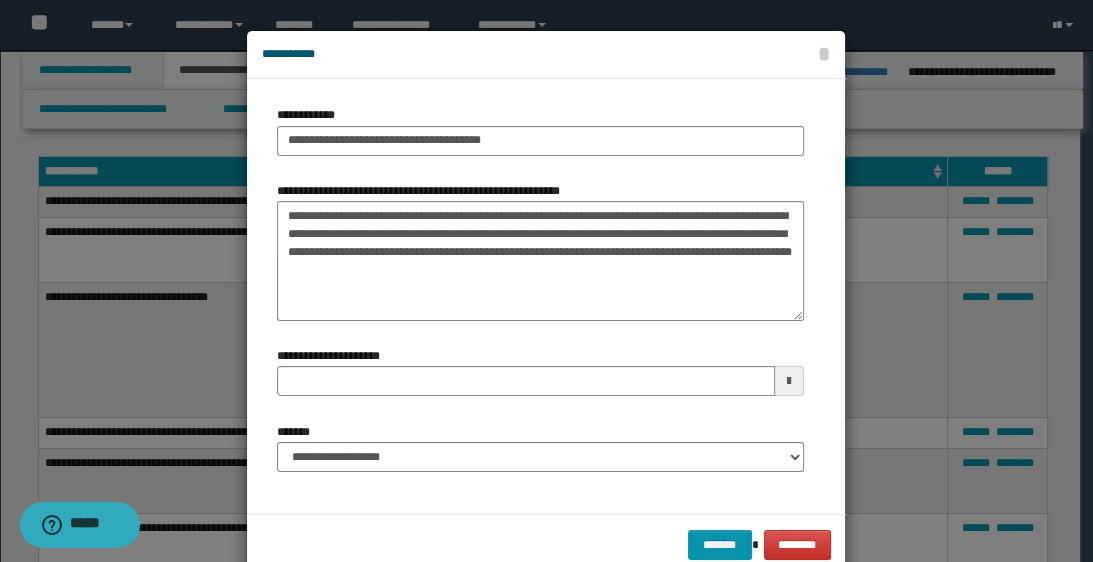 click on "**********" at bounding box center (540, 261) 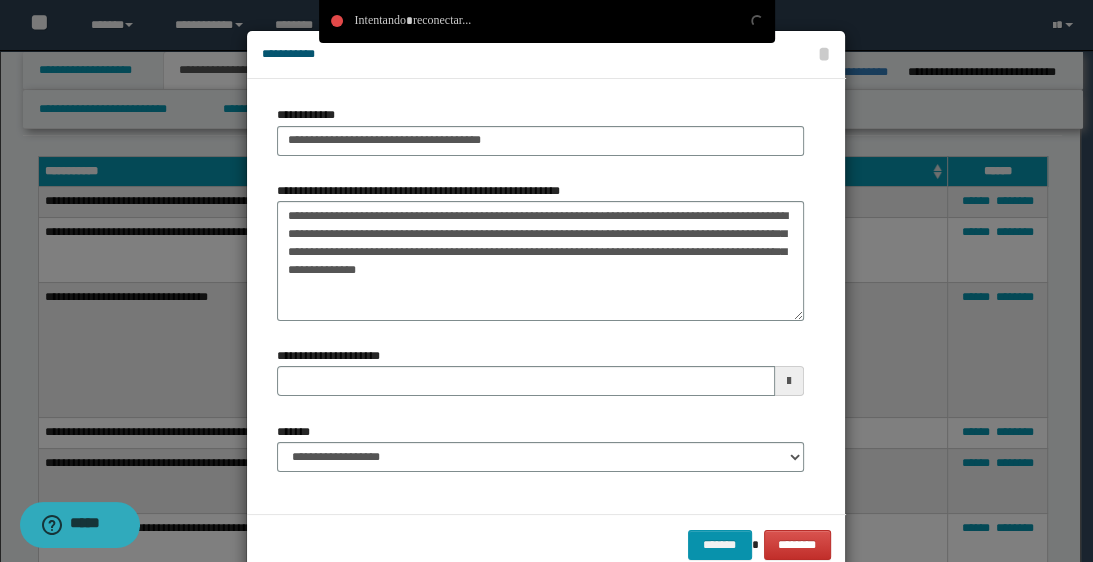 click on "**********" at bounding box center (540, 261) 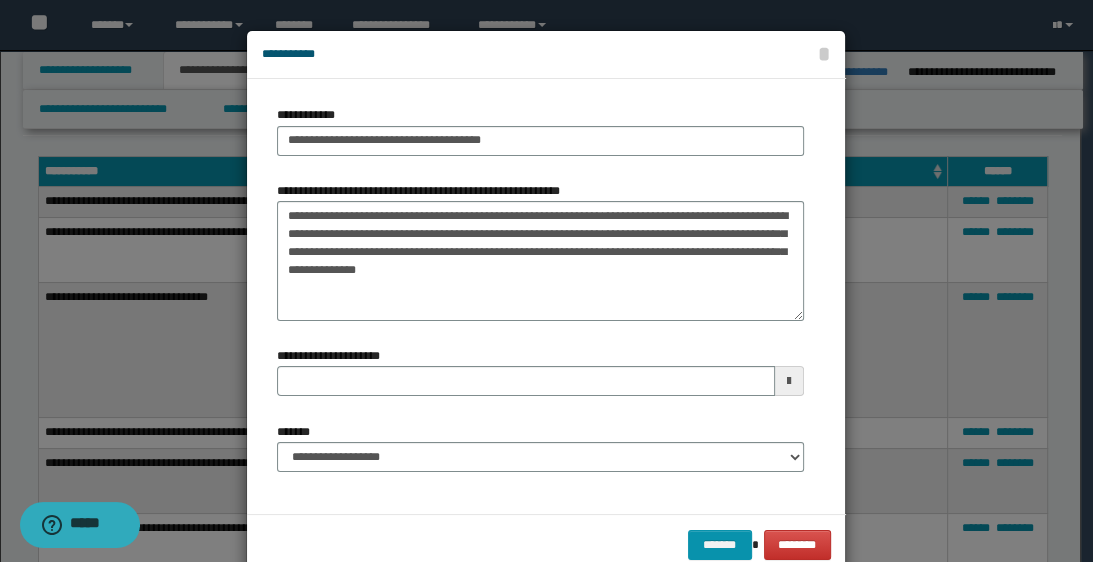 click on "**********" at bounding box center [540, 261] 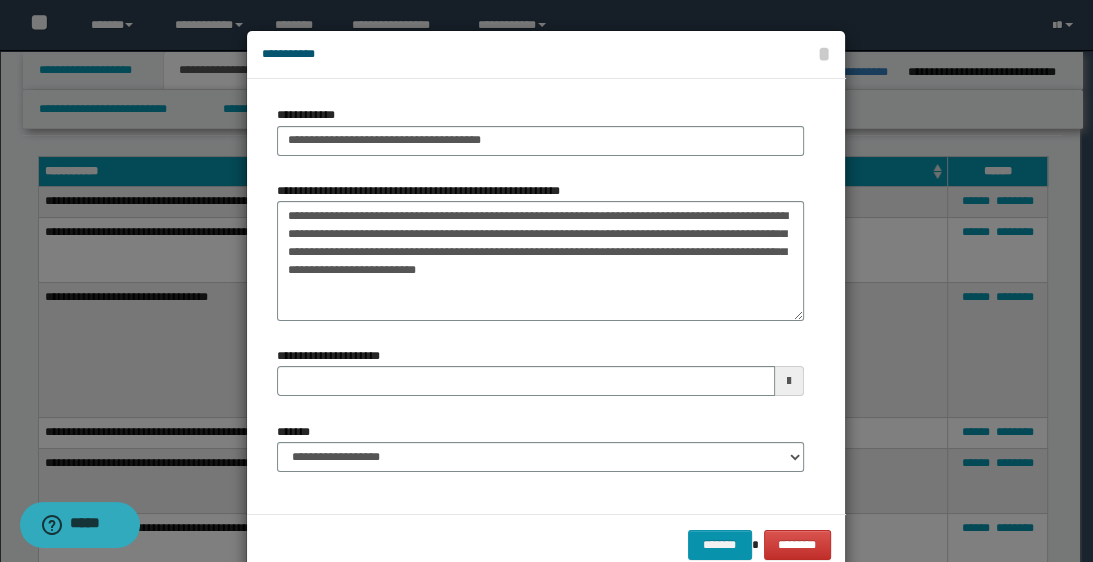 click on "**********" at bounding box center [540, 261] 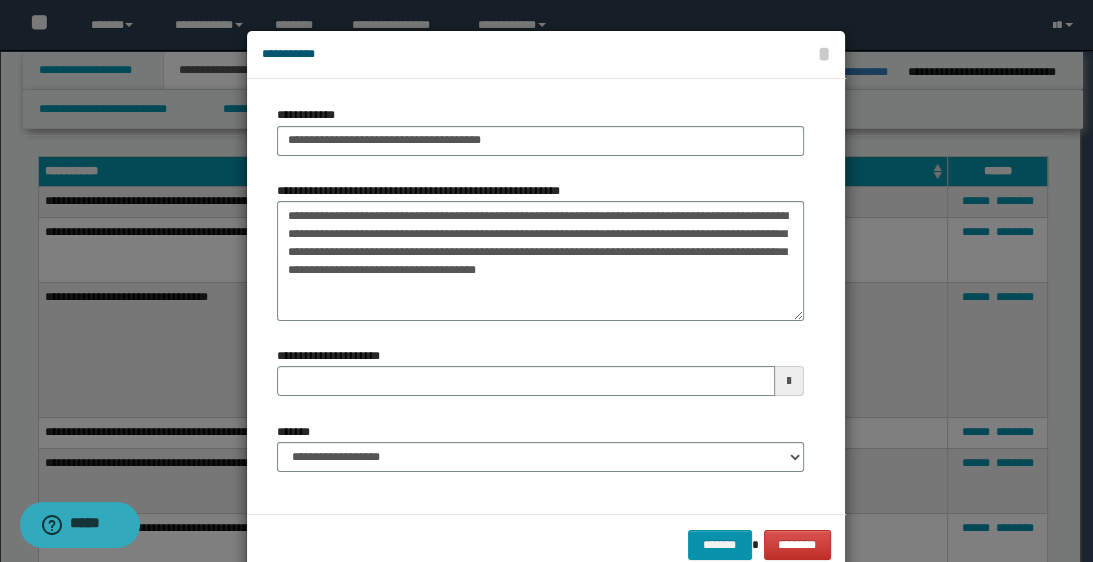 click on "**********" at bounding box center [540, 261] 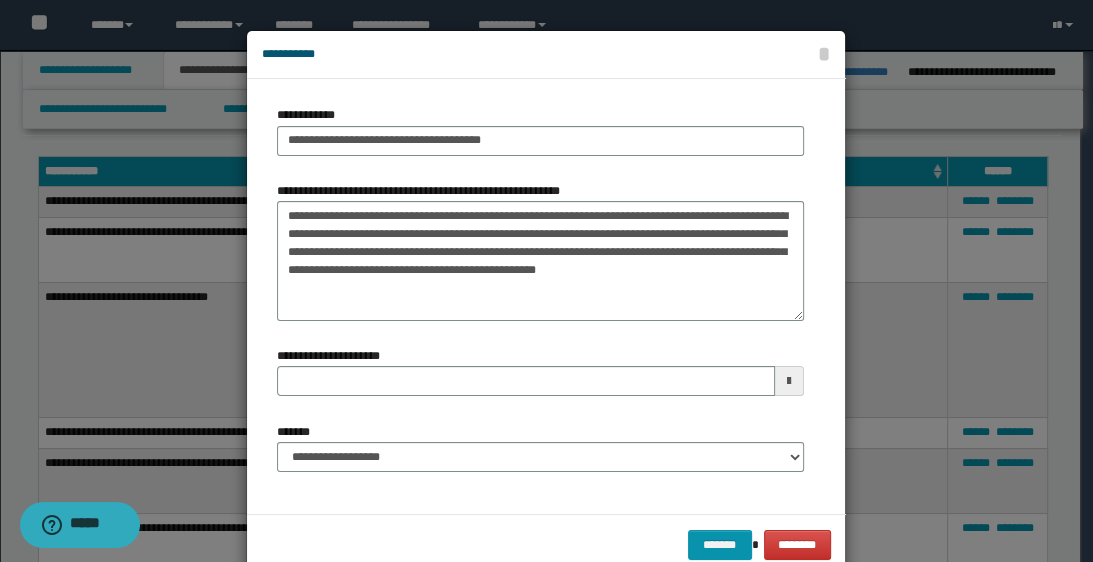 click on "**********" at bounding box center [540, 261] 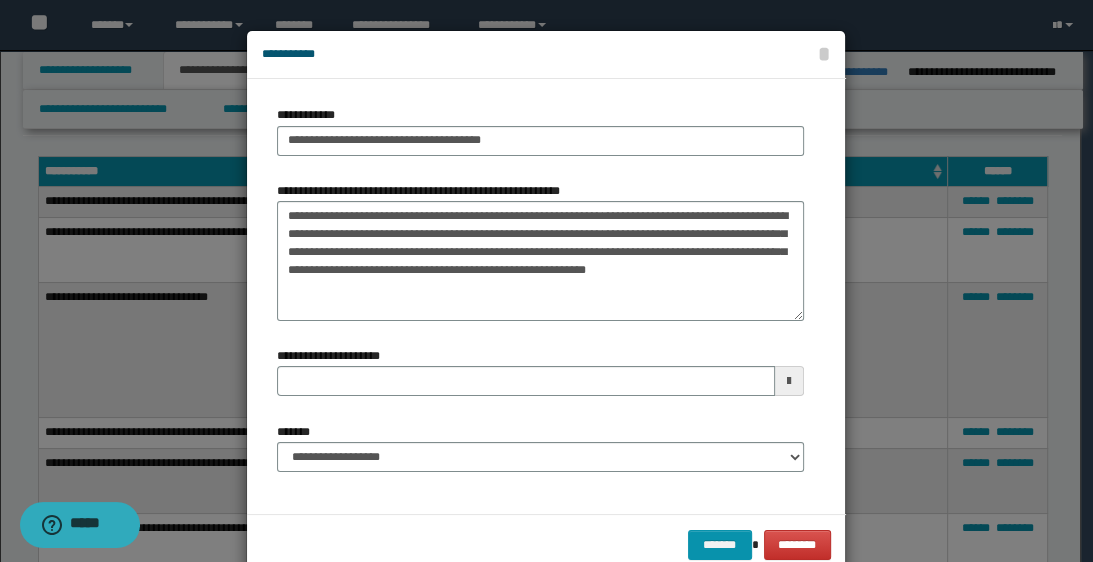 click on "**********" at bounding box center (540, 261) 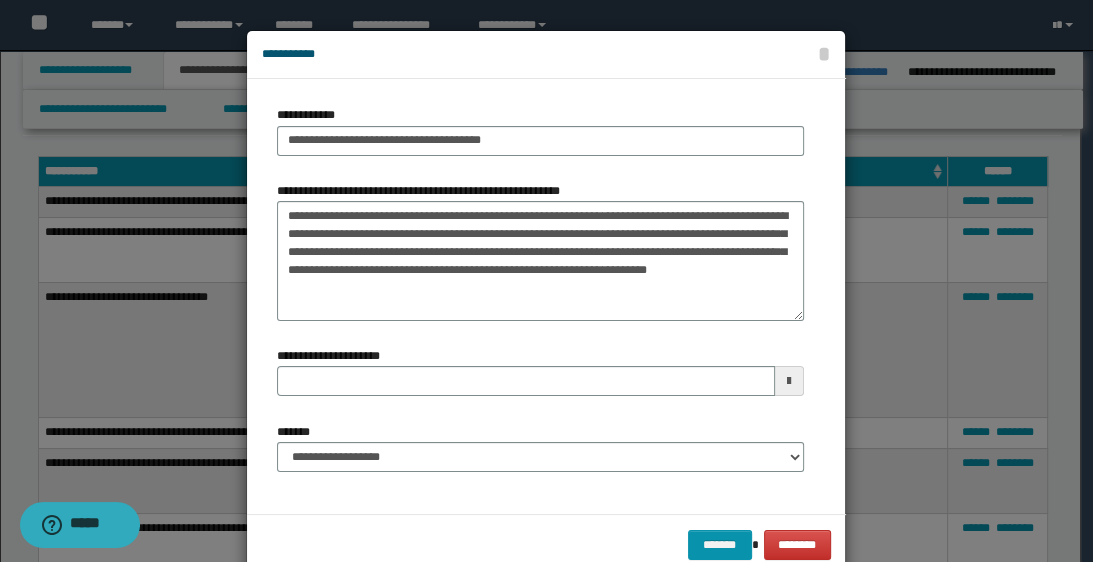 click on "**********" at bounding box center (540, 261) 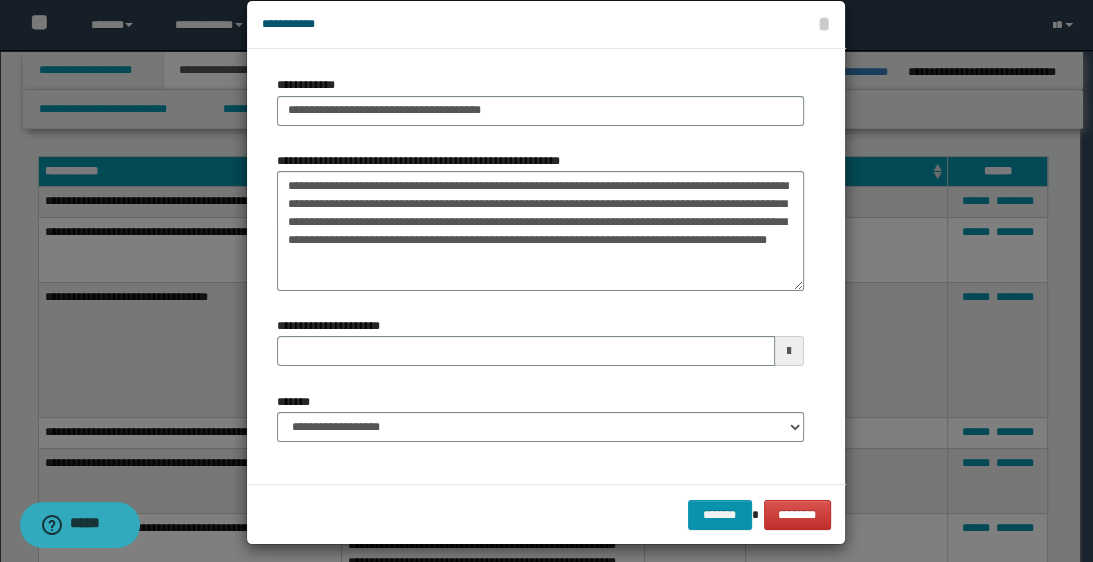 scroll, scrollTop: 43, scrollLeft: 0, axis: vertical 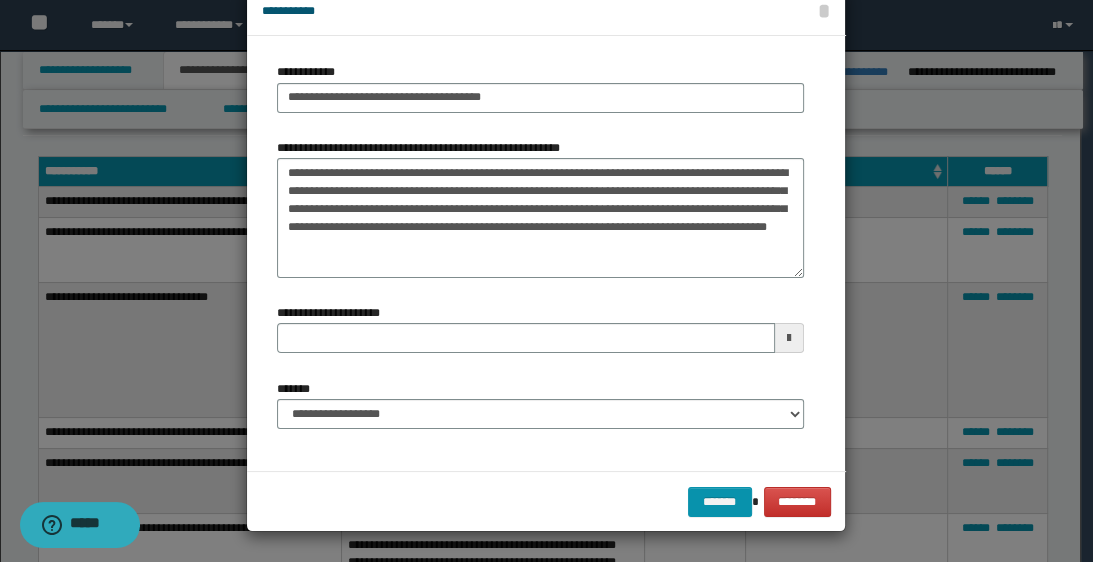 click on "**********" at bounding box center [540, 218] 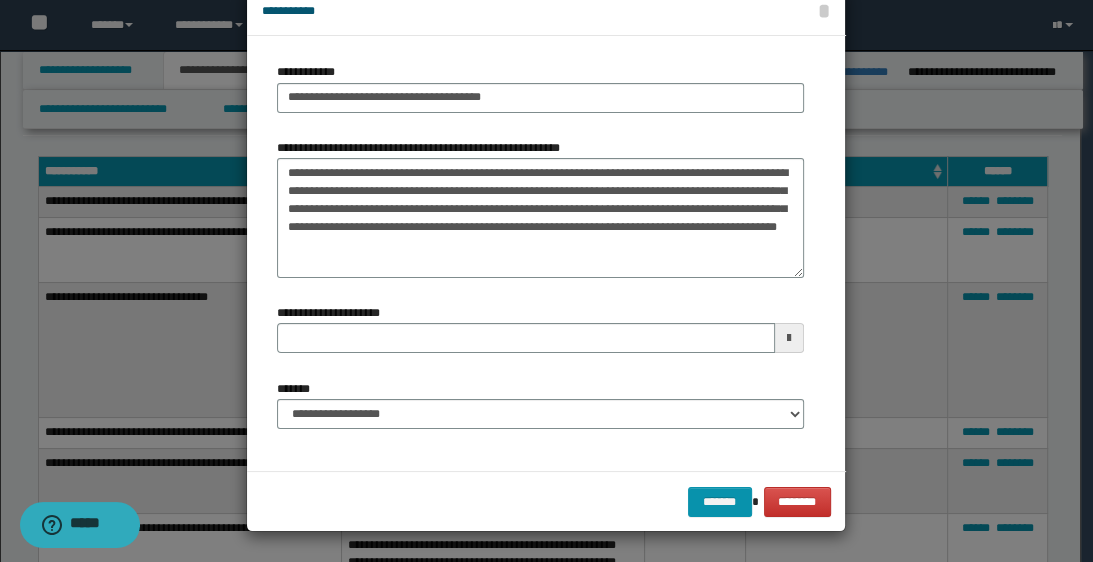 type on "**********" 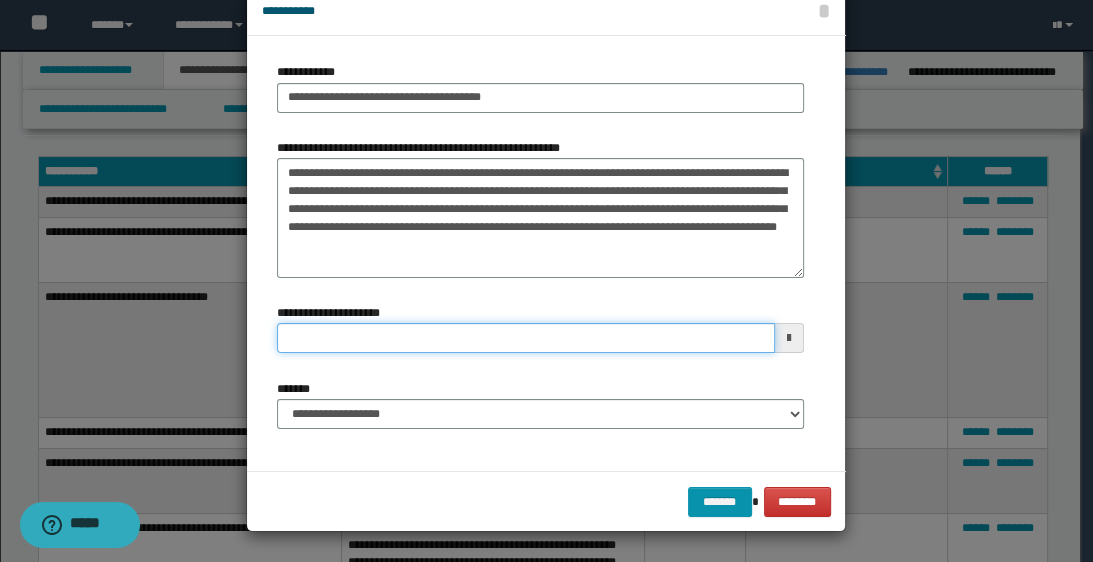 click on "**********" at bounding box center [525, 338] 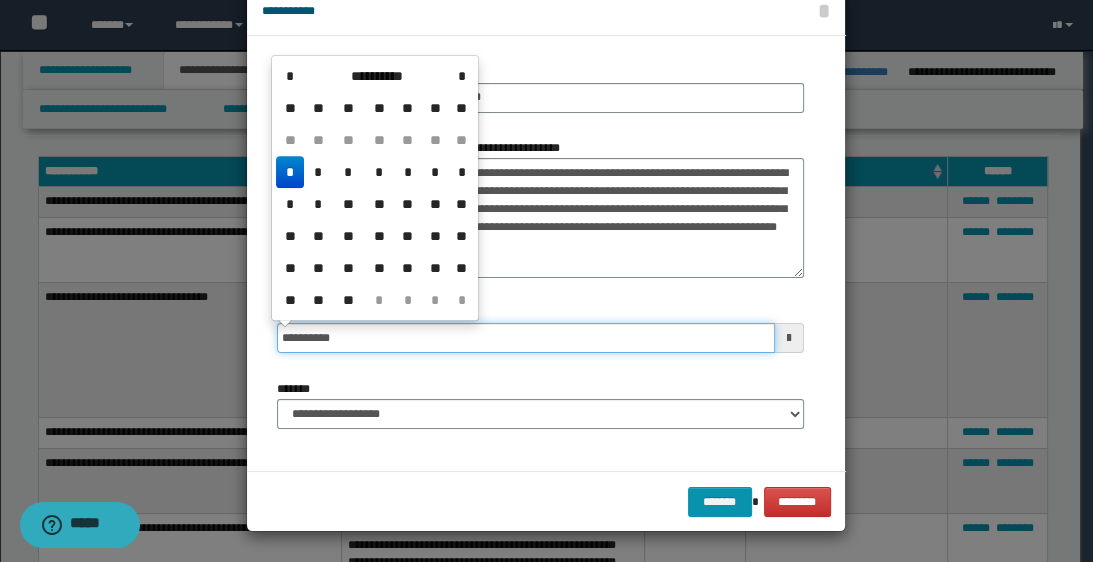 type on "**********" 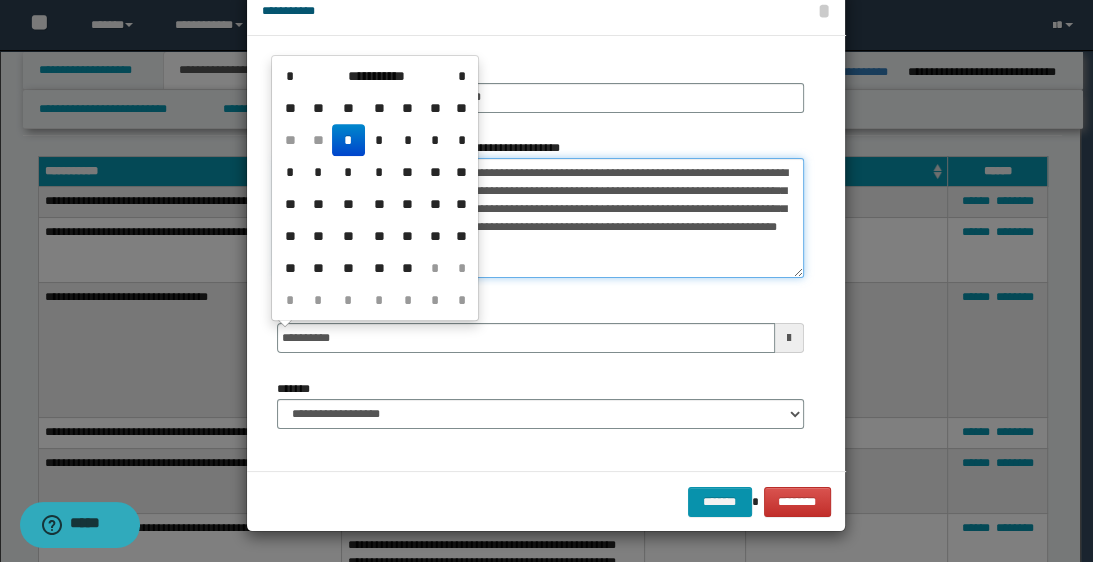 click on "**********" at bounding box center (540, 218) 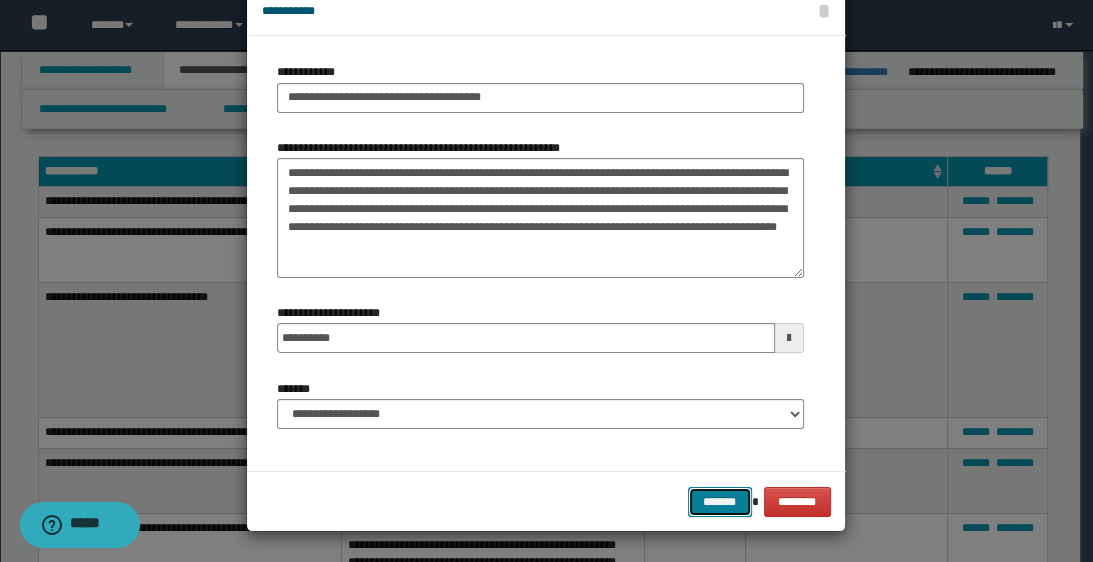click on "*******" at bounding box center (720, 502) 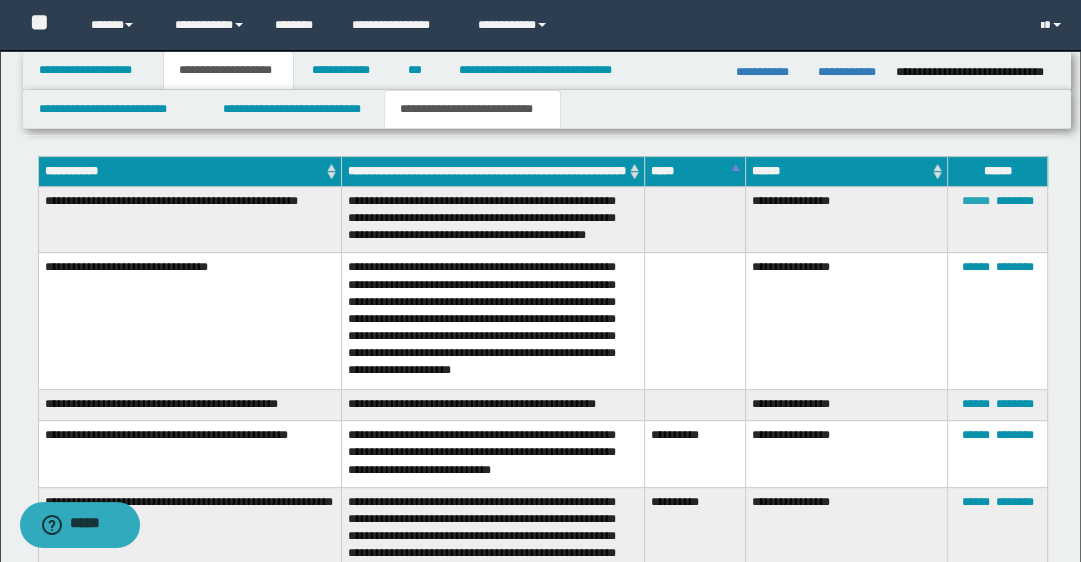 click on "******" at bounding box center [975, 201] 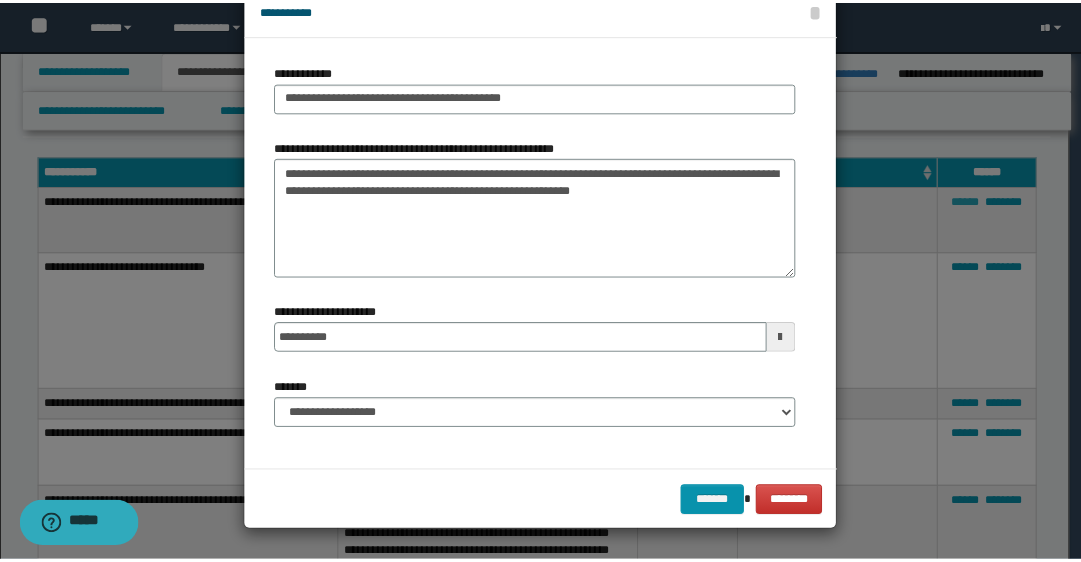 scroll, scrollTop: 0, scrollLeft: 0, axis: both 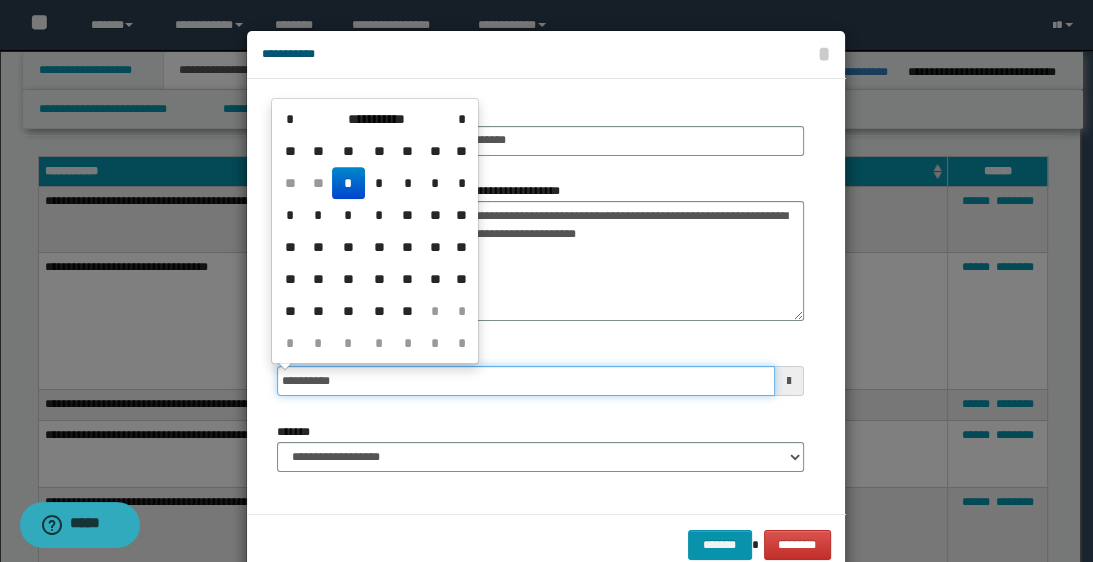 click on "**********" at bounding box center [525, 381] 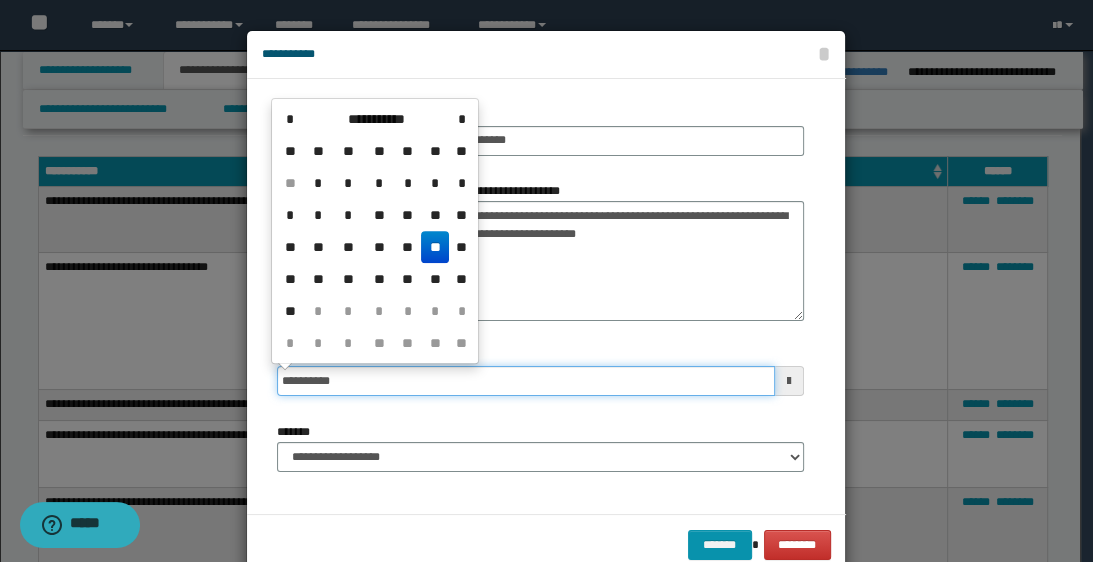 type on "**********" 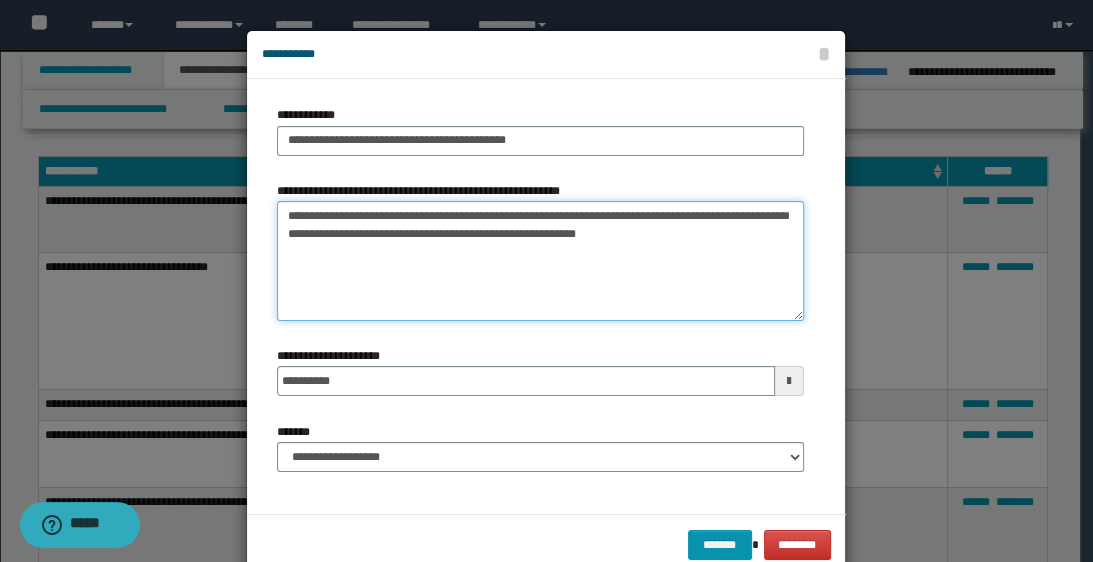 click on "**********" at bounding box center (540, 261) 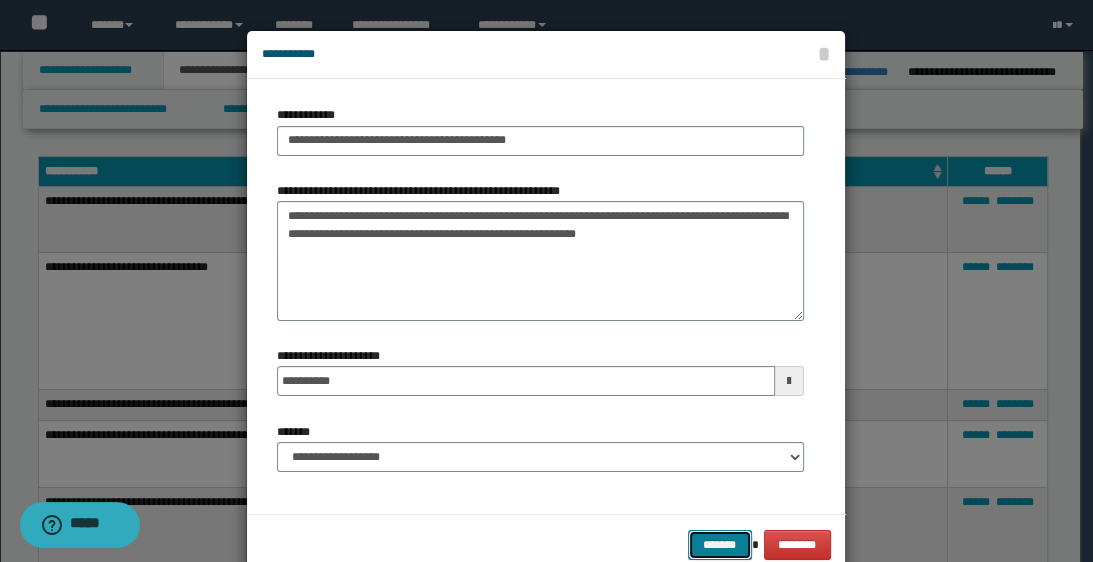 click on "*******" at bounding box center [720, 545] 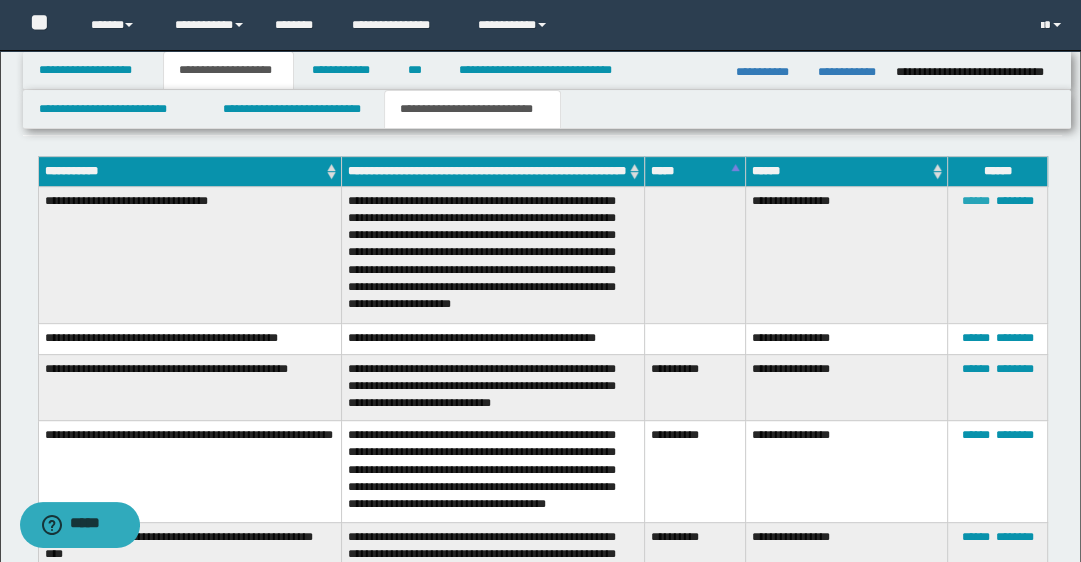 click on "******" at bounding box center [975, 201] 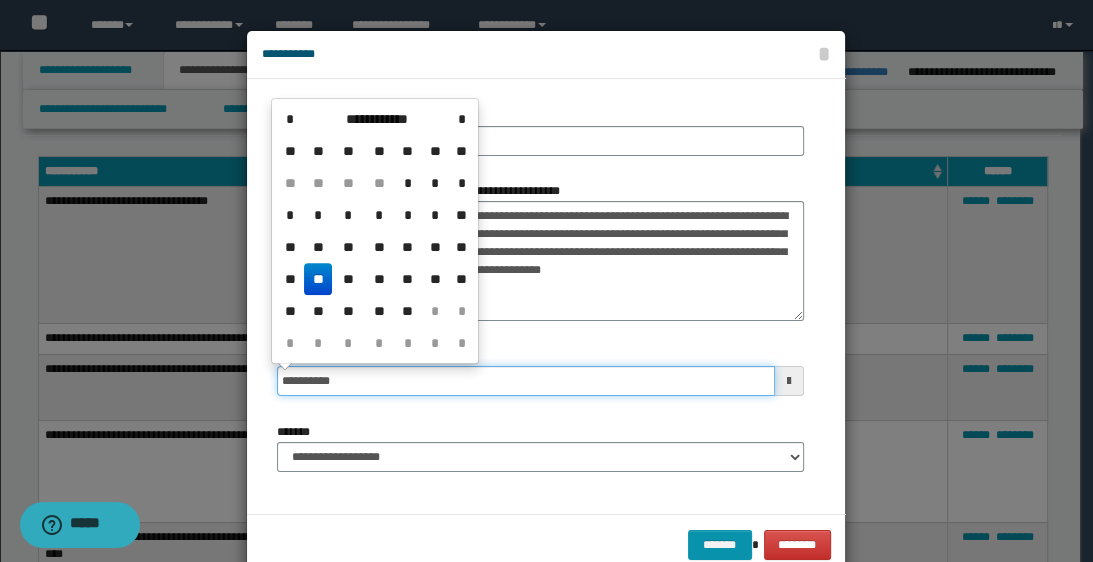 click on "**********" at bounding box center [525, 381] 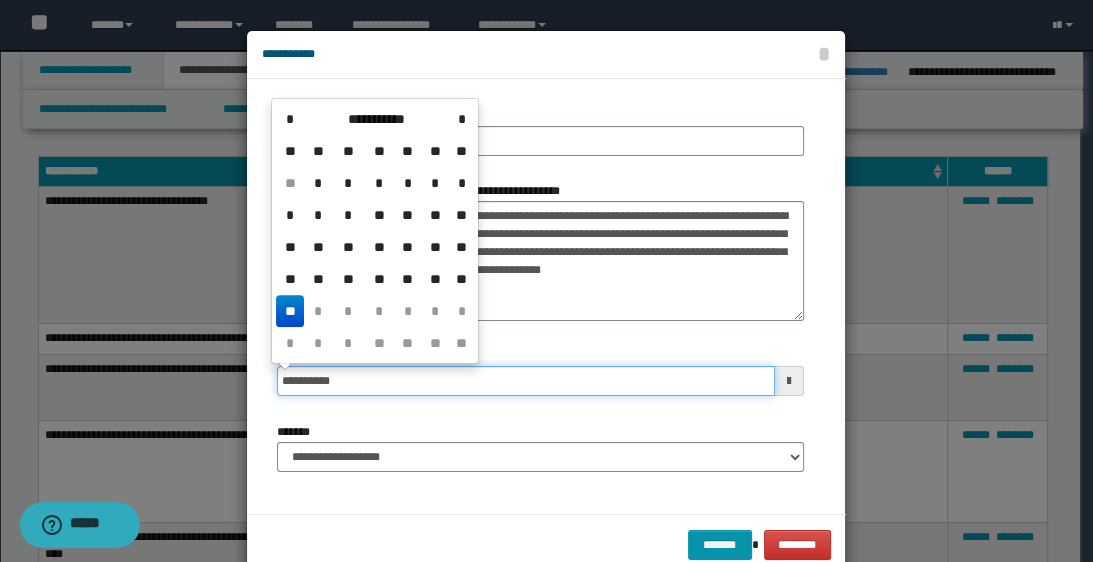 type on "**********" 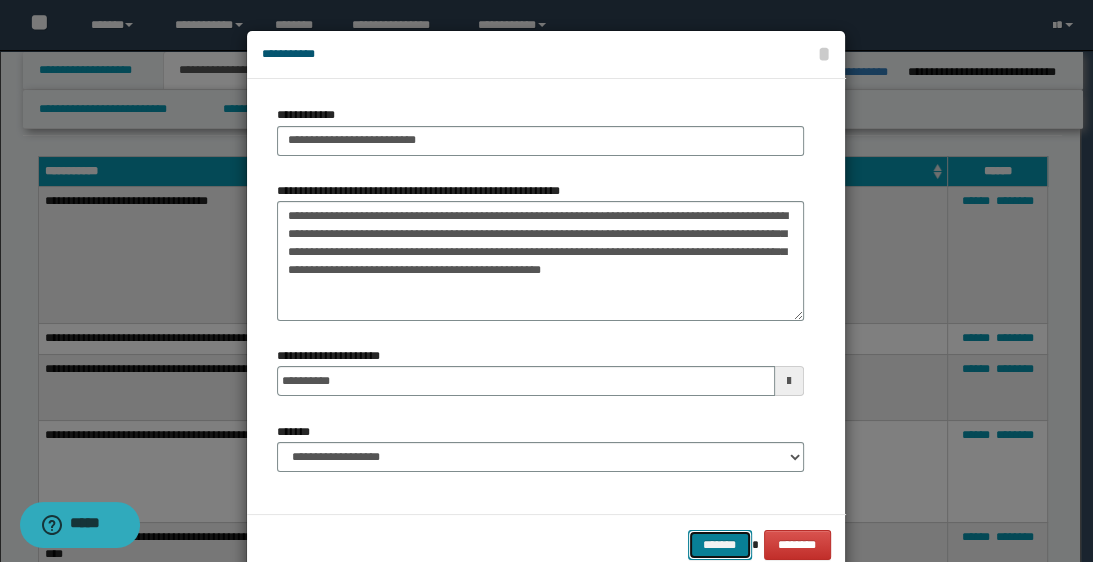 click on "*******" at bounding box center [720, 545] 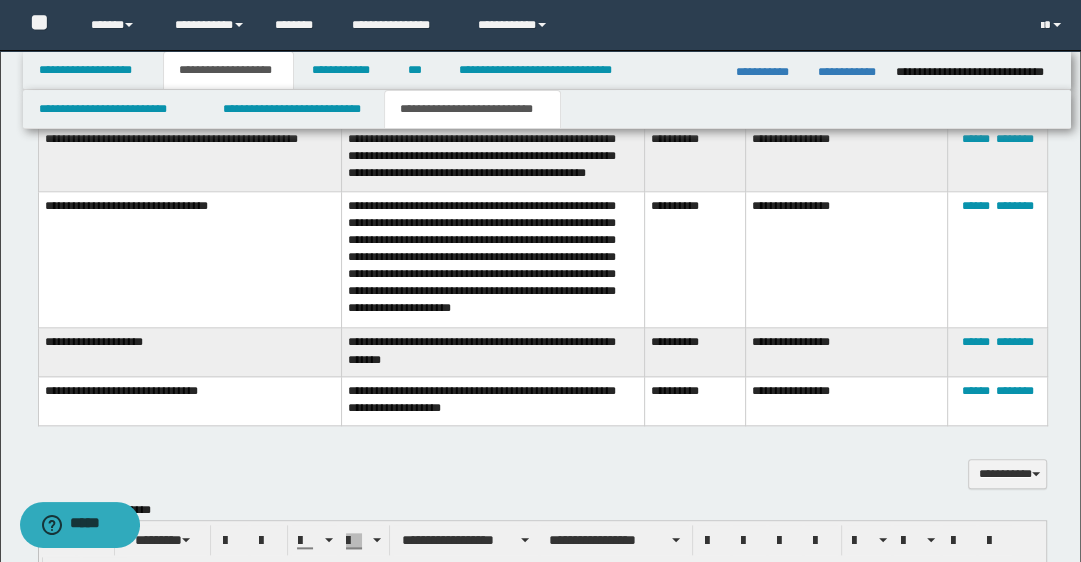 scroll, scrollTop: 1440, scrollLeft: 0, axis: vertical 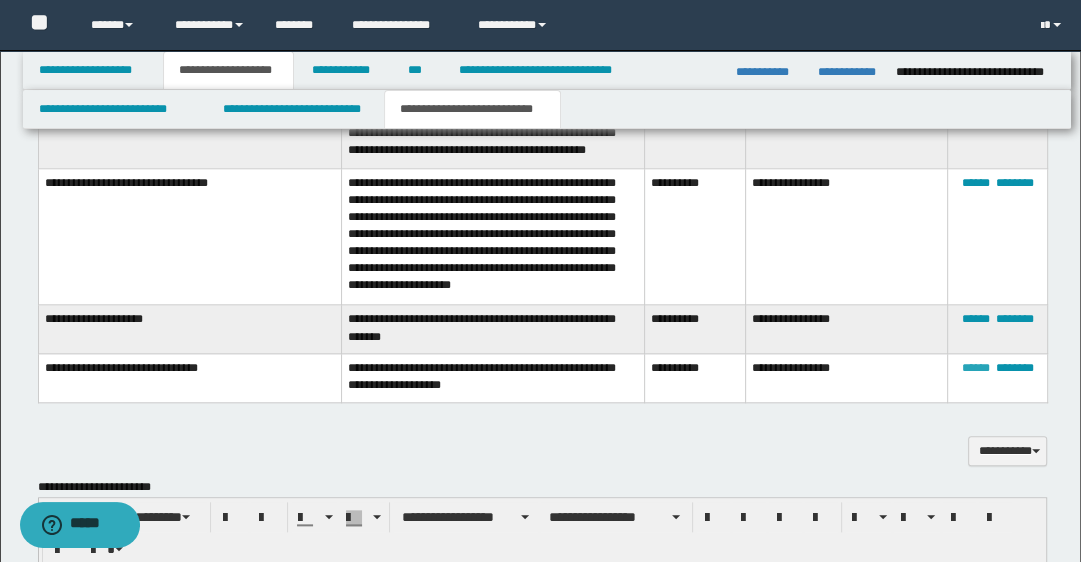 click on "******" at bounding box center [975, 368] 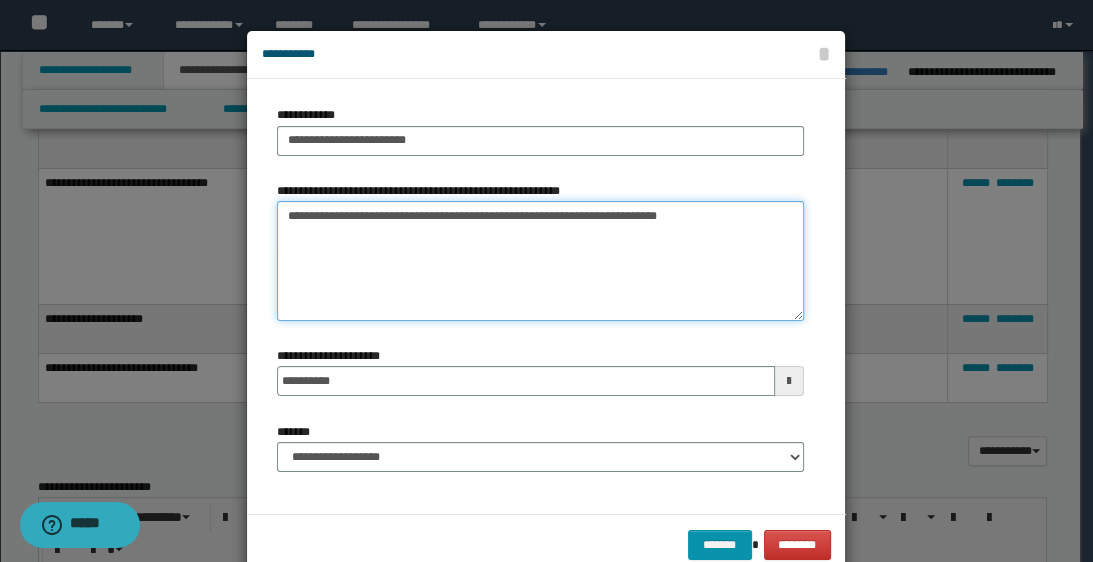 click on "**********" at bounding box center (540, 261) 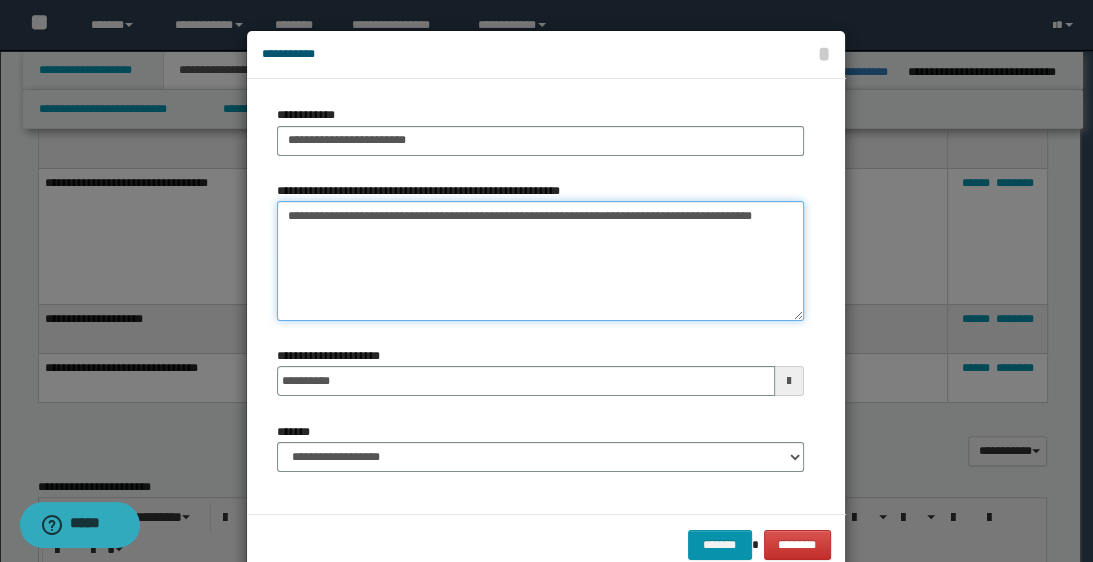 click on "**********" at bounding box center [540, 261] 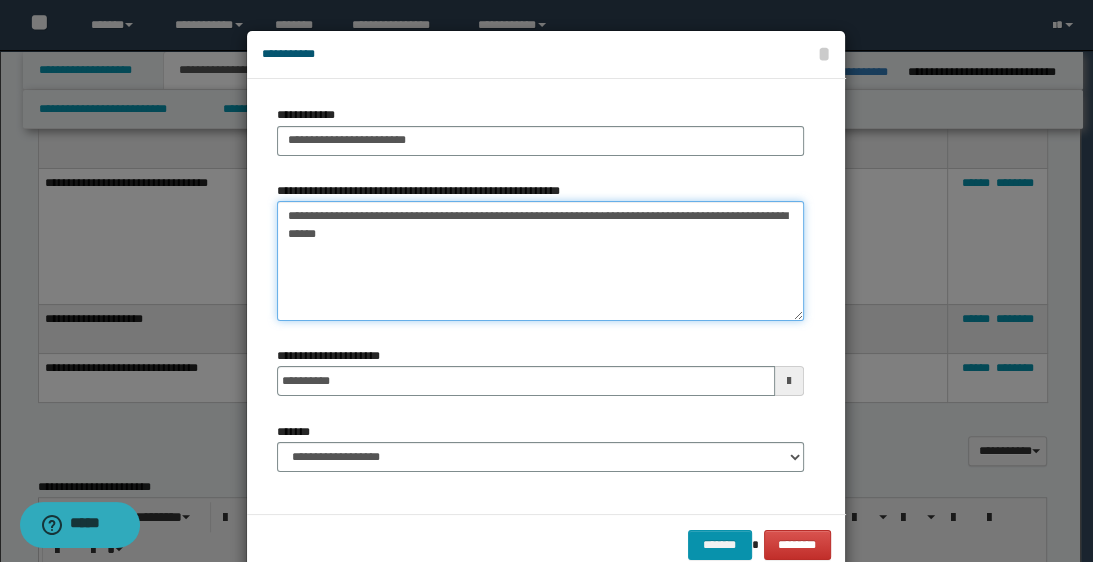 type on "**********" 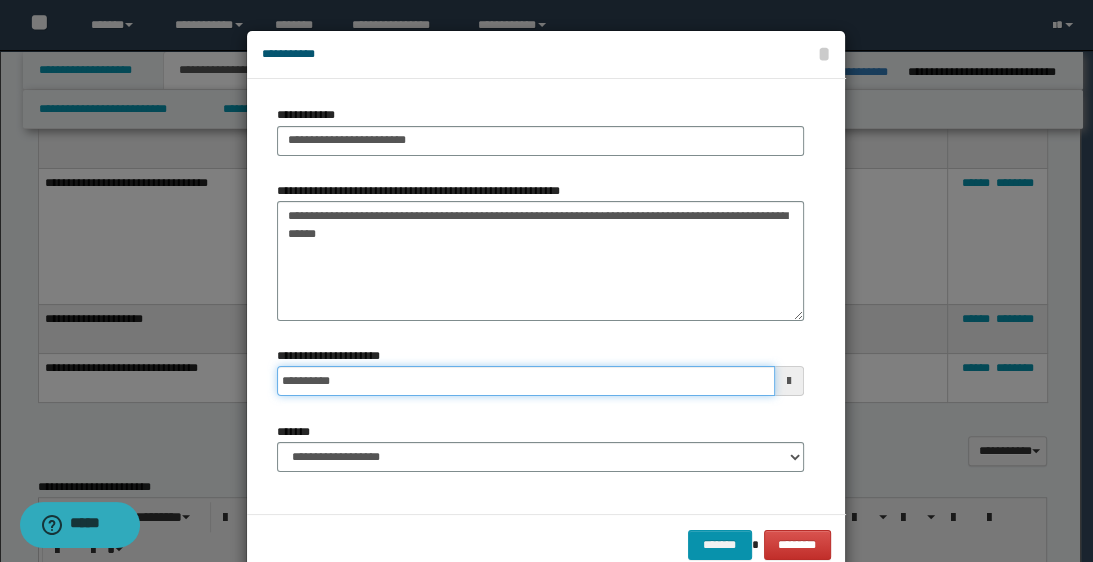 click on "**********" at bounding box center (525, 381) 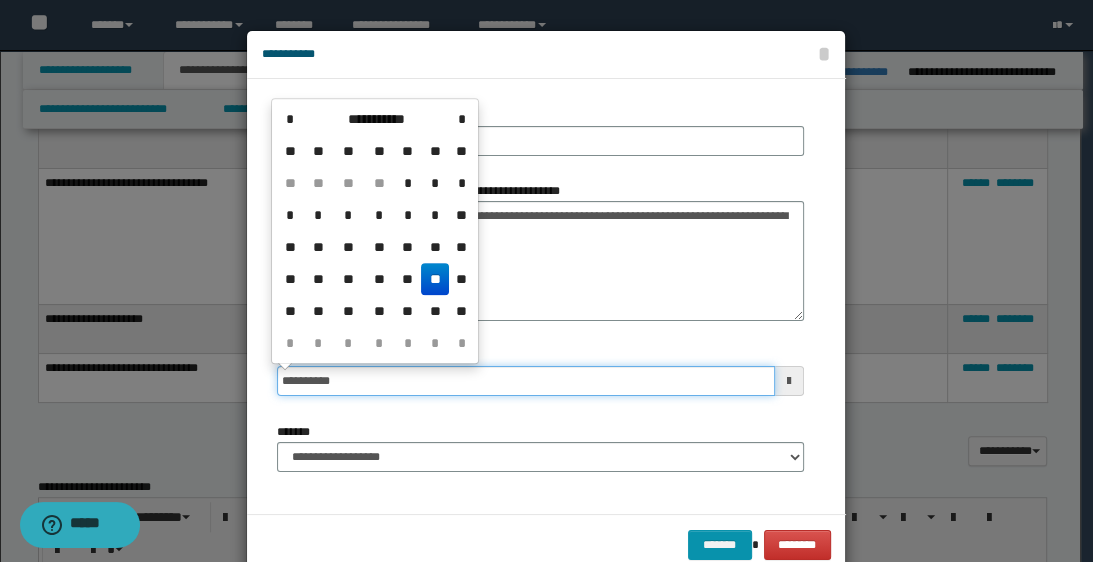 type on "**********" 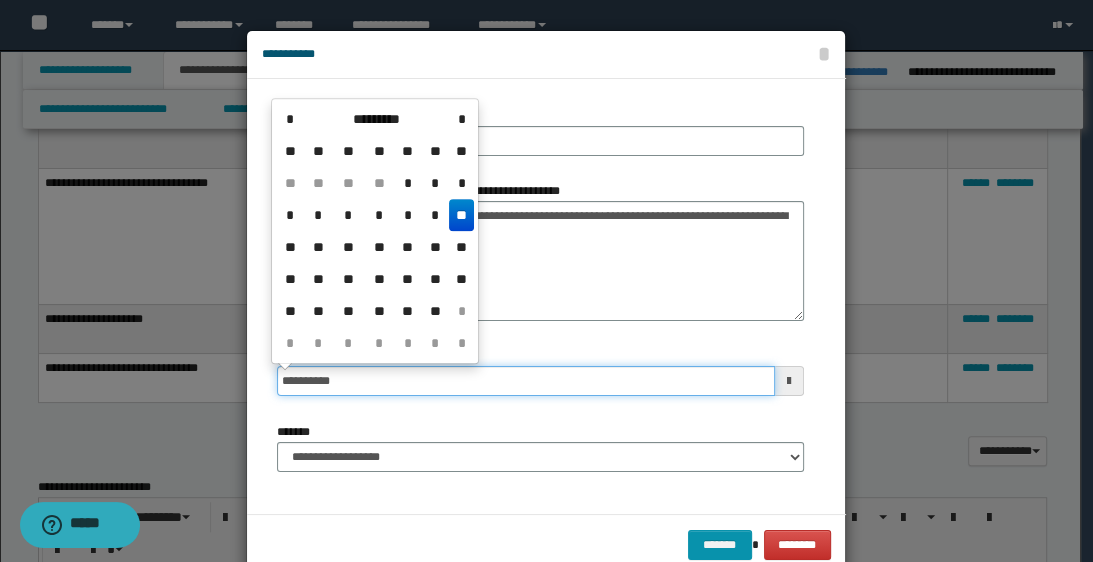 type on "**********" 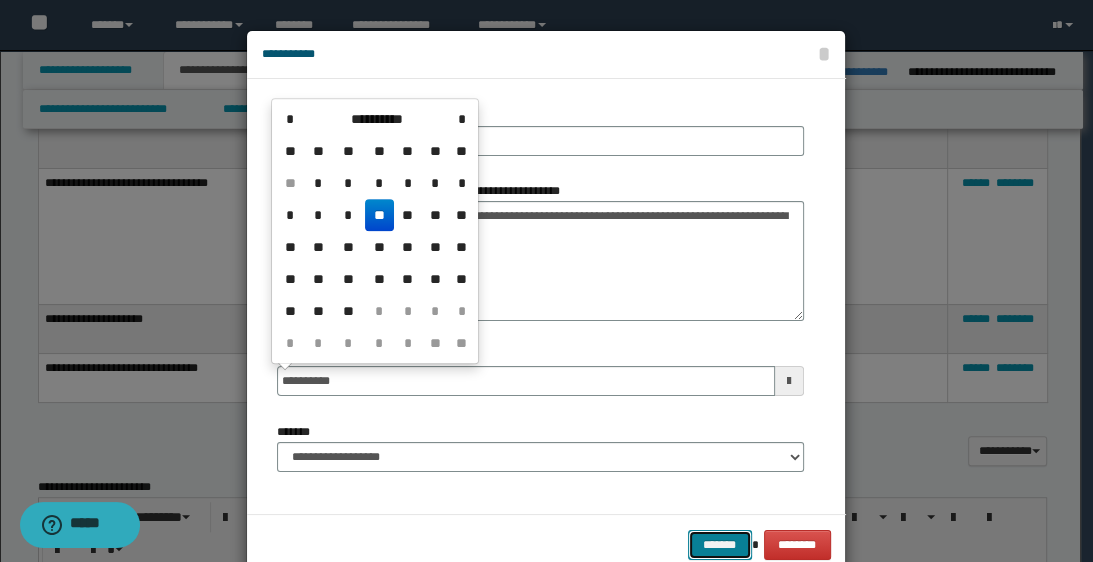 click on "*******" at bounding box center (720, 545) 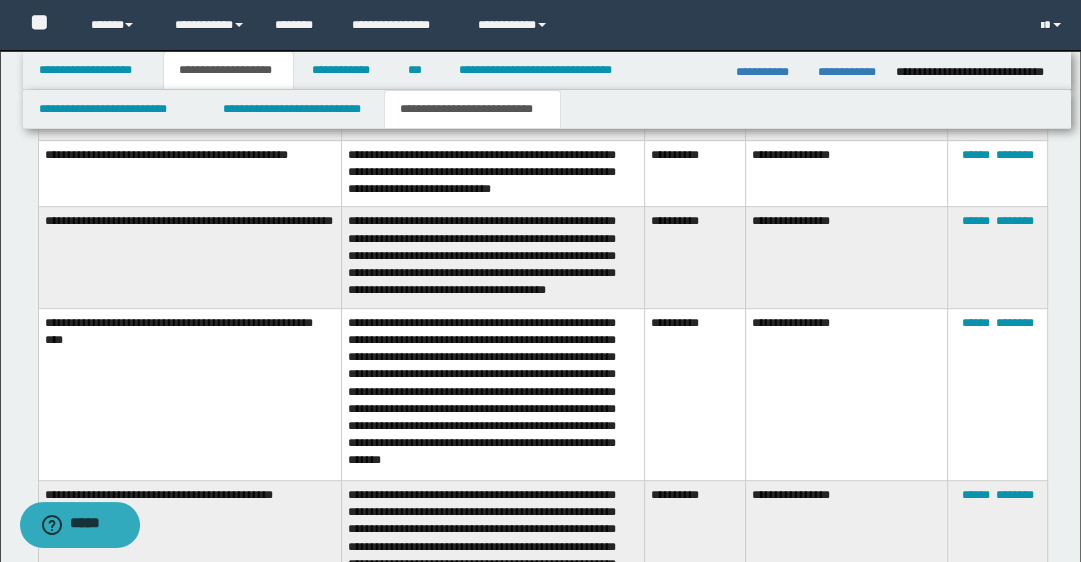 scroll, scrollTop: 640, scrollLeft: 0, axis: vertical 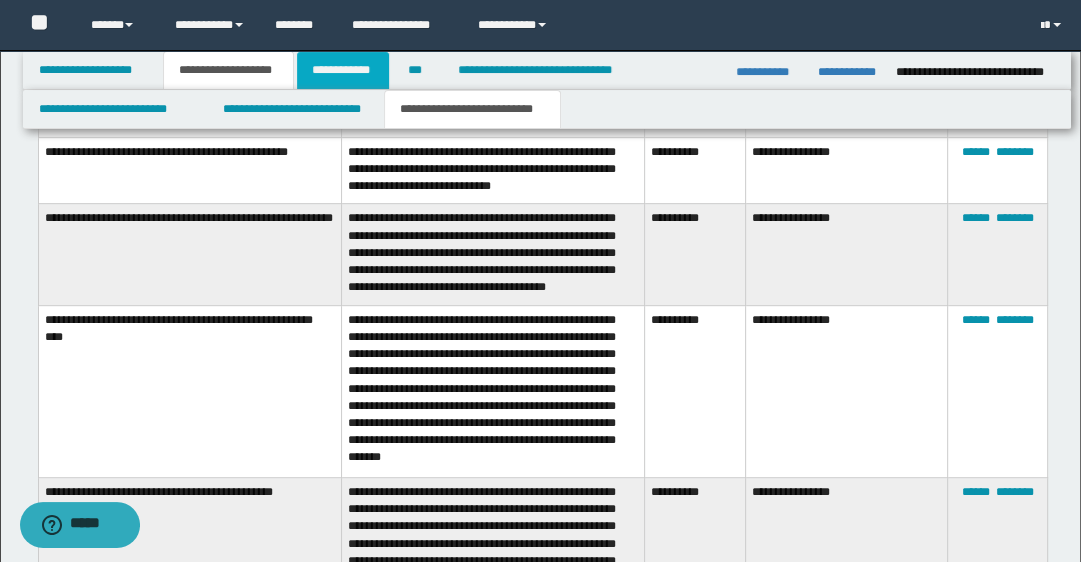 click on "**********" at bounding box center [343, 70] 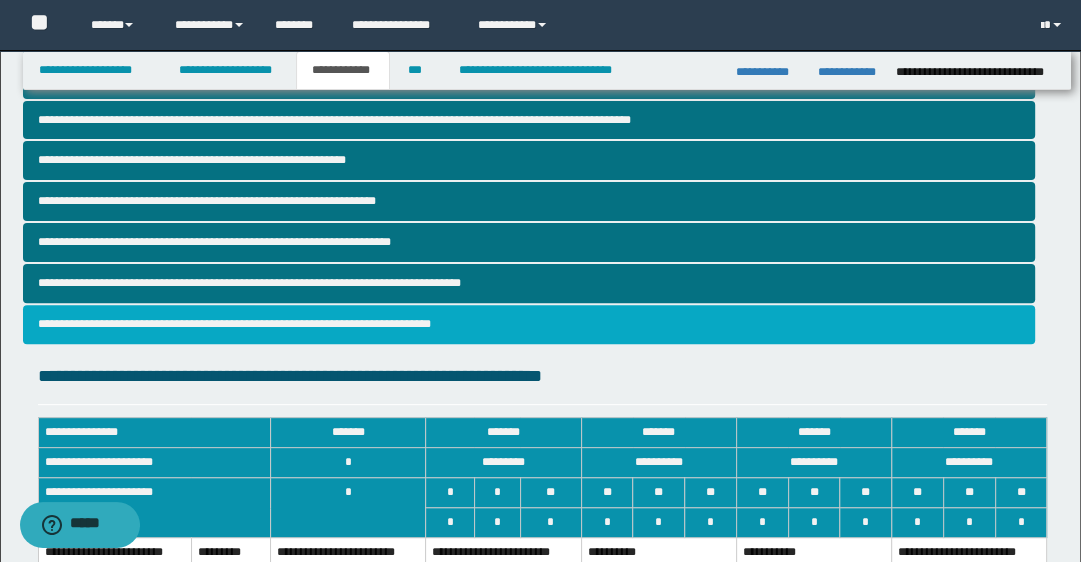 scroll, scrollTop: 368, scrollLeft: 0, axis: vertical 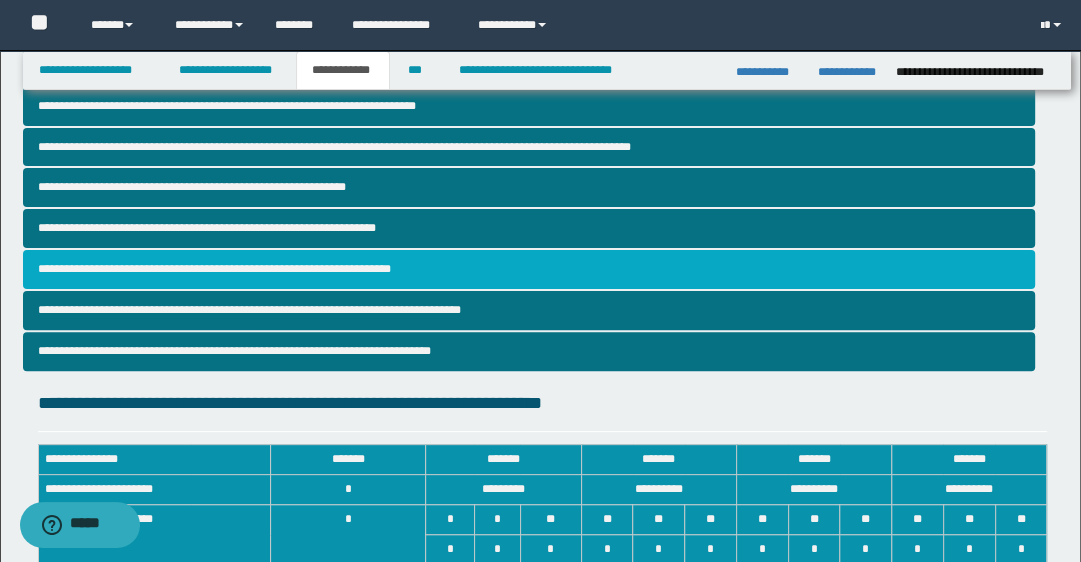click on "**********" at bounding box center [529, 269] 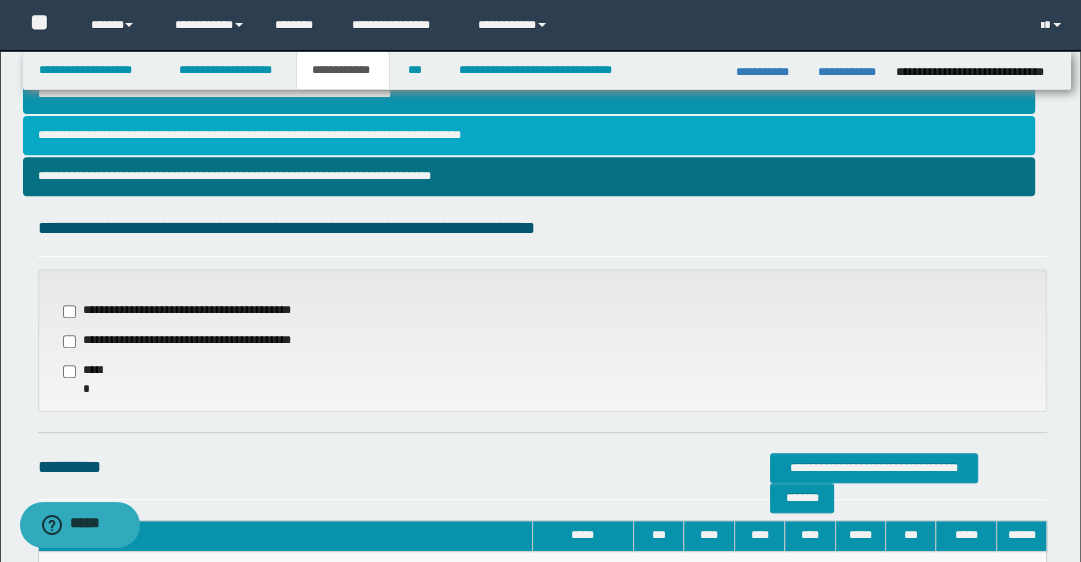 scroll, scrollTop: 560, scrollLeft: 0, axis: vertical 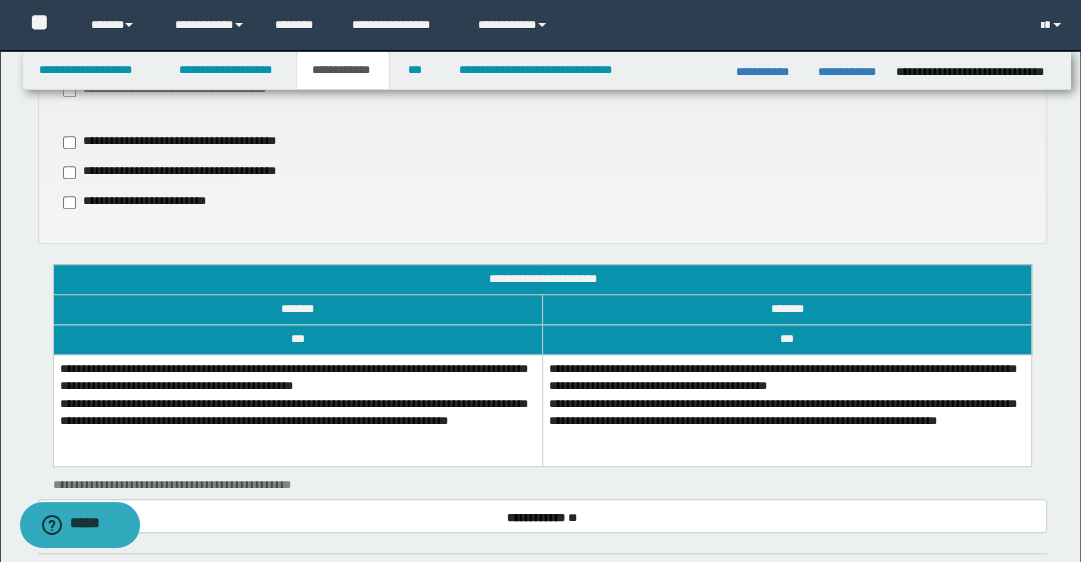 click on "**********" at bounding box center [297, 411] 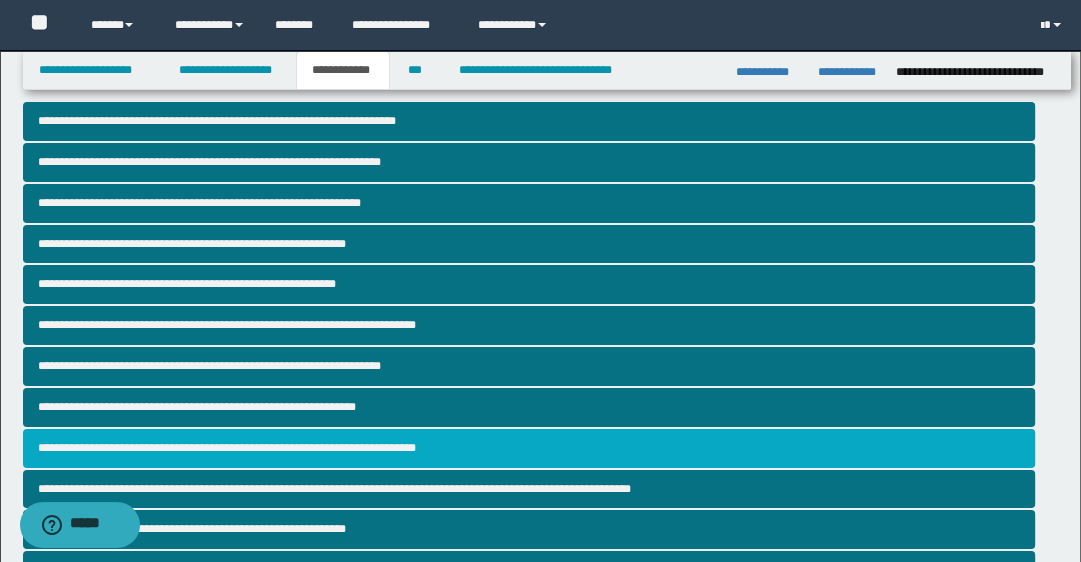 scroll, scrollTop: 0, scrollLeft: 0, axis: both 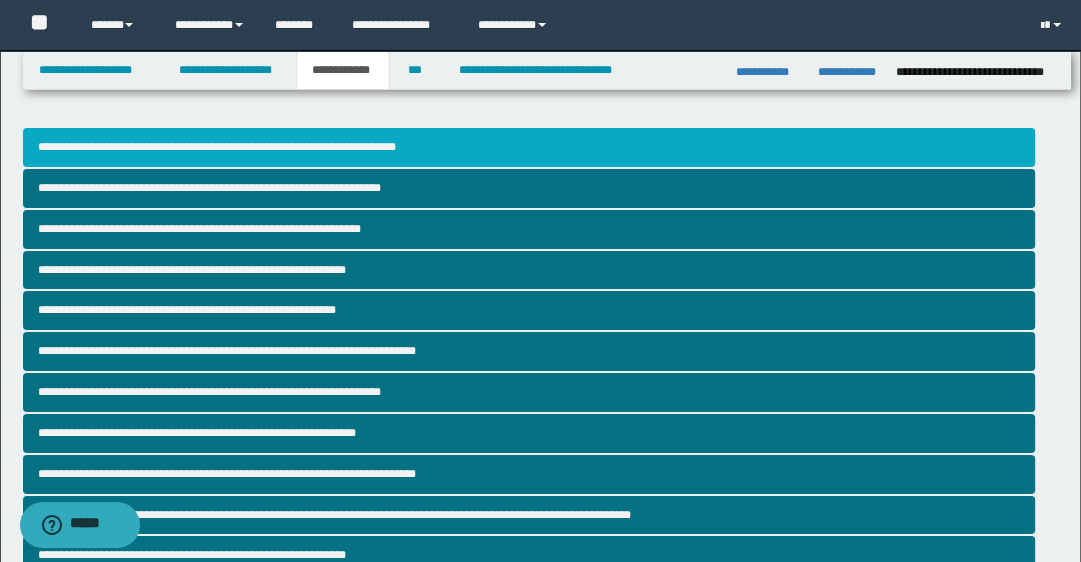 click on "**********" at bounding box center [529, 147] 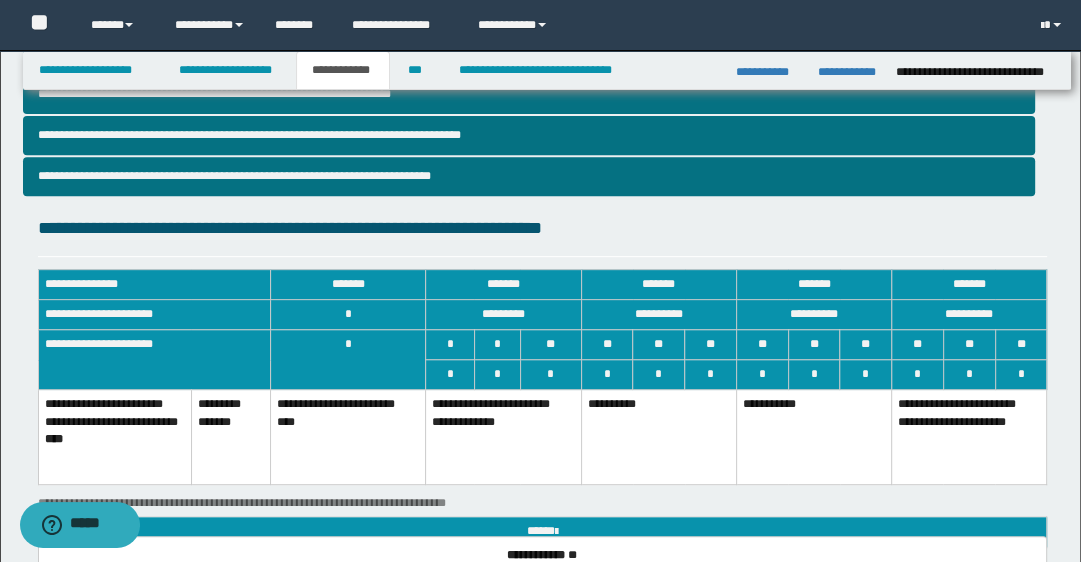 scroll, scrollTop: 560, scrollLeft: 0, axis: vertical 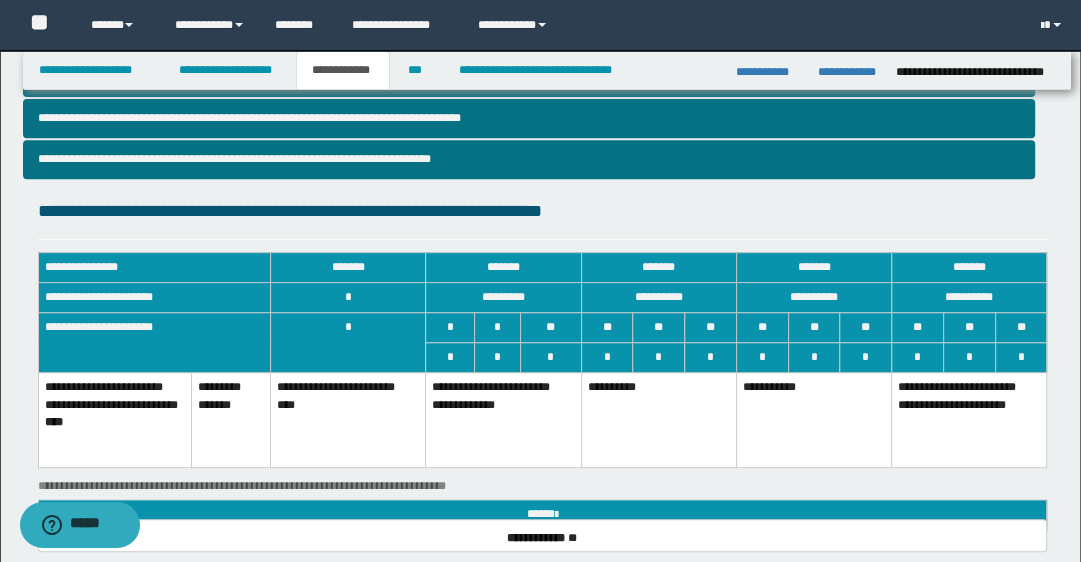 click on "**********" at bounding box center [503, 420] 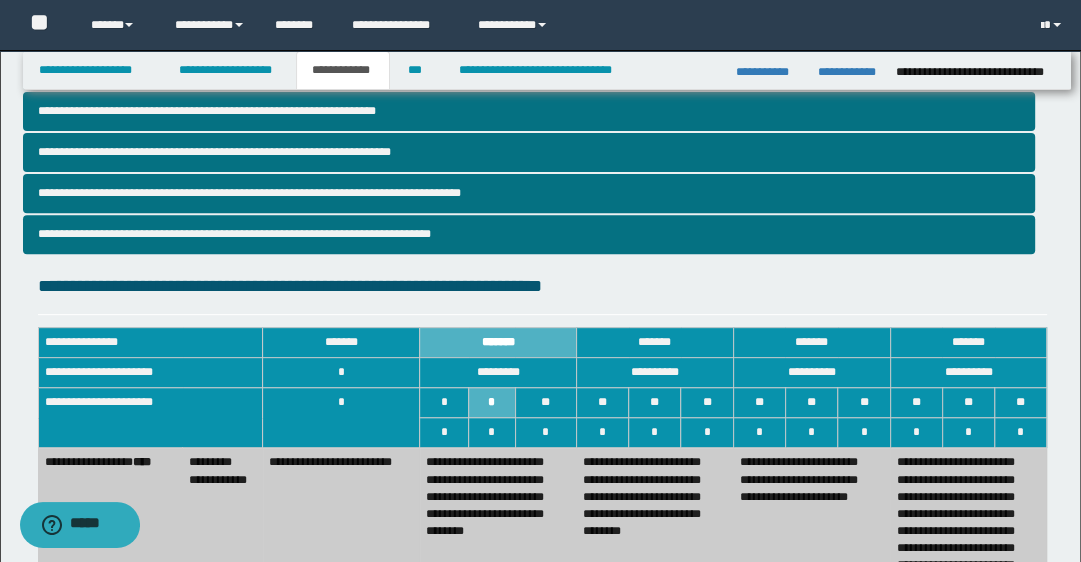 scroll, scrollTop: 400, scrollLeft: 0, axis: vertical 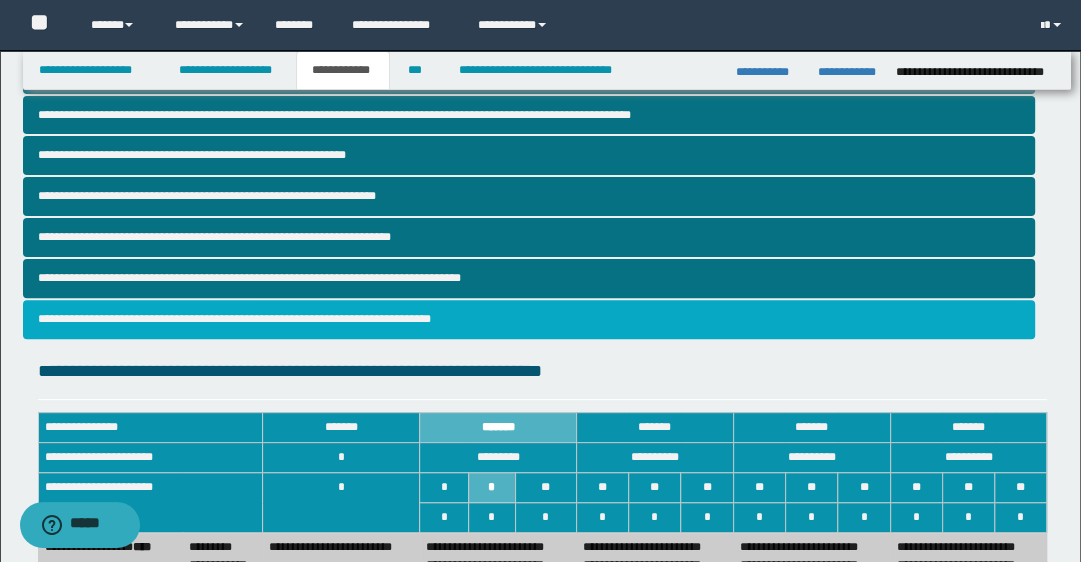 click on "**********" at bounding box center [529, 319] 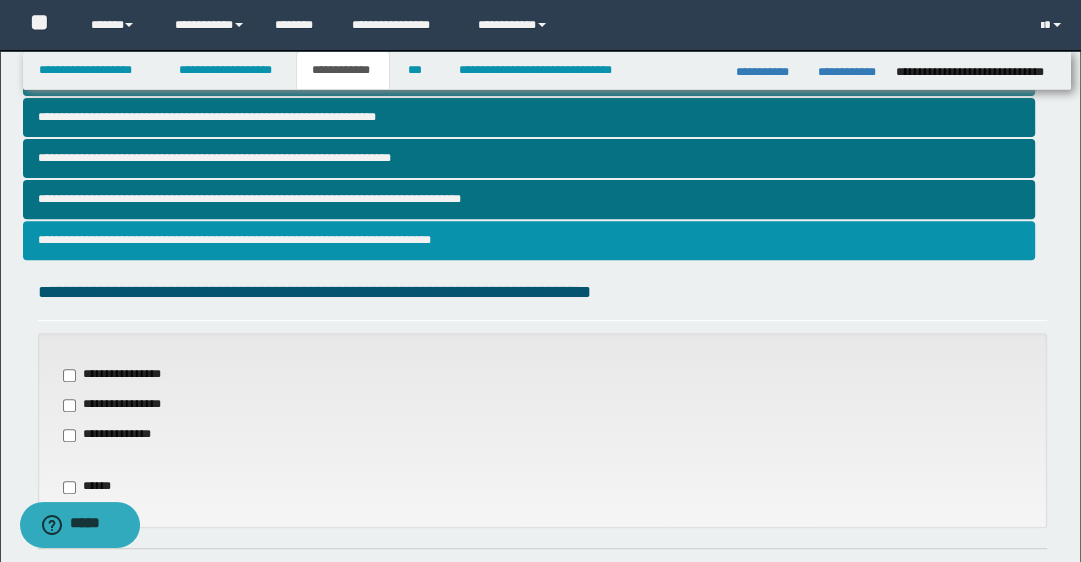 scroll, scrollTop: 480, scrollLeft: 0, axis: vertical 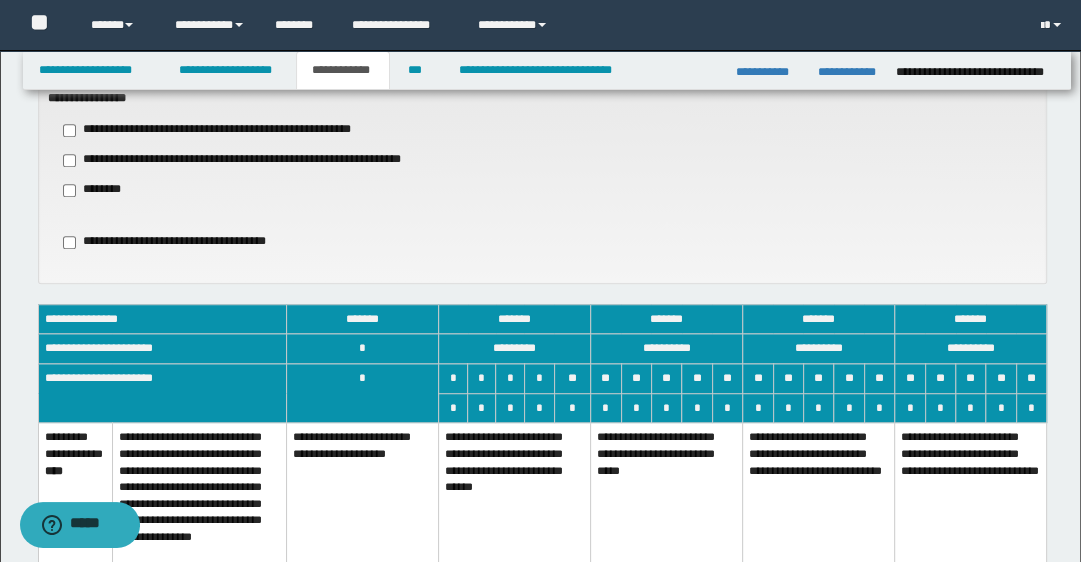 click on "**********" at bounding box center [515, 510] 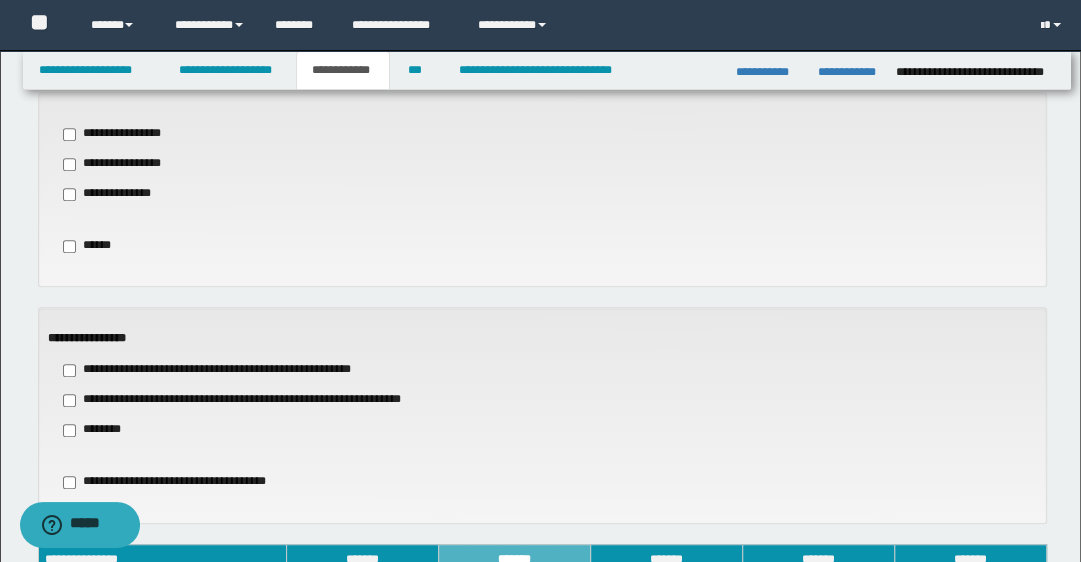 scroll, scrollTop: 640, scrollLeft: 0, axis: vertical 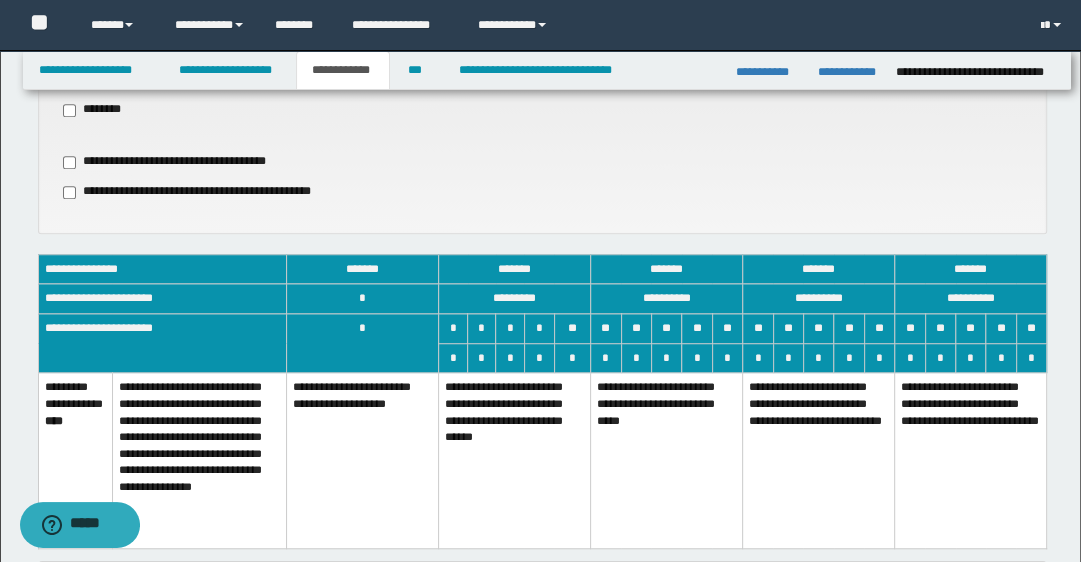 click on "**********" at bounding box center [515, 460] 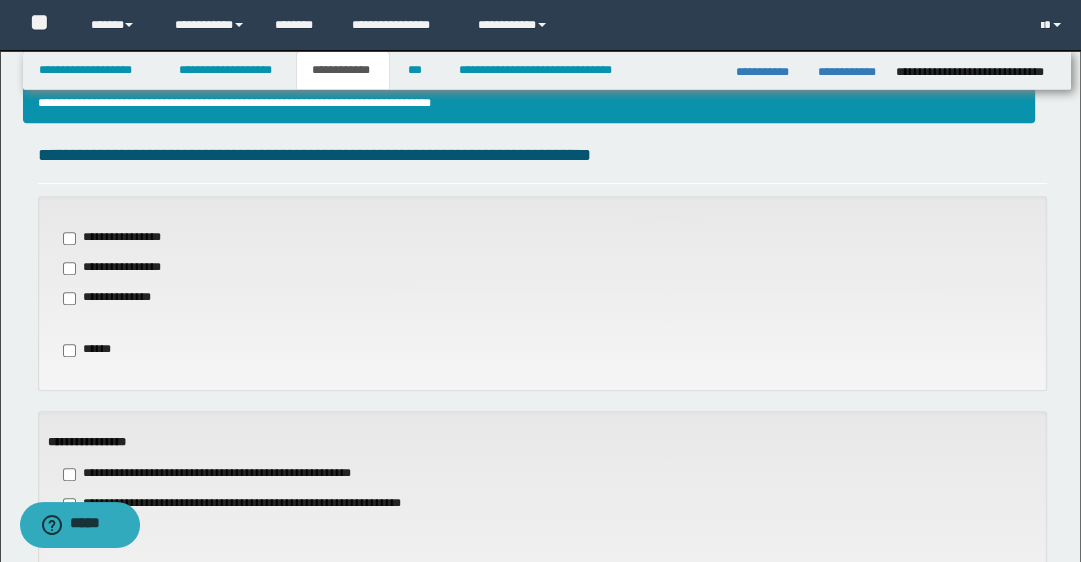 scroll, scrollTop: 640, scrollLeft: 0, axis: vertical 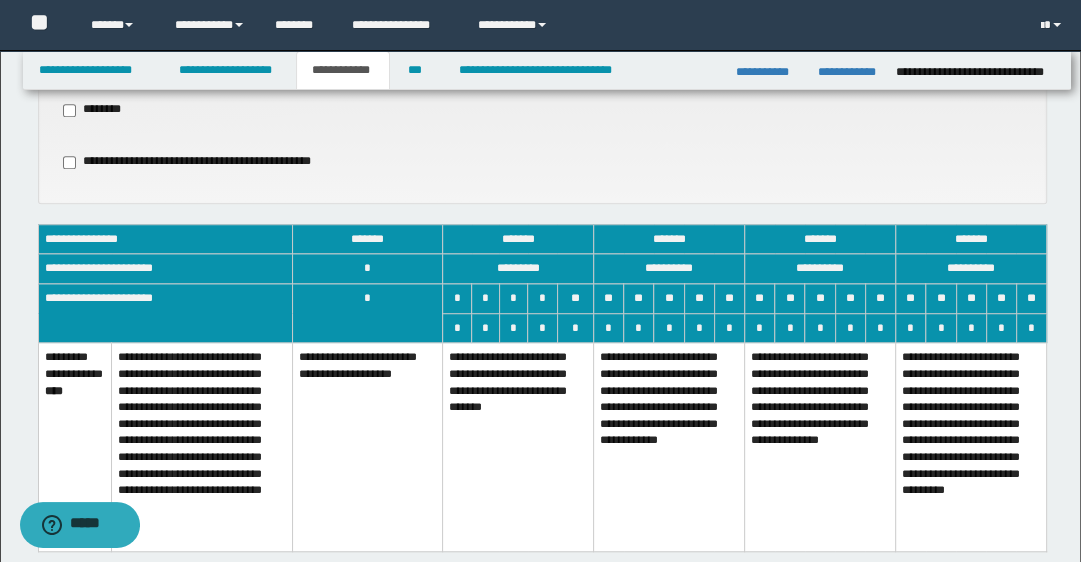 click on "**********" at bounding box center [518, 447] 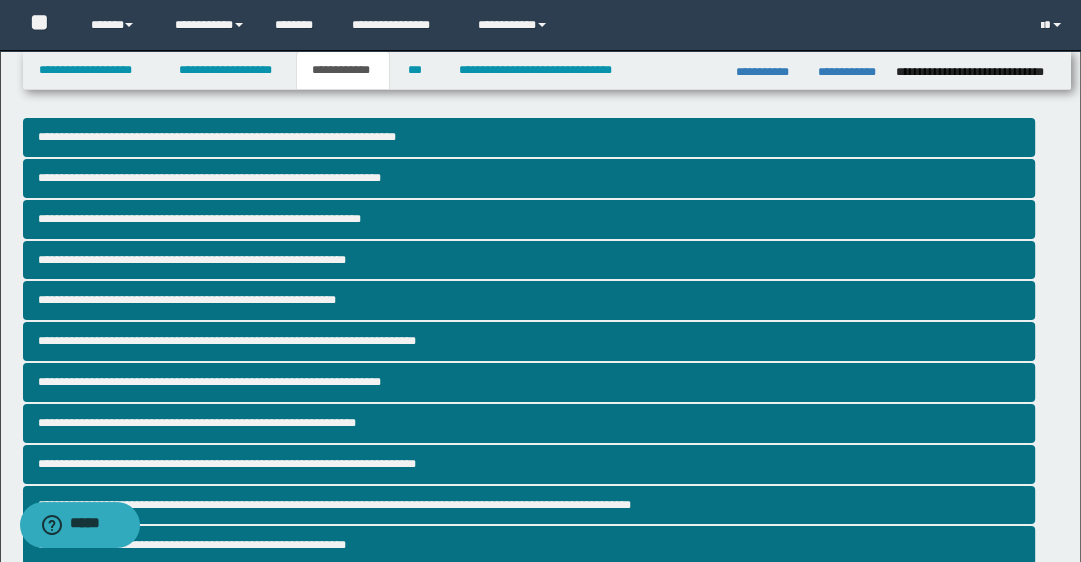 scroll, scrollTop: 0, scrollLeft: 0, axis: both 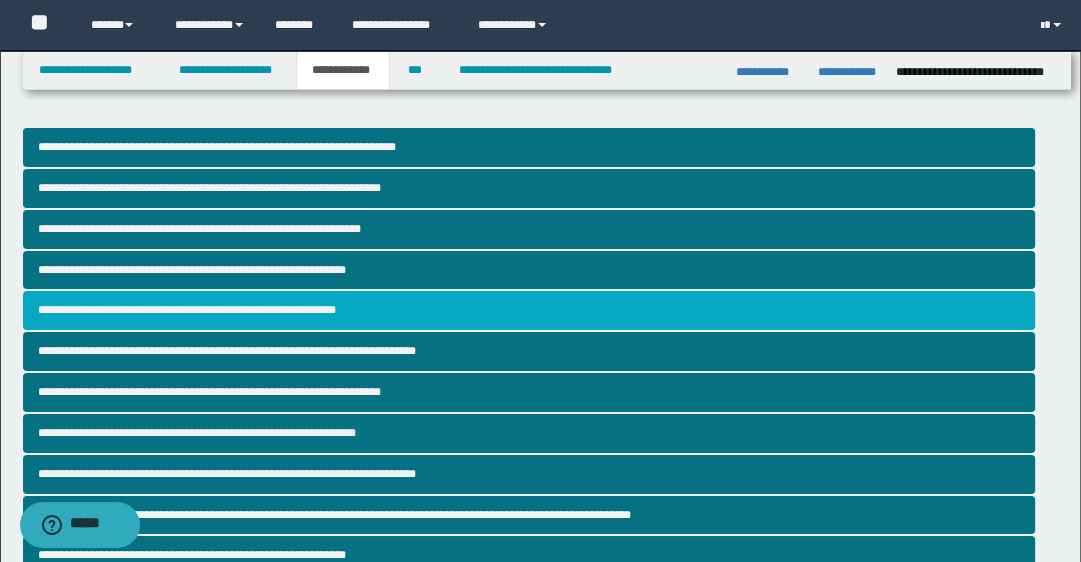 click on "**********" at bounding box center [529, 310] 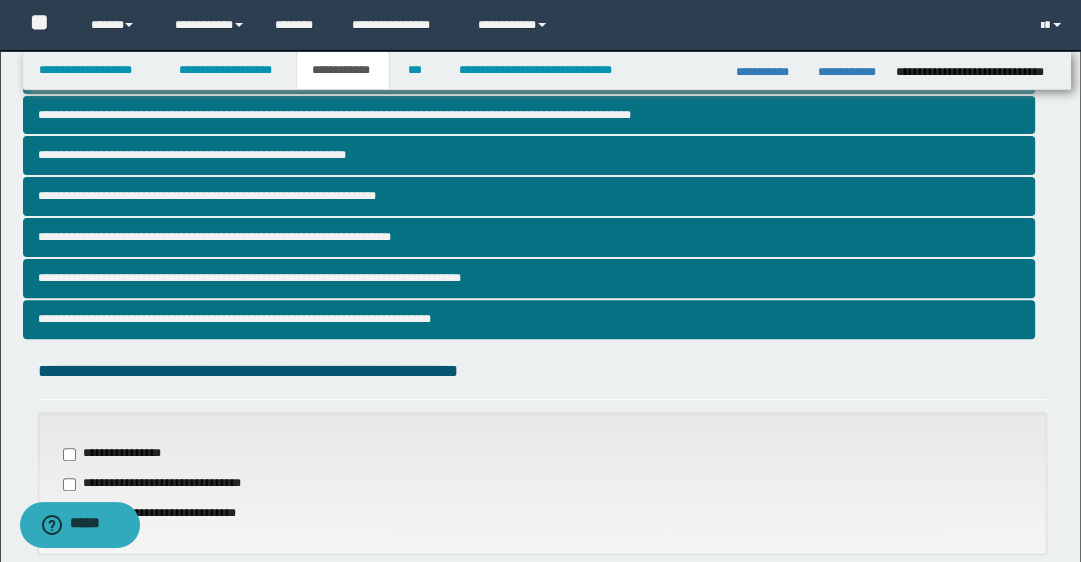 scroll, scrollTop: 560, scrollLeft: 0, axis: vertical 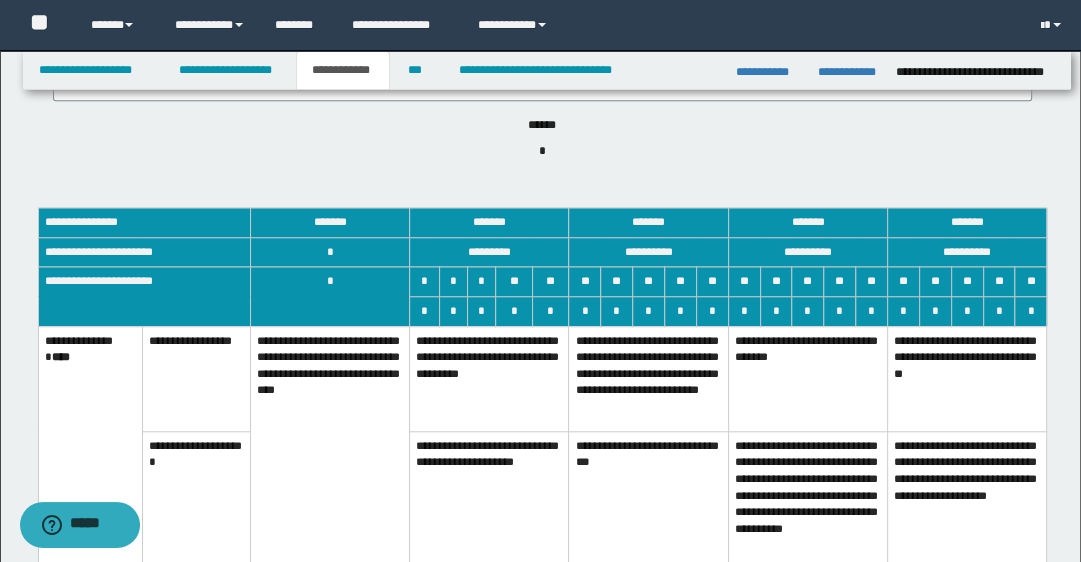 click on "**********" at bounding box center [489, 378] 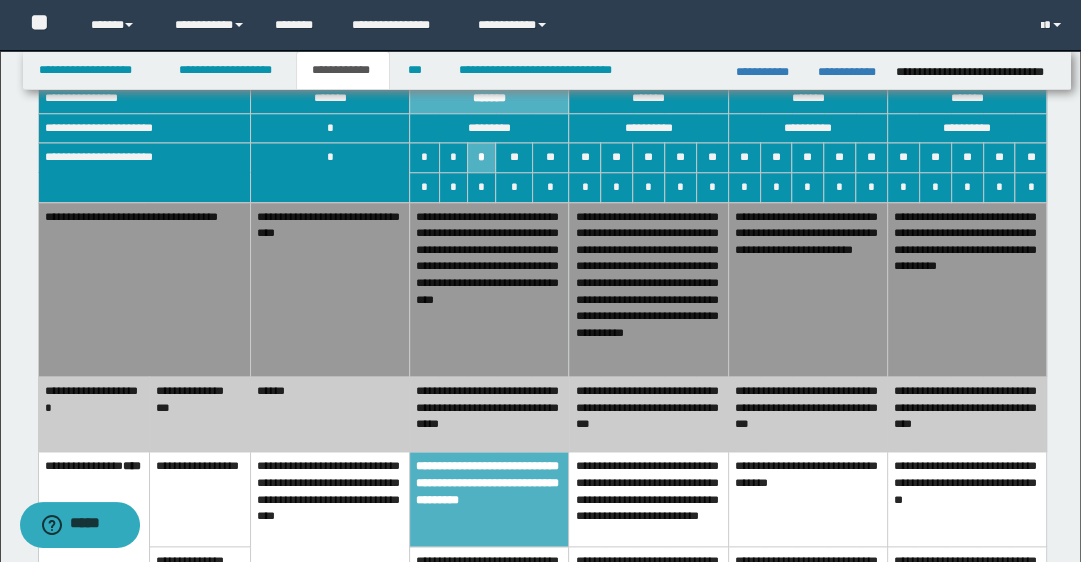 scroll, scrollTop: 1520, scrollLeft: 0, axis: vertical 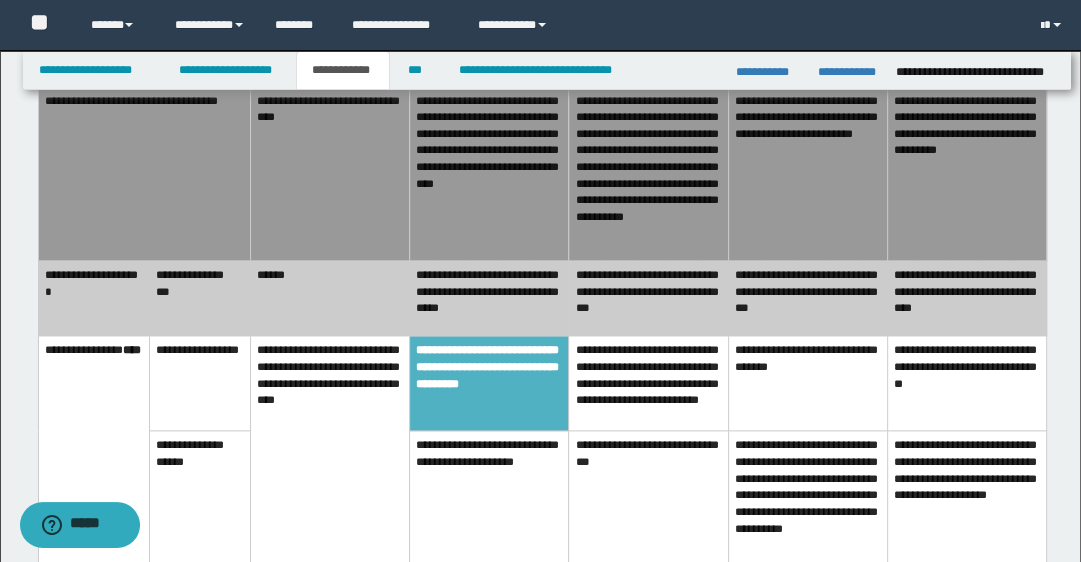 click on "**********" at bounding box center (489, 498) 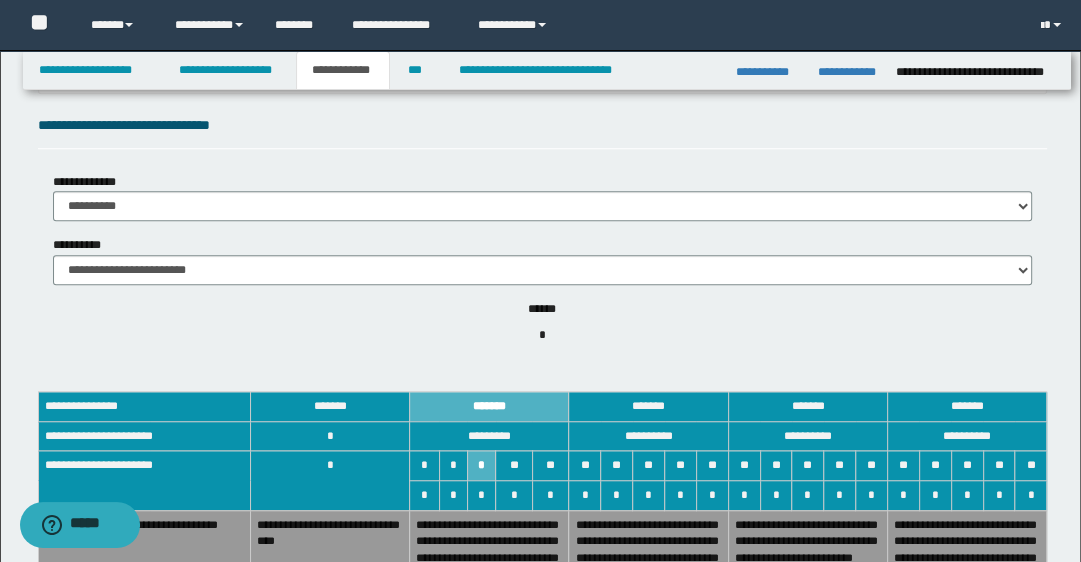 scroll, scrollTop: 960, scrollLeft: 0, axis: vertical 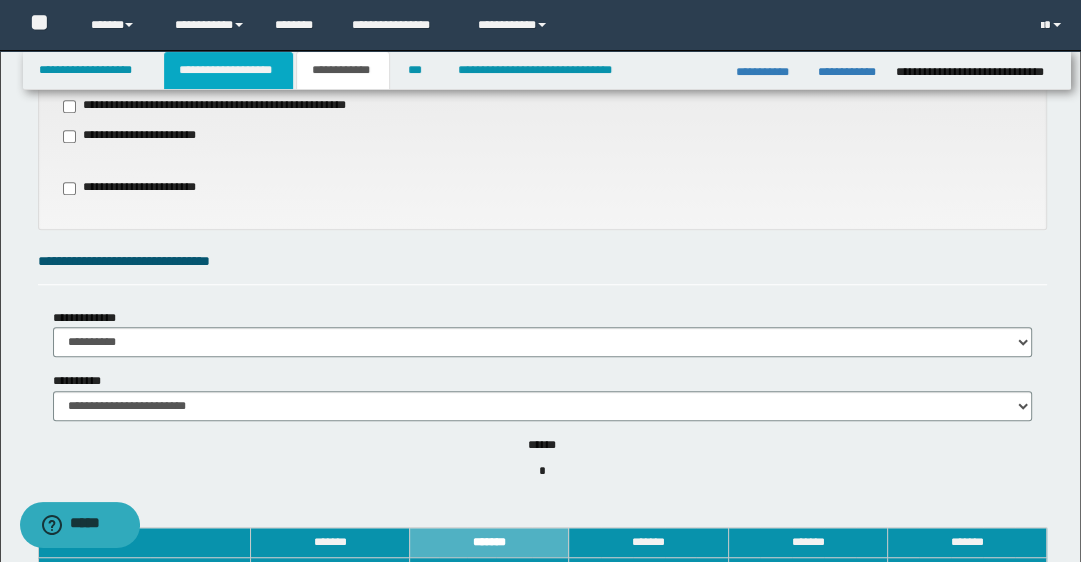 click on "**********" at bounding box center [228, 70] 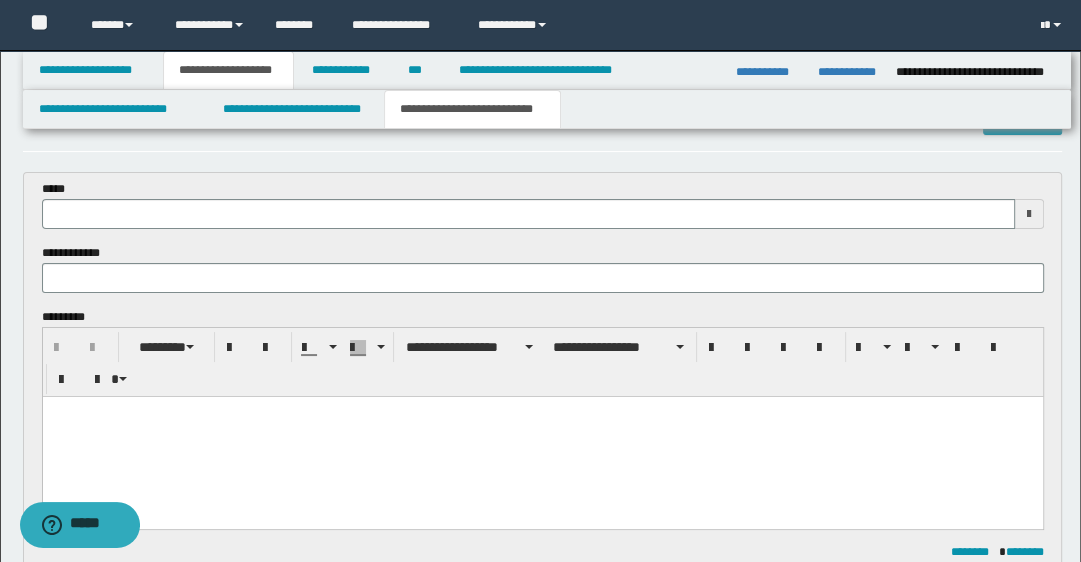 scroll, scrollTop: 0, scrollLeft: 0, axis: both 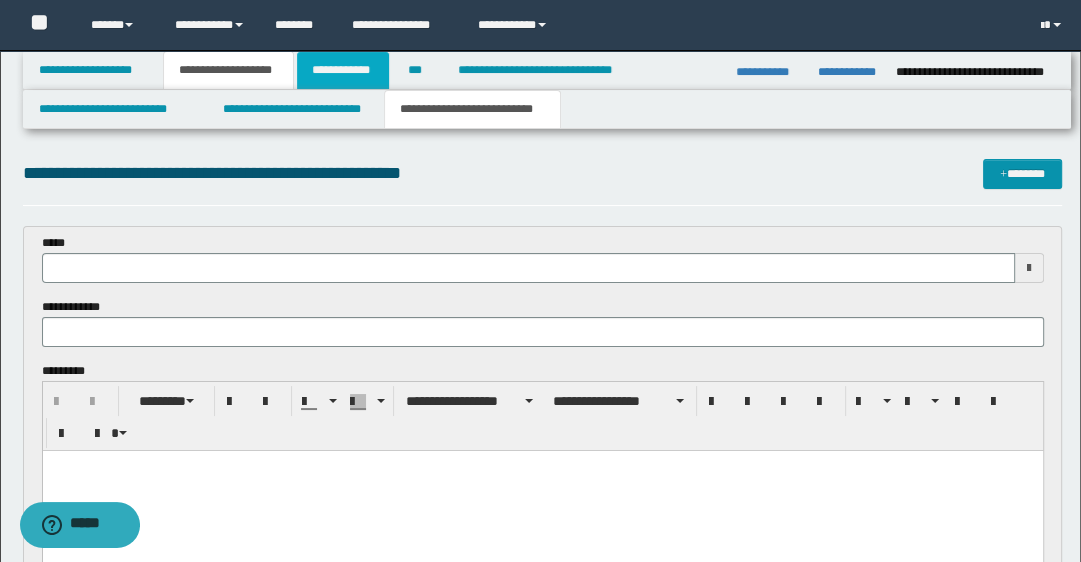 click on "**********" at bounding box center (343, 70) 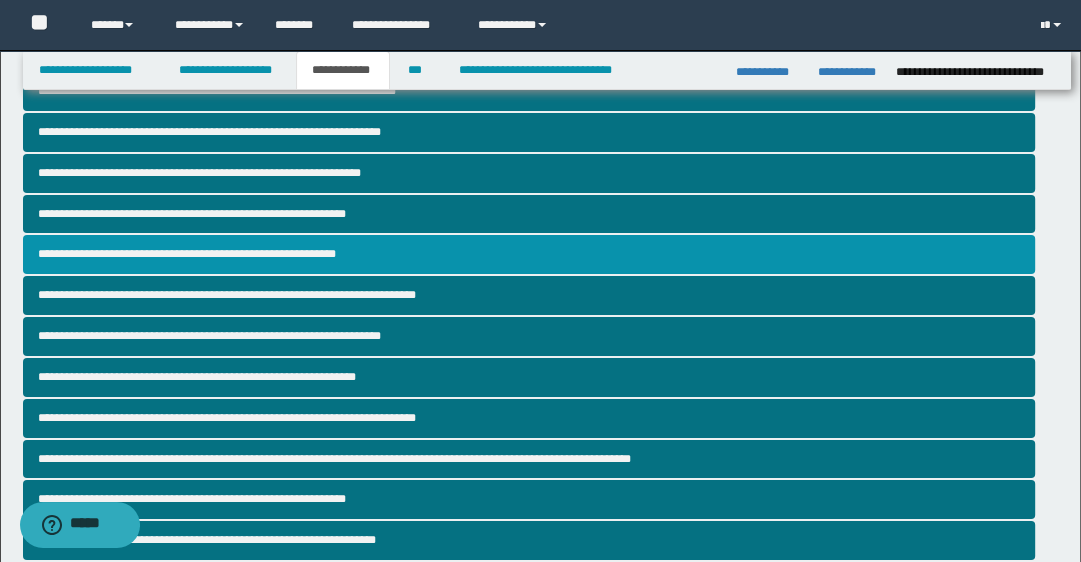 scroll, scrollTop: 80, scrollLeft: 0, axis: vertical 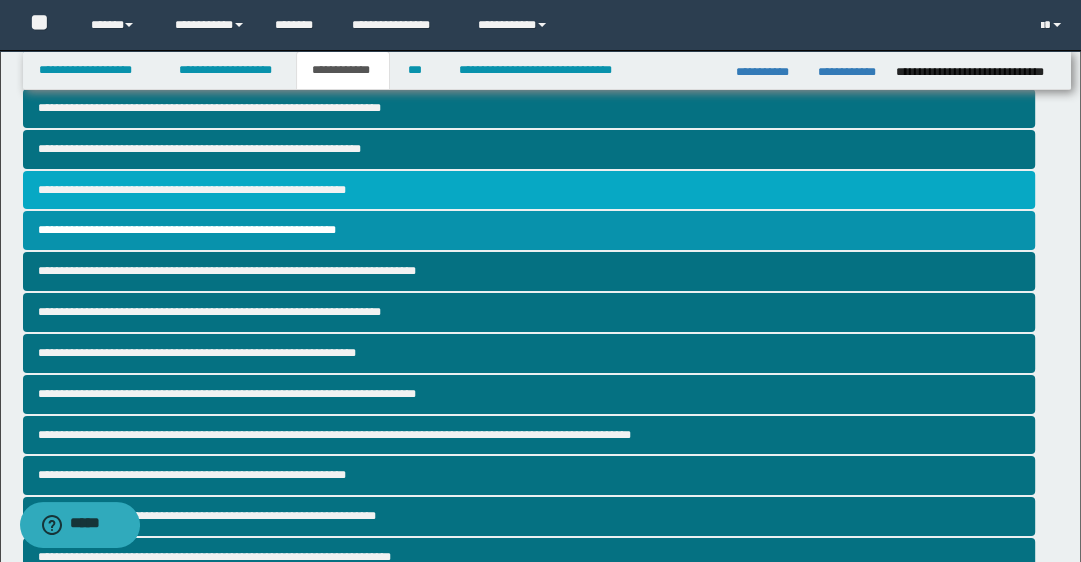 click on "**********" at bounding box center (529, 190) 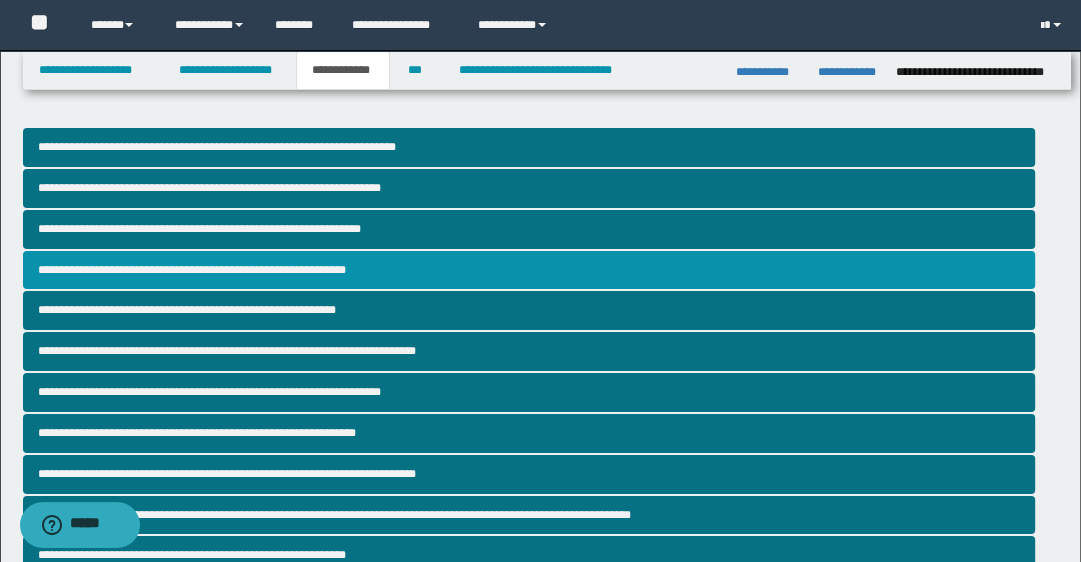 click on "**********" at bounding box center (529, 270) 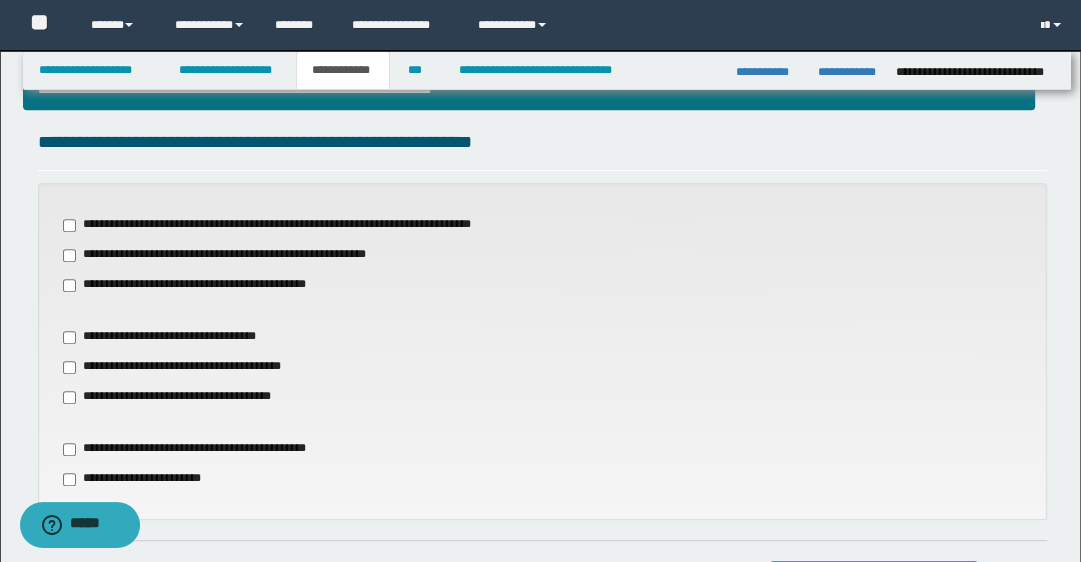 scroll, scrollTop: 640, scrollLeft: 0, axis: vertical 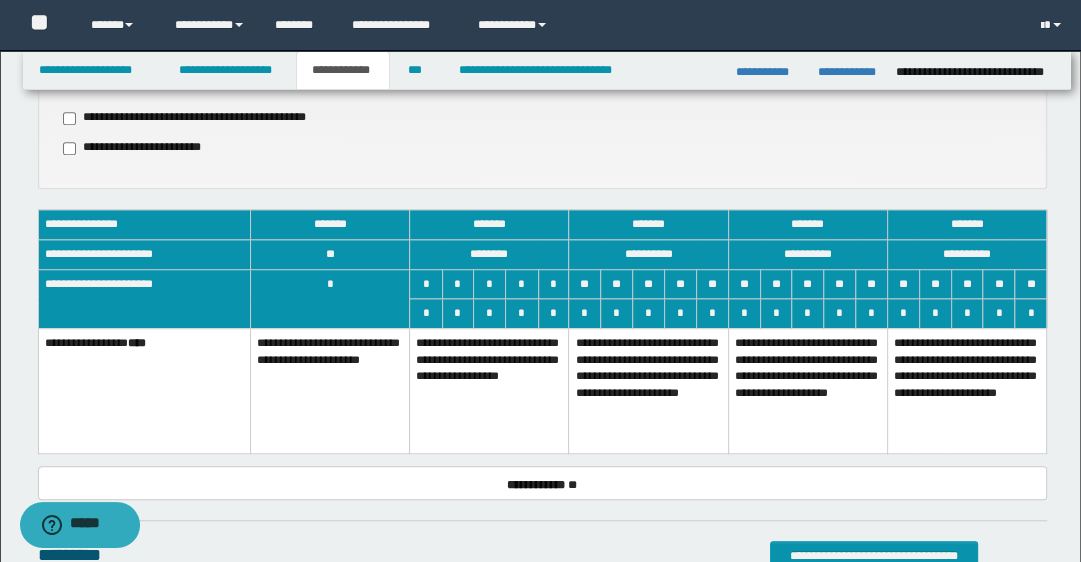 click on "**********" at bounding box center (489, 390) 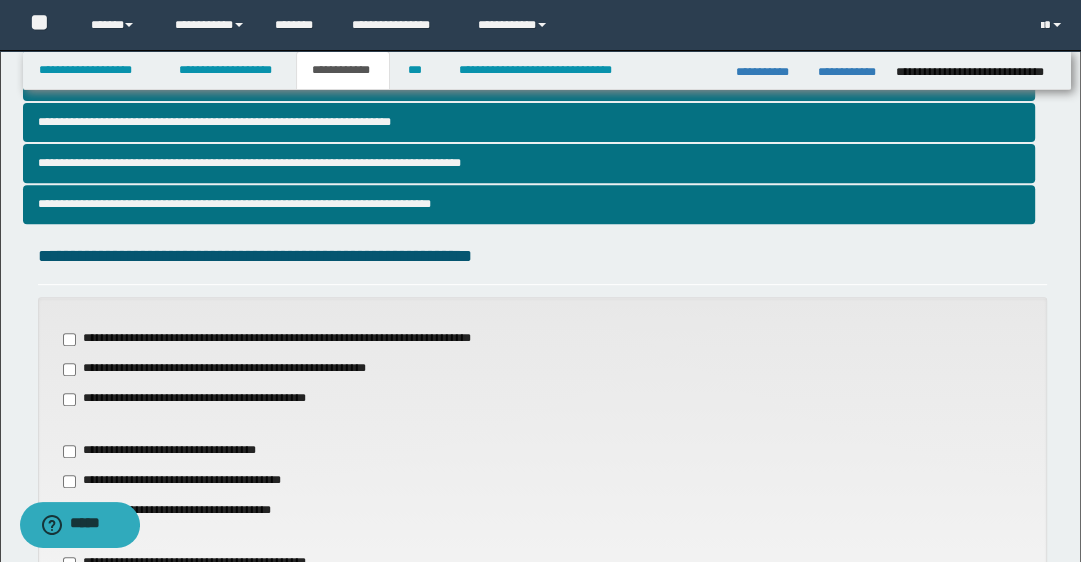 scroll, scrollTop: 480, scrollLeft: 0, axis: vertical 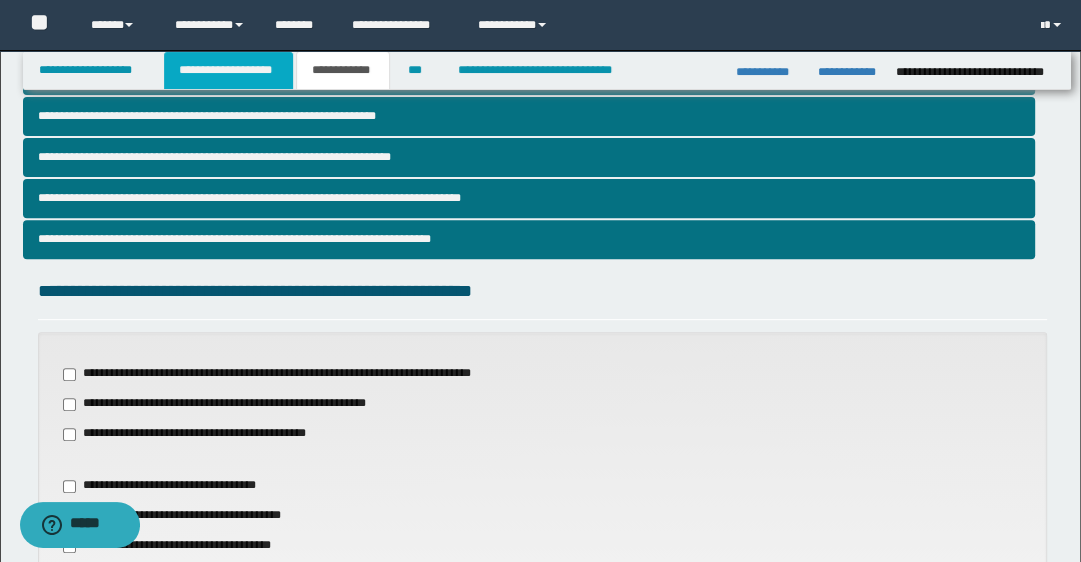 click on "**********" at bounding box center (228, 70) 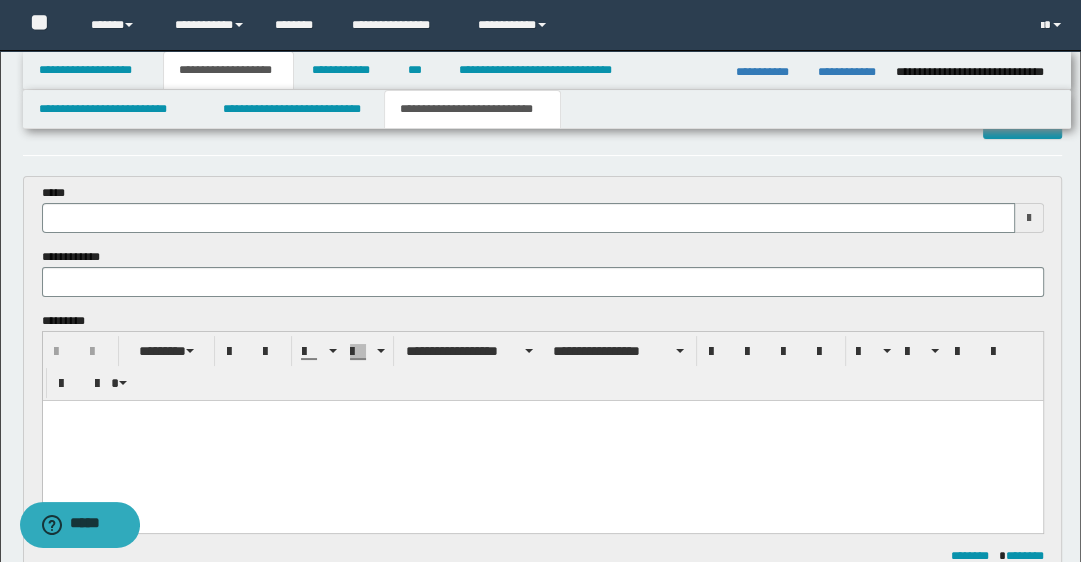 scroll, scrollTop: 0, scrollLeft: 0, axis: both 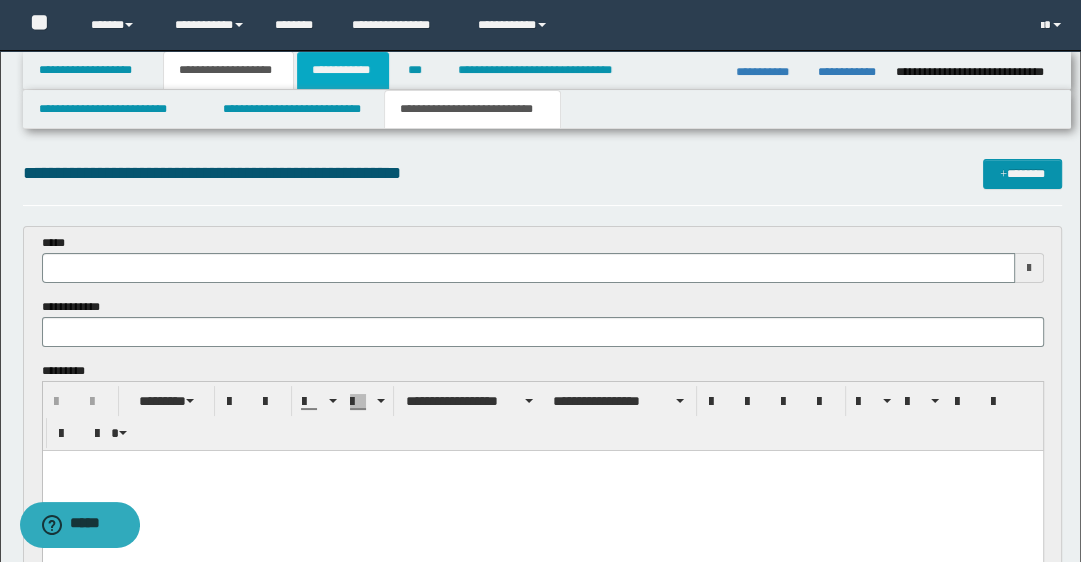 click on "**********" at bounding box center (343, 70) 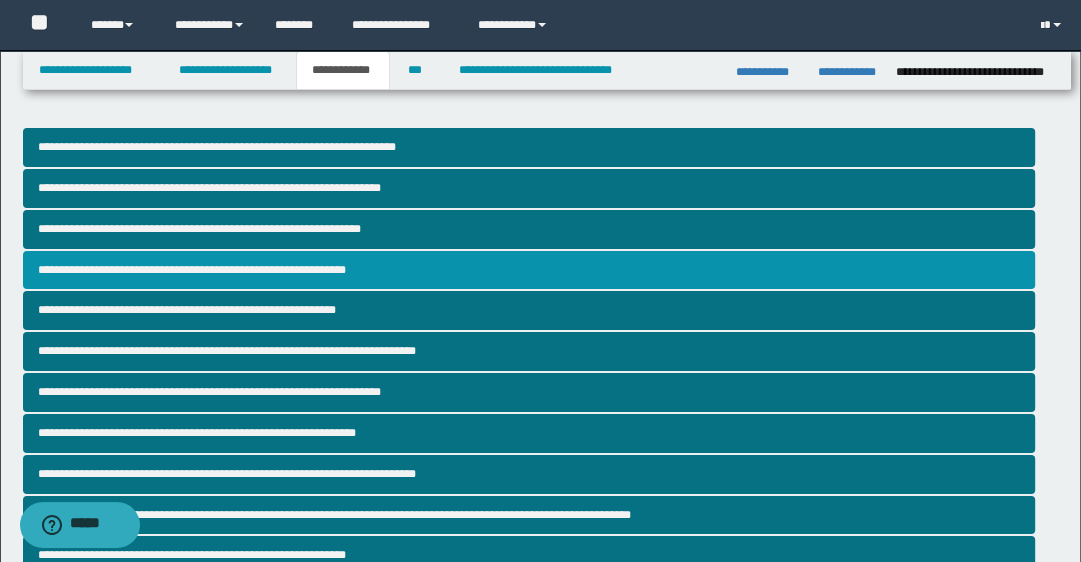 click on "**********" at bounding box center [529, 270] 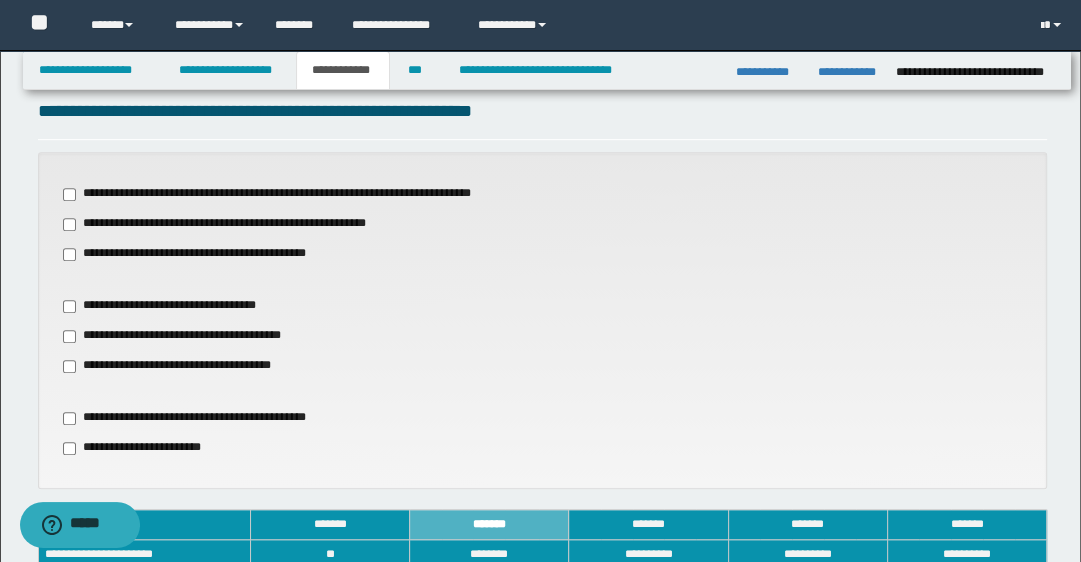 scroll, scrollTop: 720, scrollLeft: 0, axis: vertical 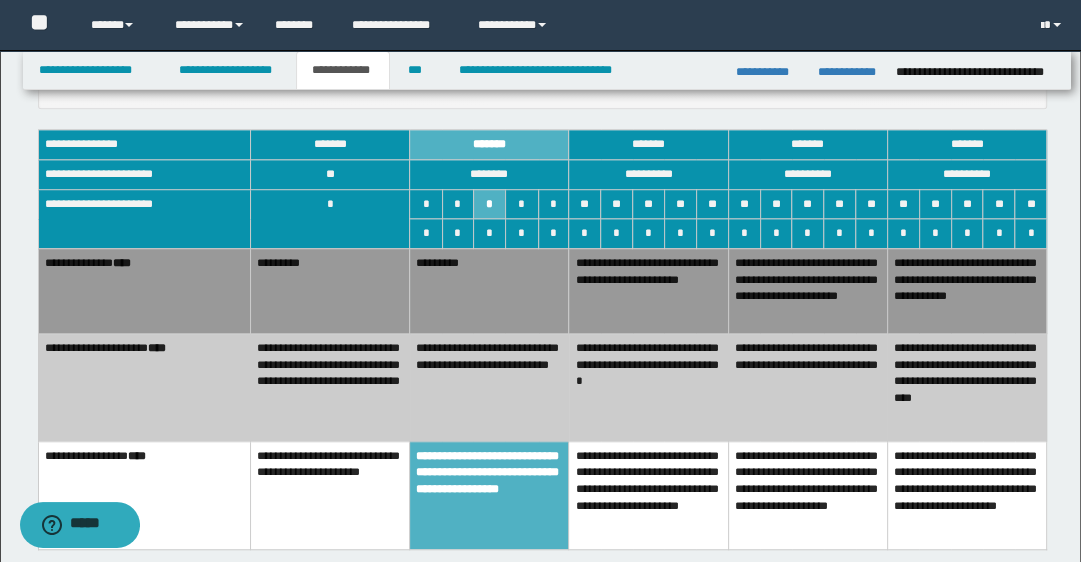 click on "**********" at bounding box center (329, 495) 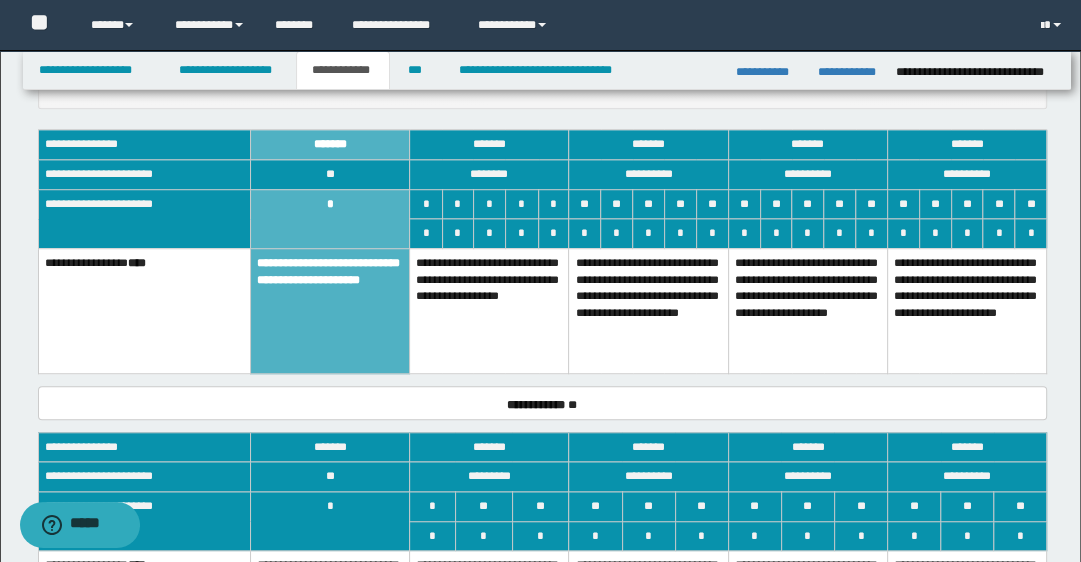 click on "**********" at bounding box center [489, 310] 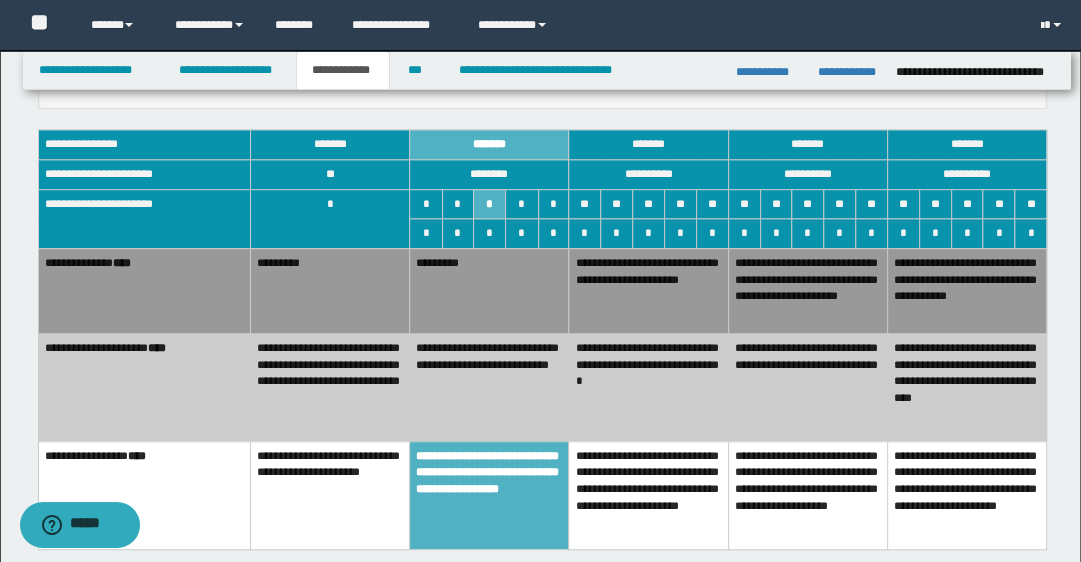 click on "*********" at bounding box center (329, 290) 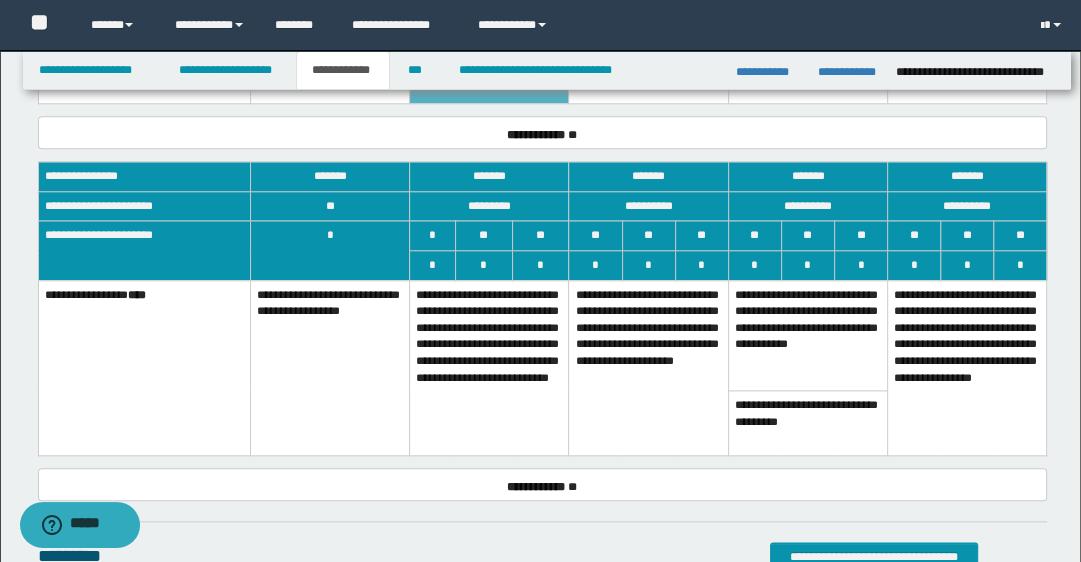 scroll, scrollTop: 1520, scrollLeft: 0, axis: vertical 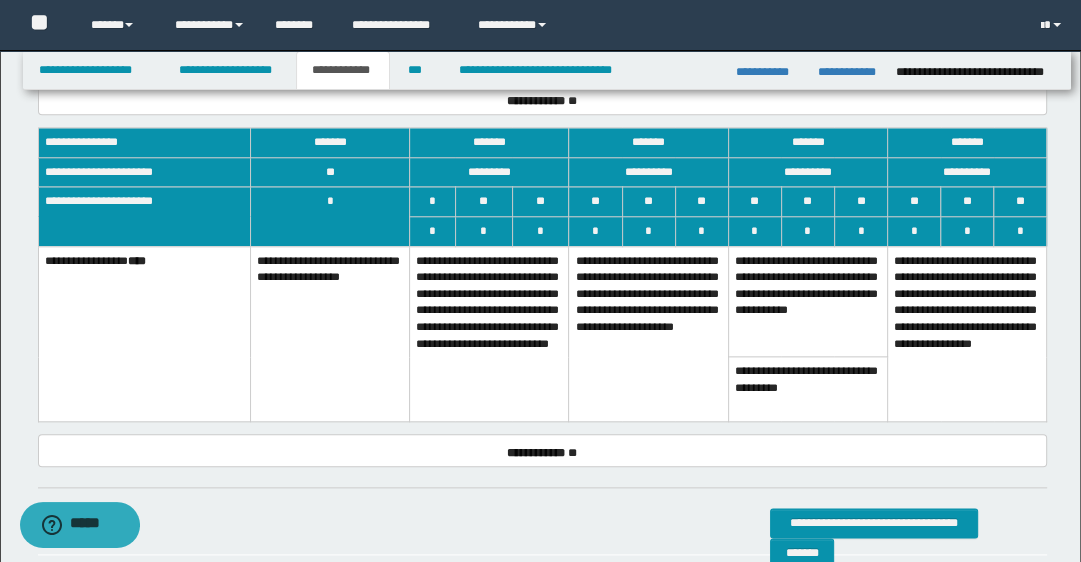 click on "**********" at bounding box center [489, 333] 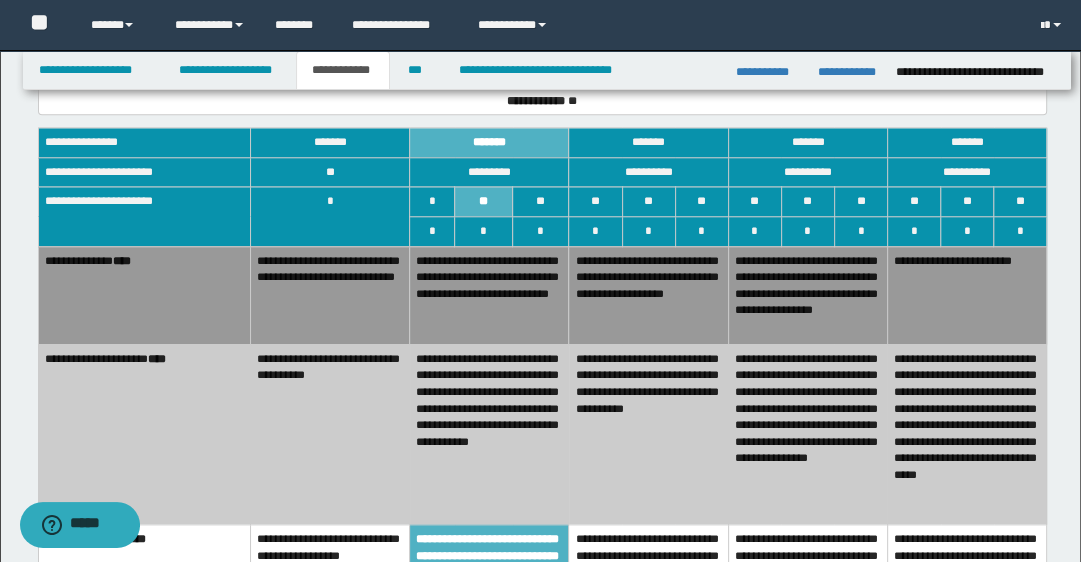click on "**********" at bounding box center [329, 295] 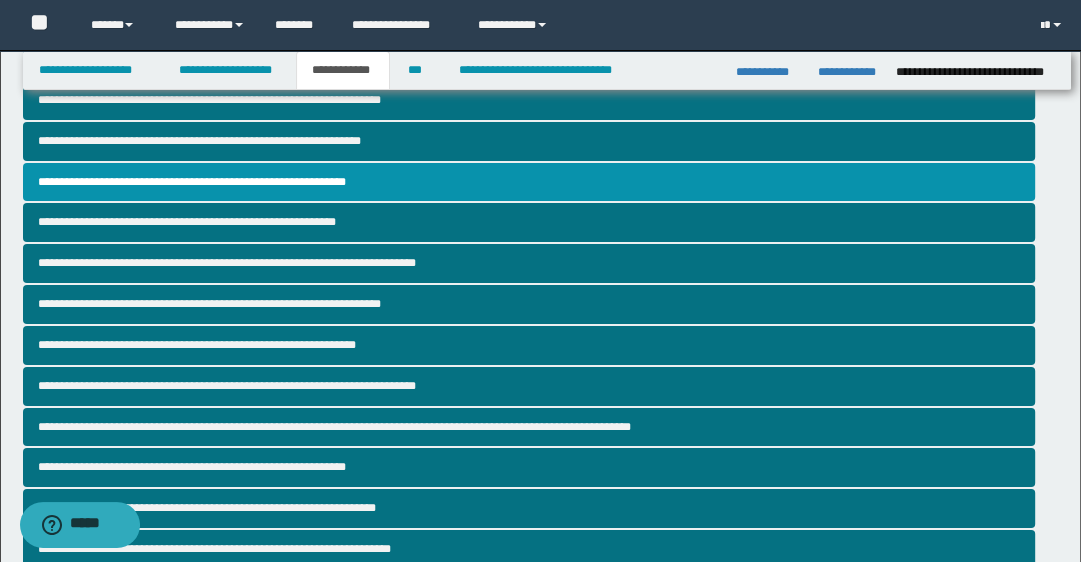 scroll, scrollTop: 0, scrollLeft: 0, axis: both 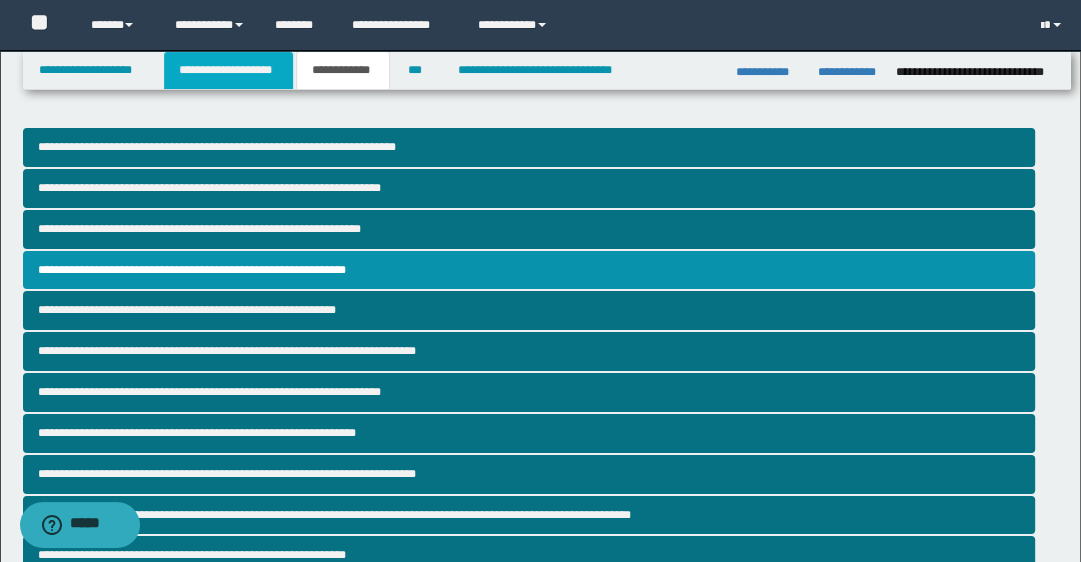 click on "**********" at bounding box center (228, 70) 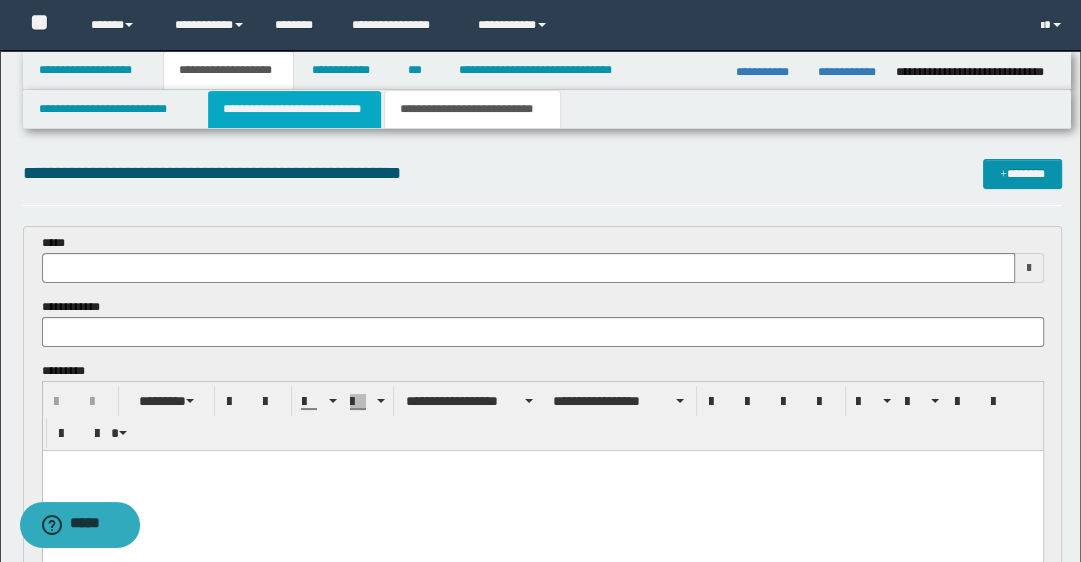 click on "**********" at bounding box center (294, 109) 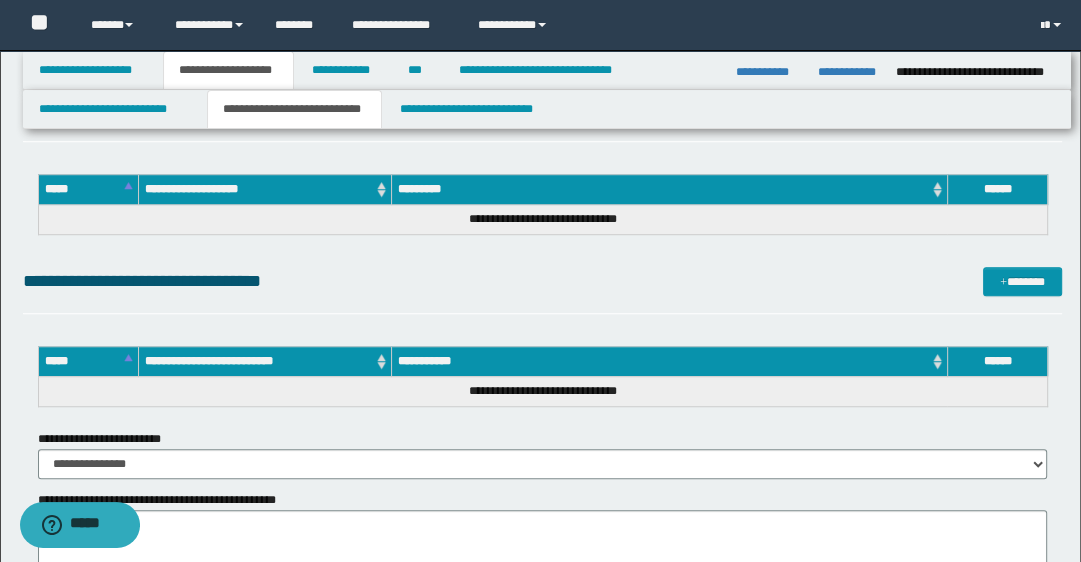 scroll, scrollTop: 1040, scrollLeft: 0, axis: vertical 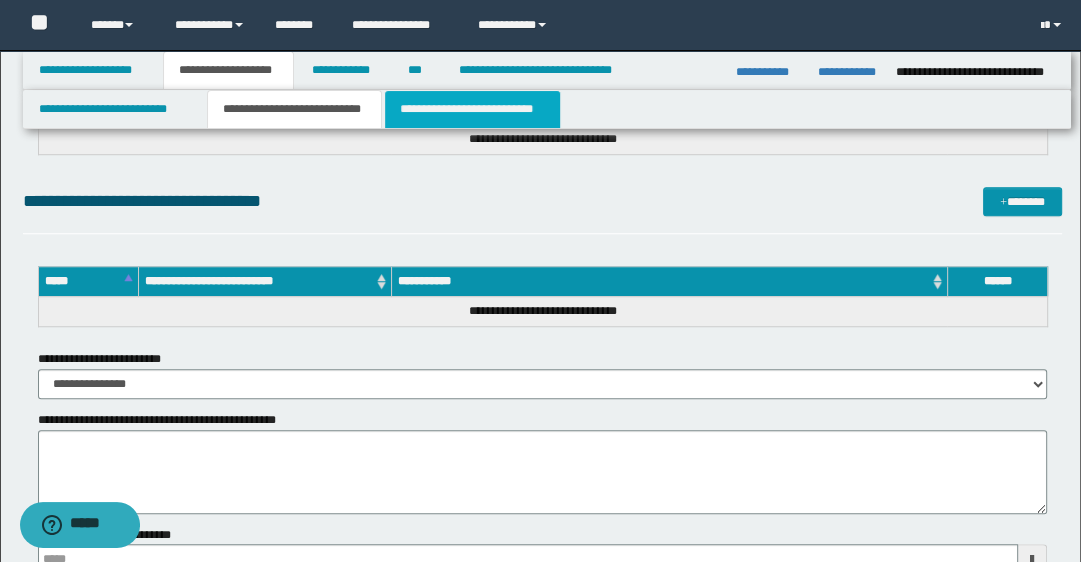 click on "**********" at bounding box center [472, 109] 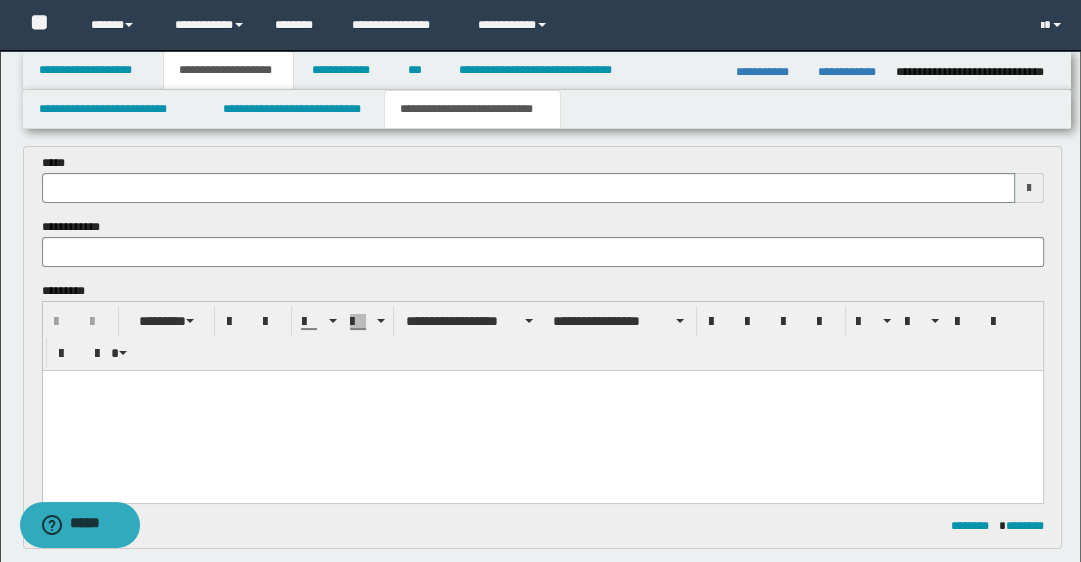 scroll, scrollTop: 0, scrollLeft: 0, axis: both 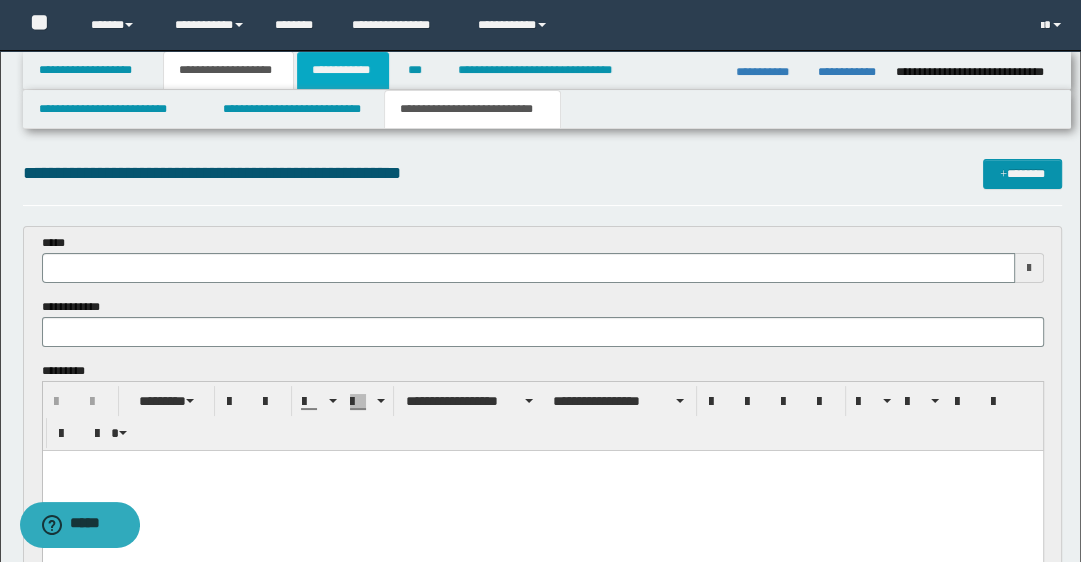 click on "**********" at bounding box center [343, 70] 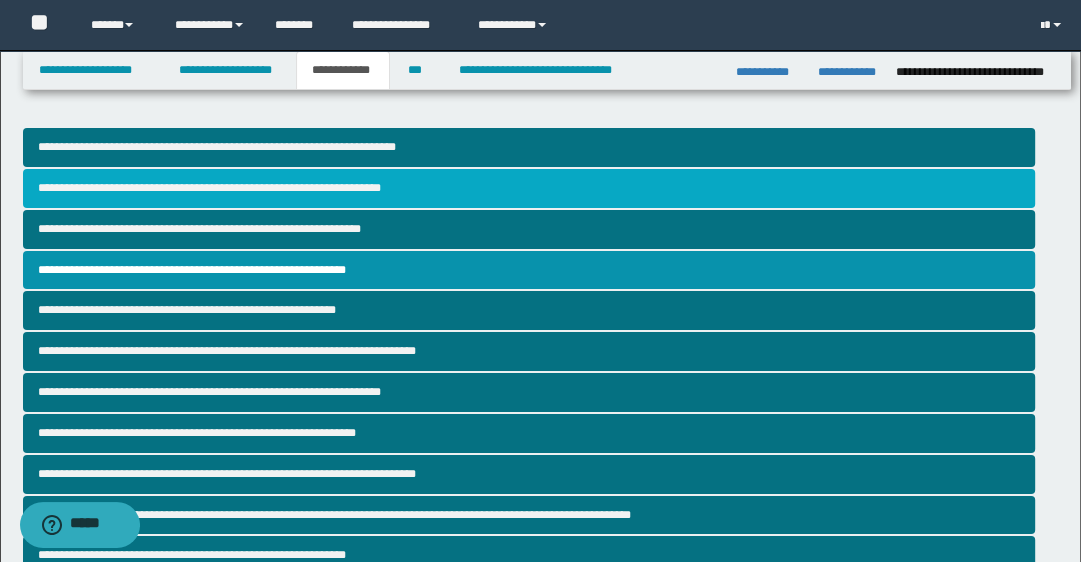 click on "**********" at bounding box center [529, 188] 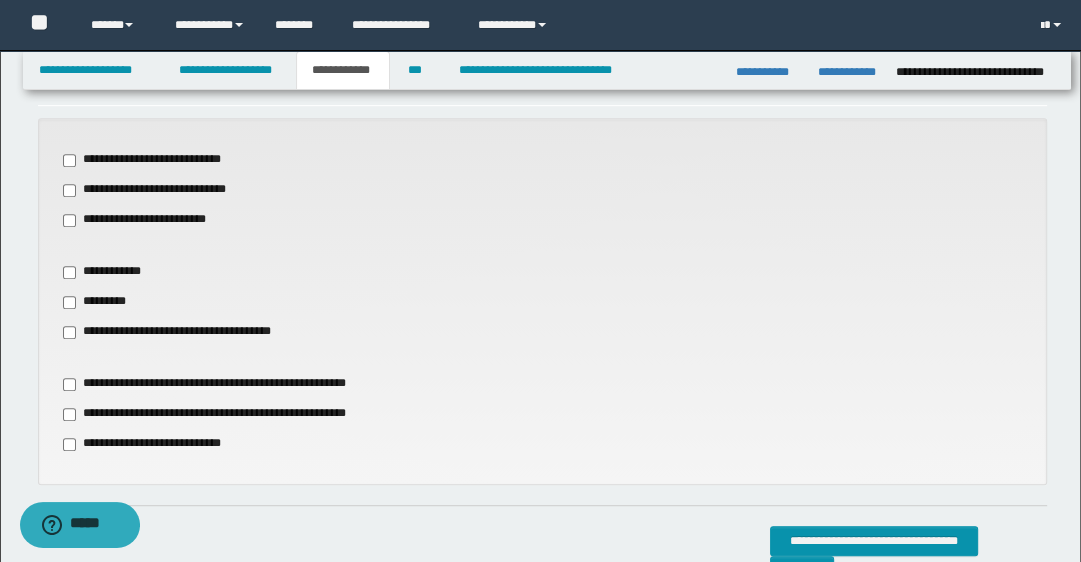 scroll, scrollTop: 720, scrollLeft: 0, axis: vertical 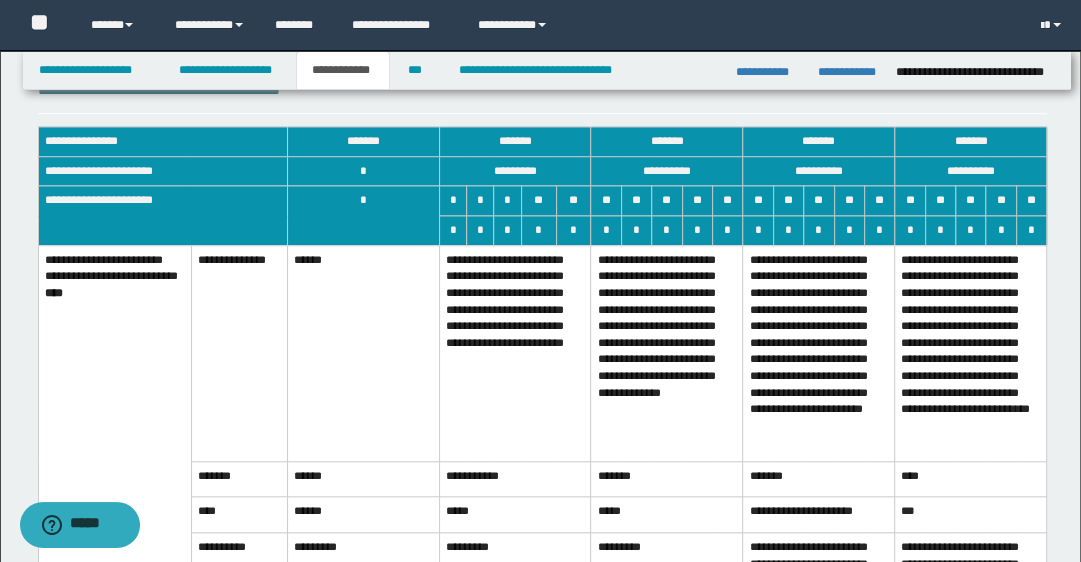 click on "**********" at bounding box center (515, 353) 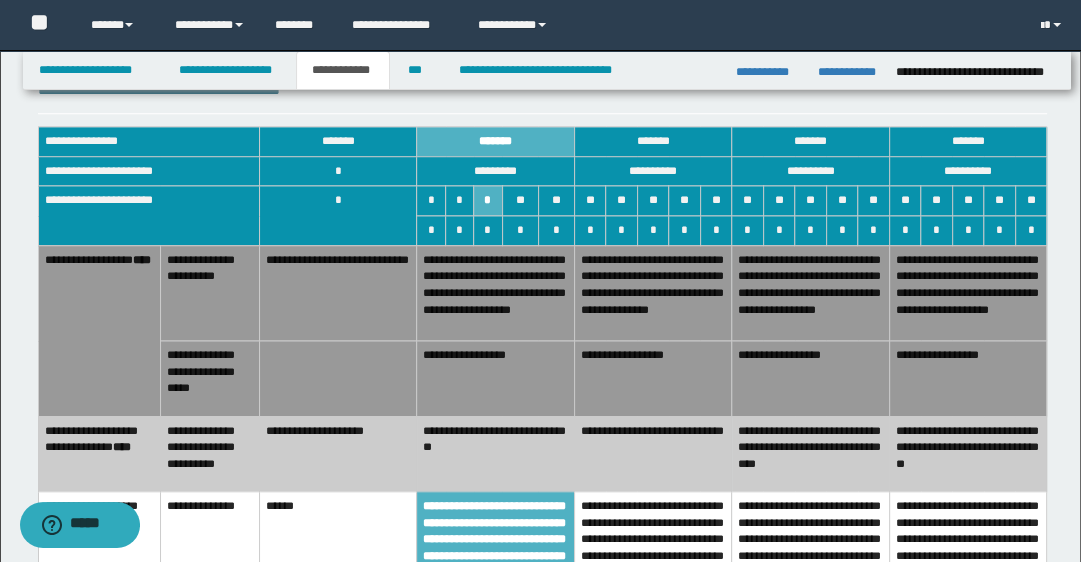 click on "**********" at bounding box center (338, 292) 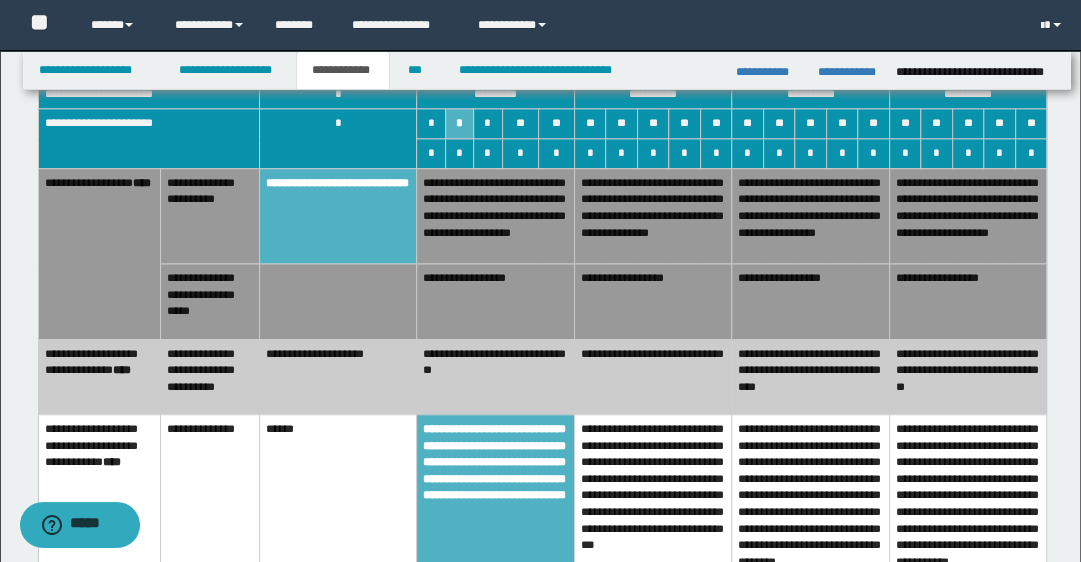 scroll, scrollTop: 1120, scrollLeft: 0, axis: vertical 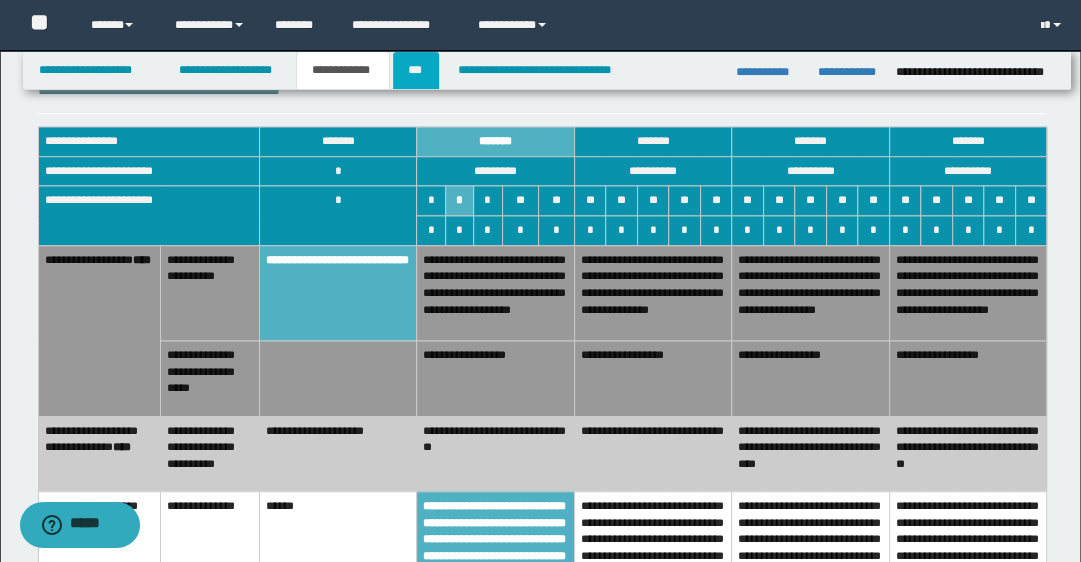 click on "***" at bounding box center [416, 70] 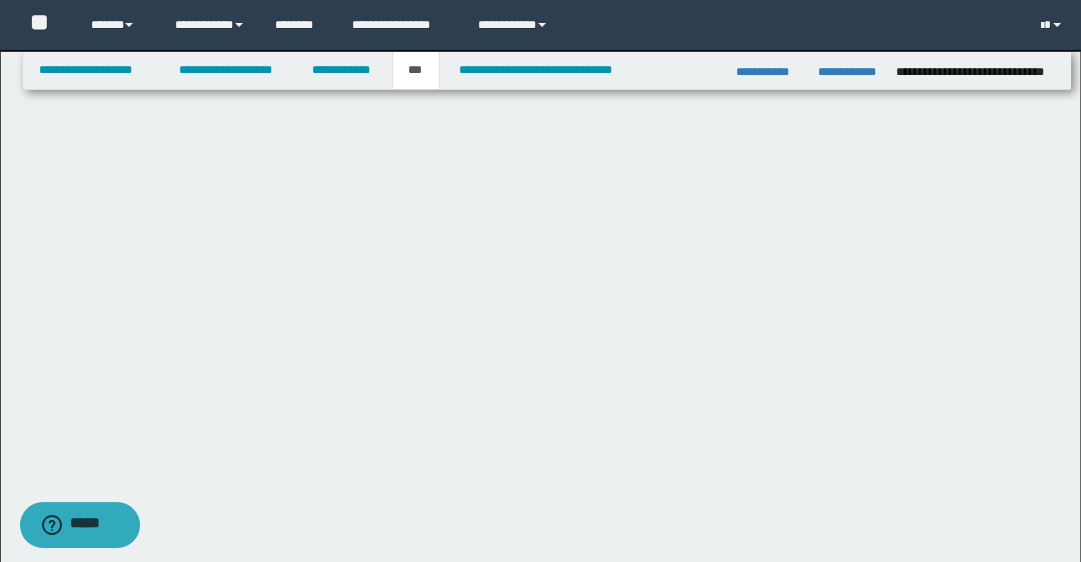 scroll, scrollTop: 0, scrollLeft: 0, axis: both 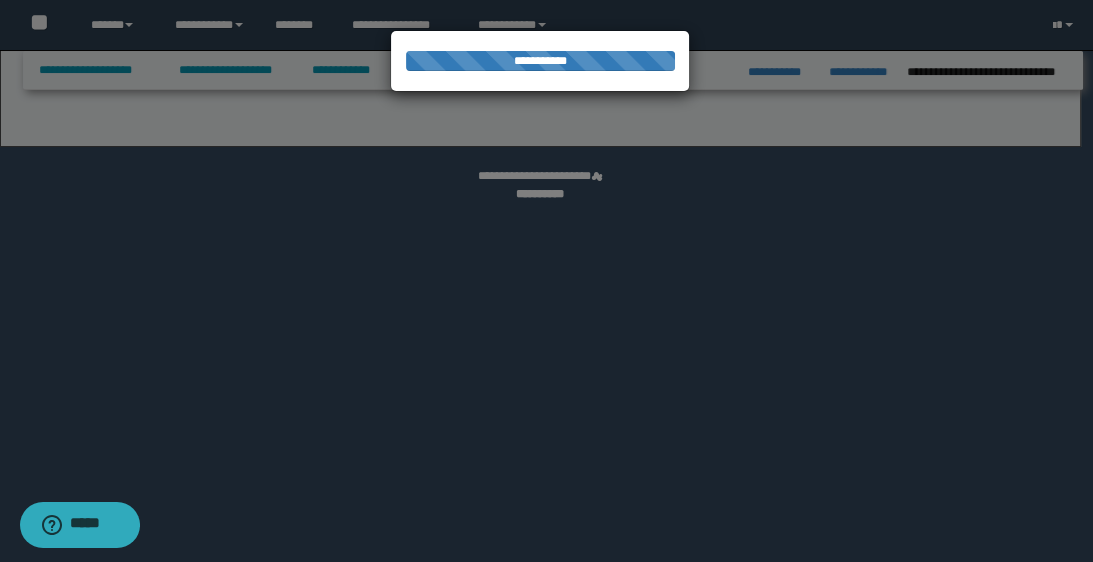 select on "***" 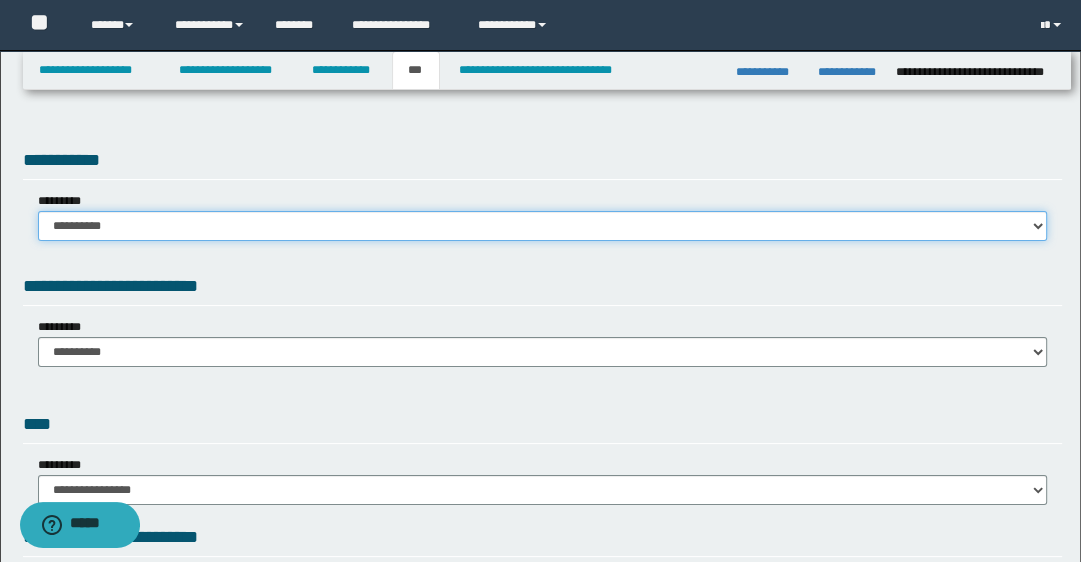 click on "**********" at bounding box center [543, 226] 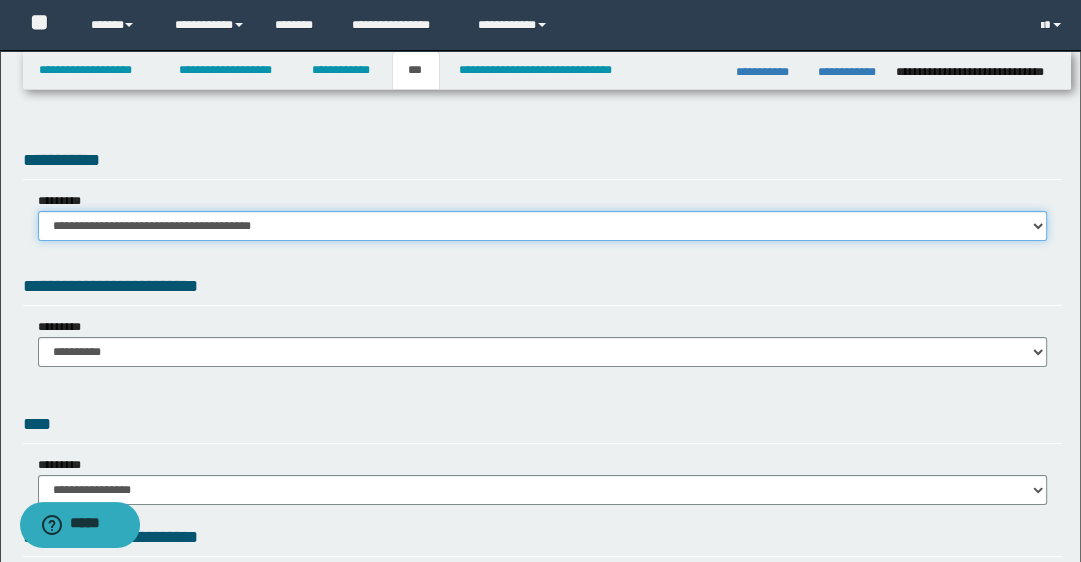 click on "**********" at bounding box center [543, 226] 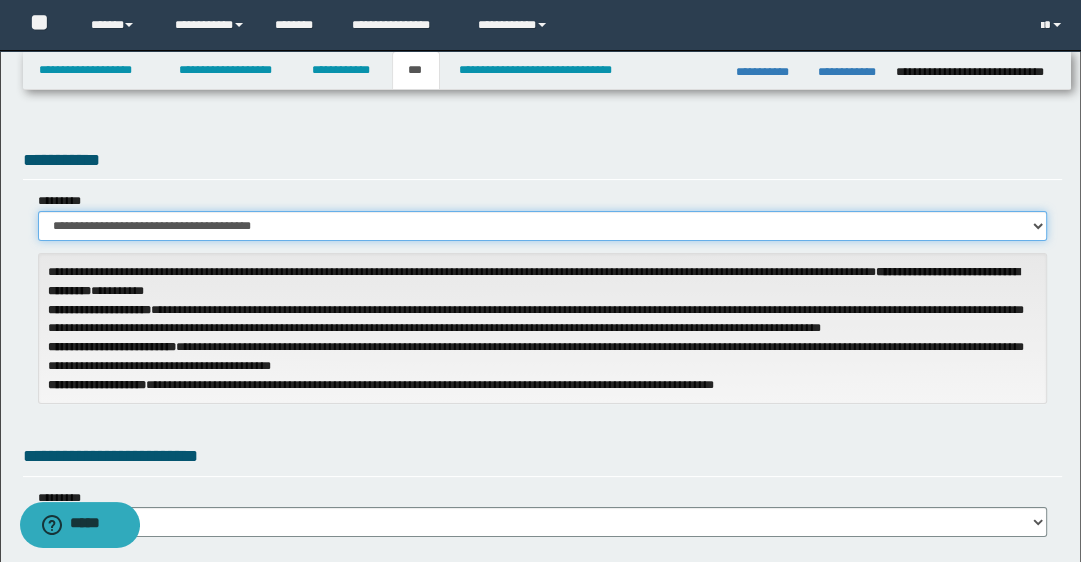scroll, scrollTop: 80, scrollLeft: 0, axis: vertical 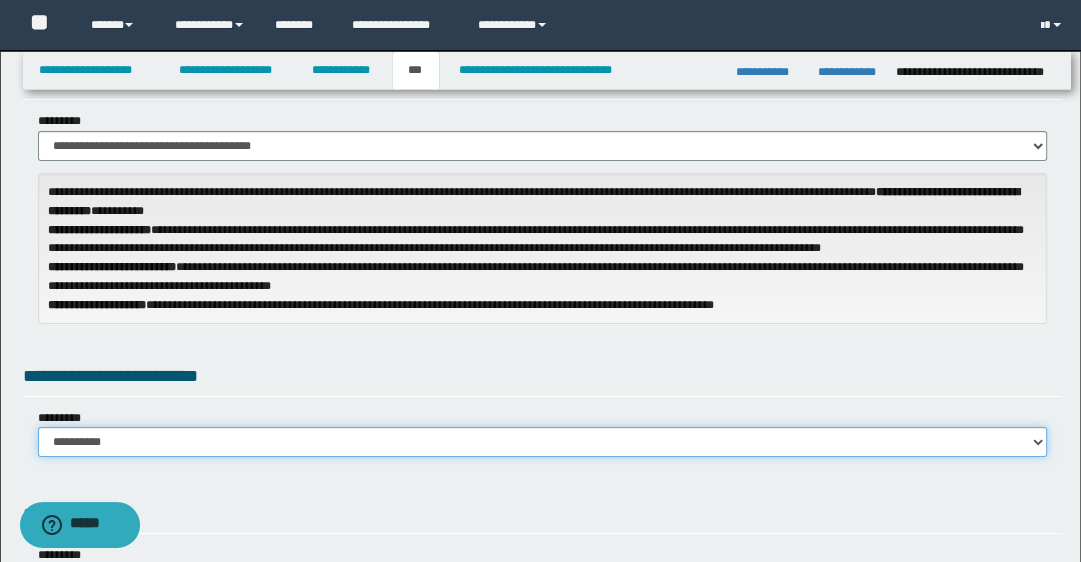 click on "**********" at bounding box center [543, 442] 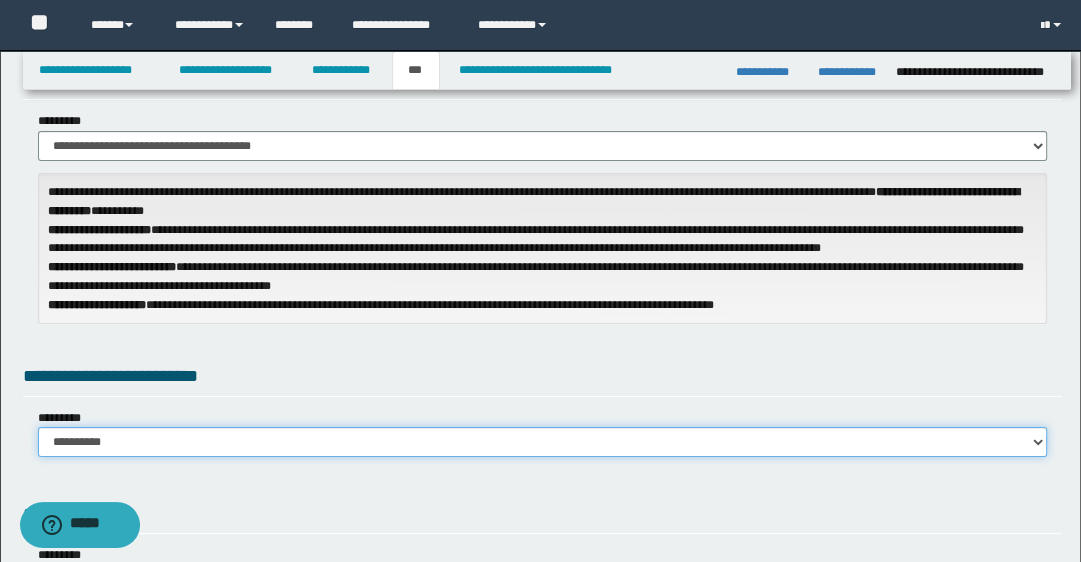 select on "*" 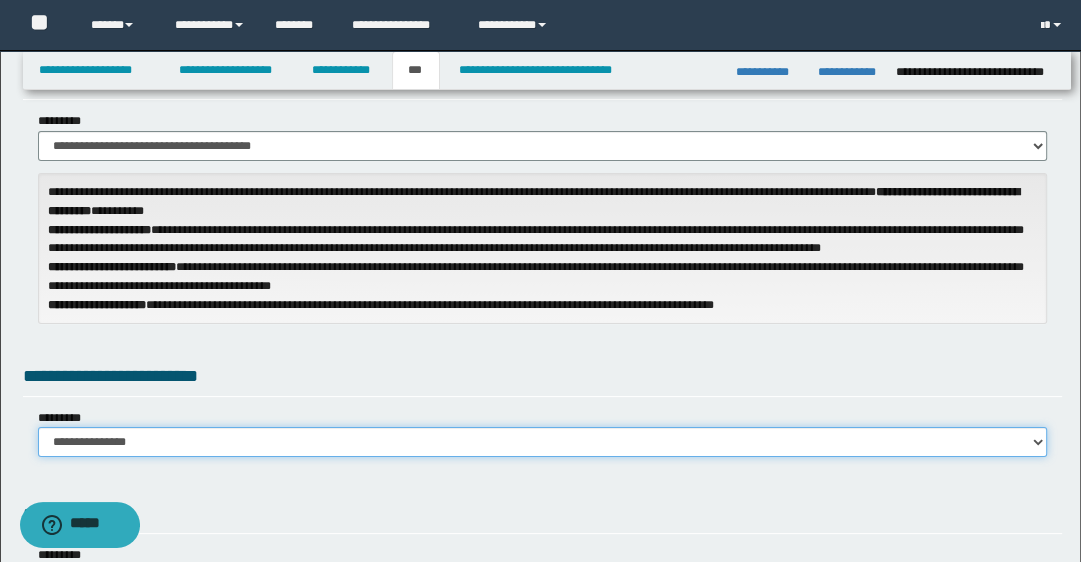 click on "**********" at bounding box center (543, 442) 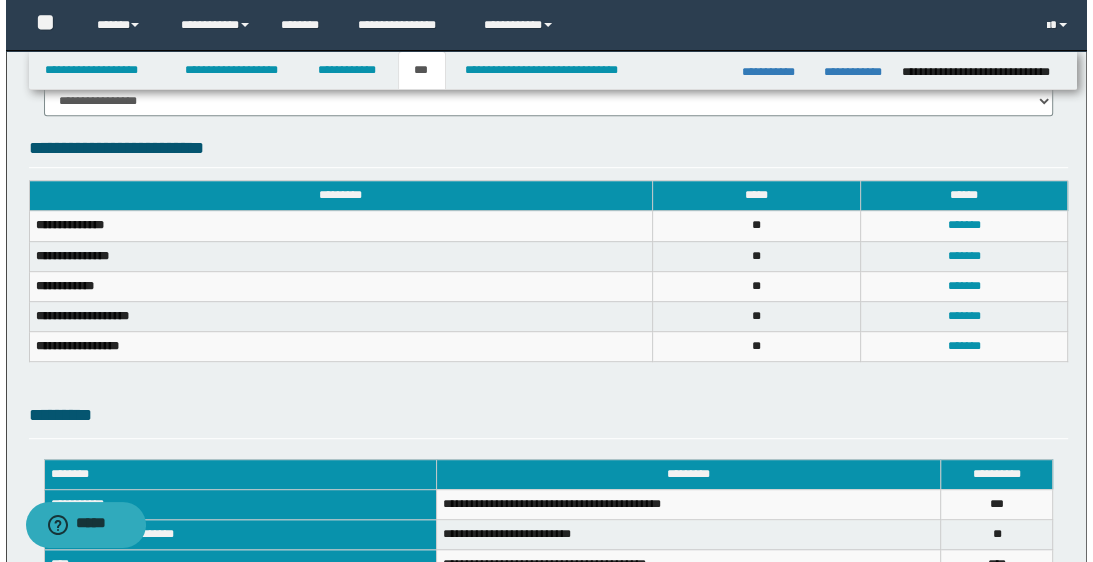 scroll, scrollTop: 720, scrollLeft: 0, axis: vertical 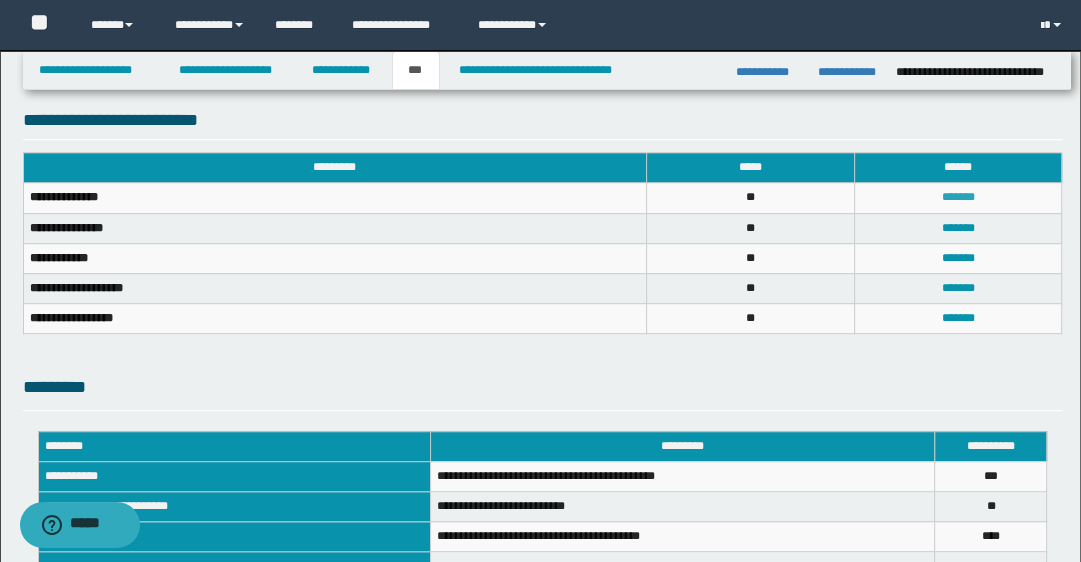 click on "*******" at bounding box center [958, 197] 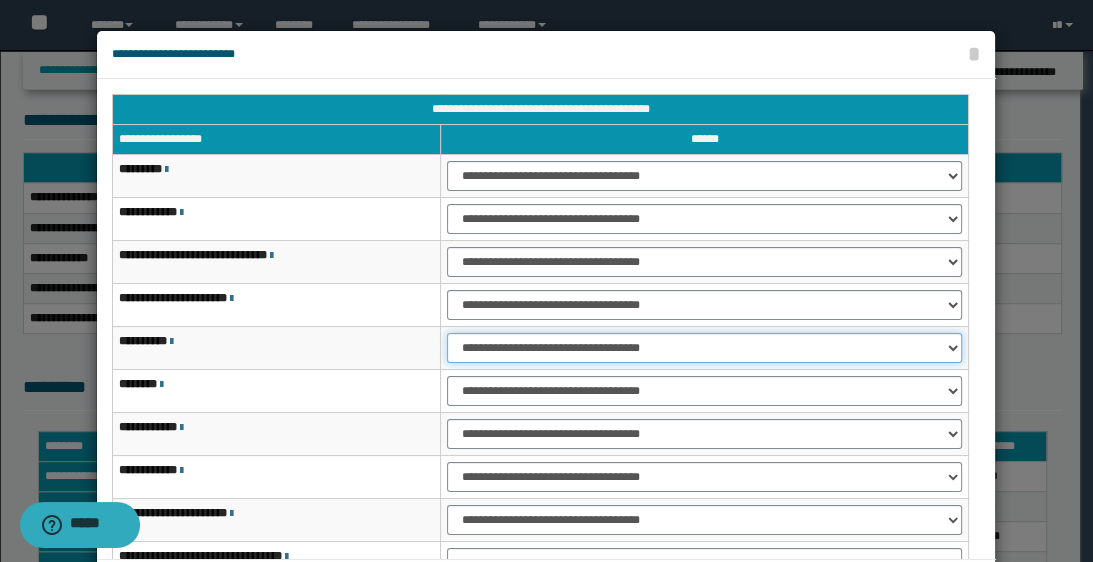 click on "**********" at bounding box center (704, 348) 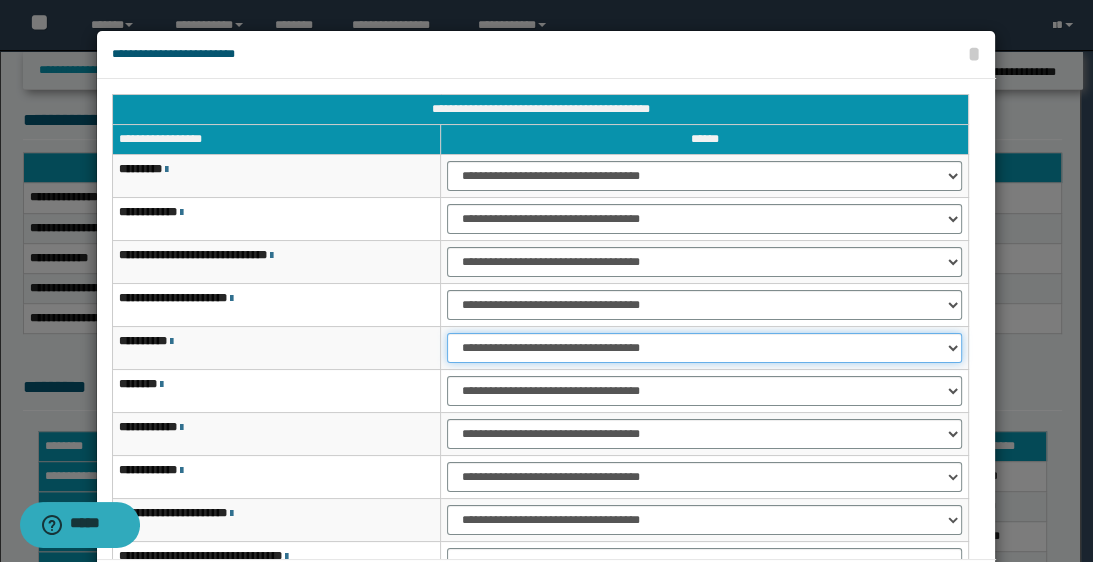 select on "***" 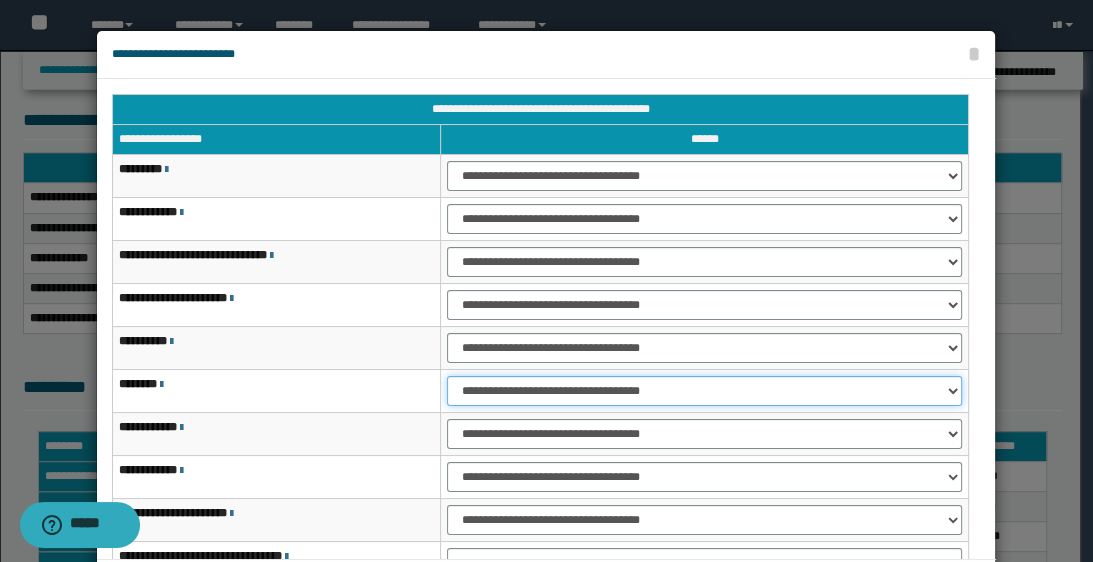 click on "**********" at bounding box center (704, 391) 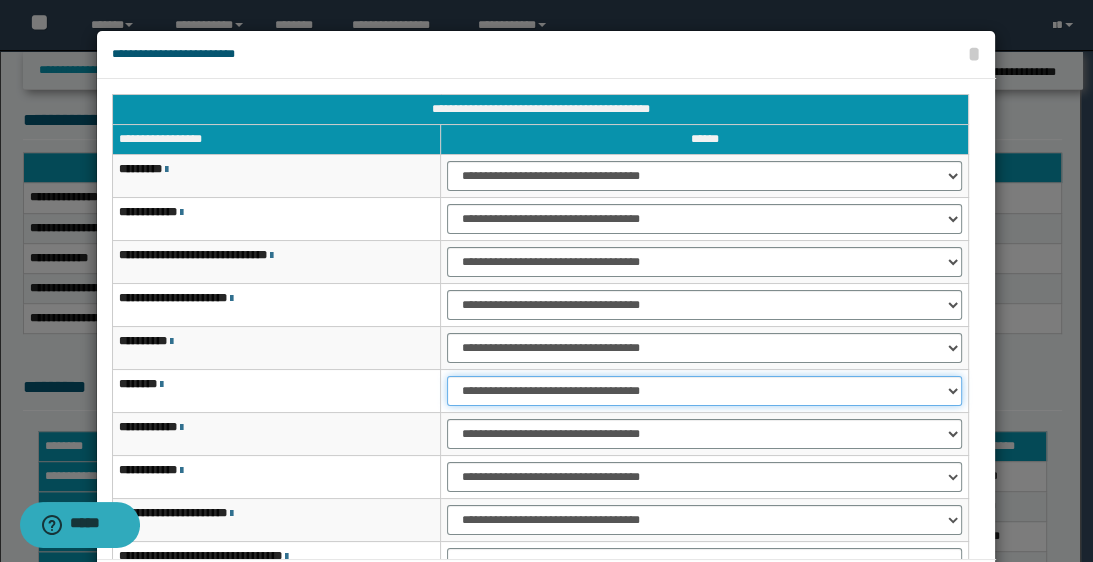 select on "***" 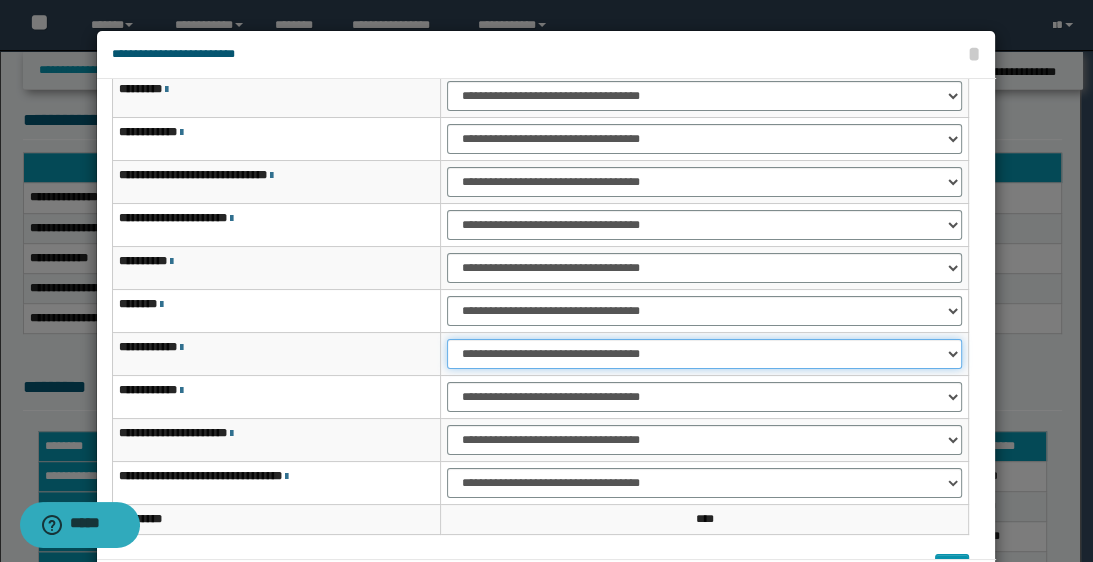 click on "**********" at bounding box center [704, 354] 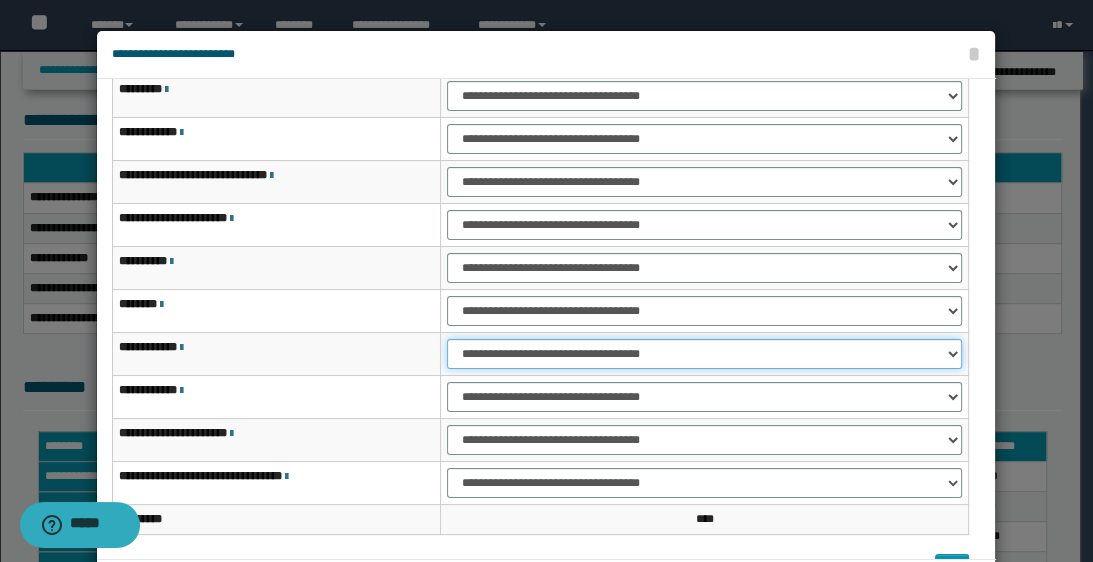 click on "**********" at bounding box center [704, 354] 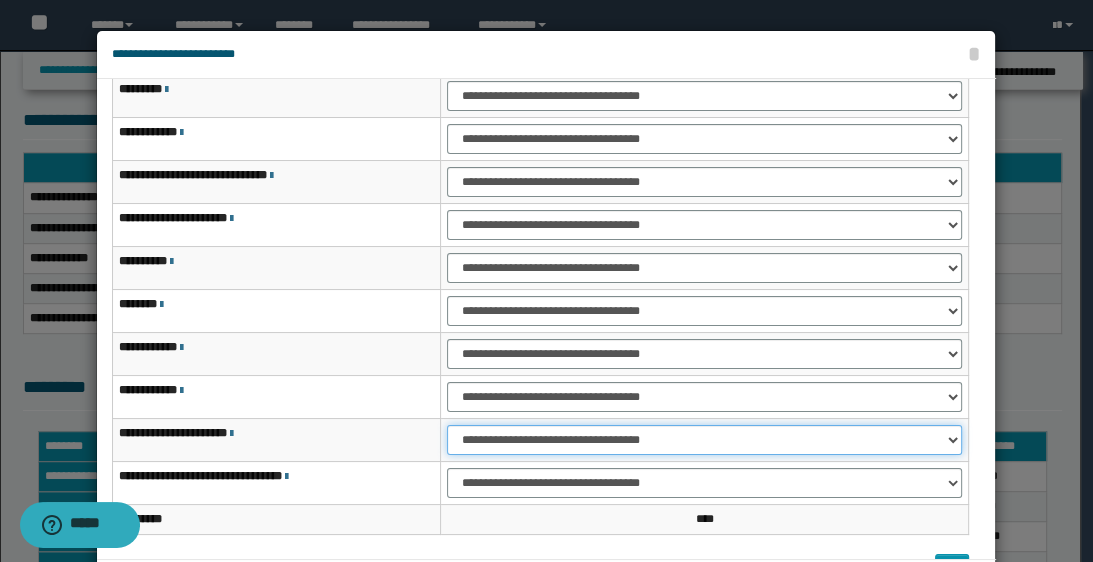 click on "**********" at bounding box center [704, 440] 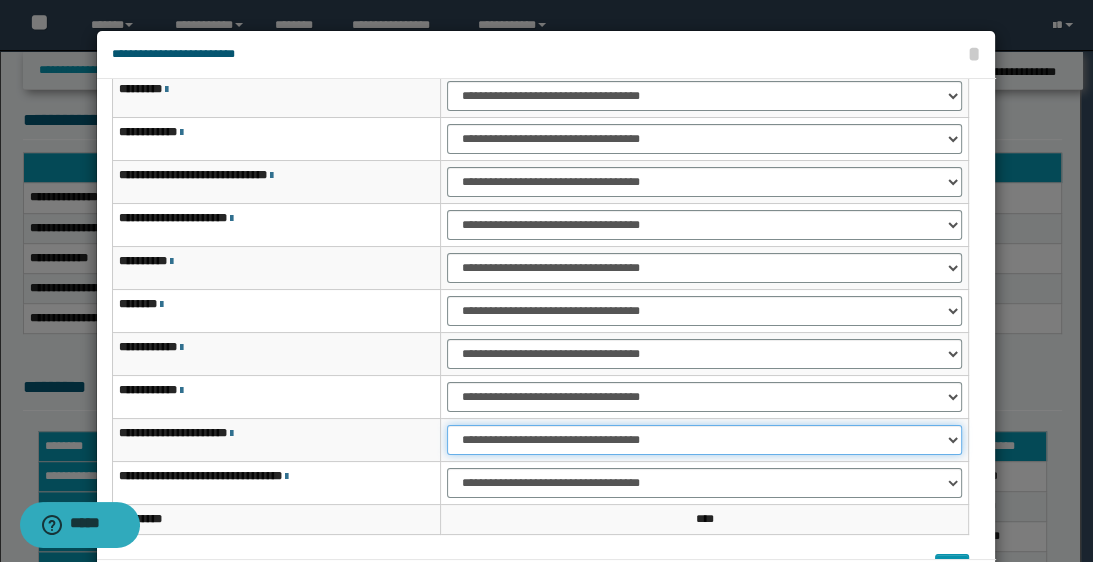 select on "***" 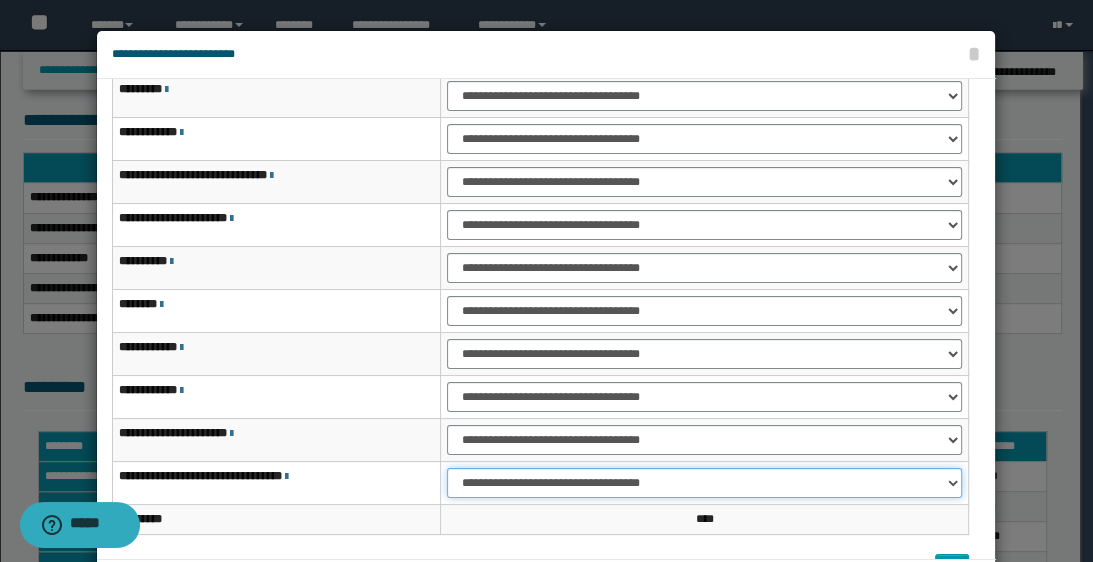 click on "**********" at bounding box center [704, 483] 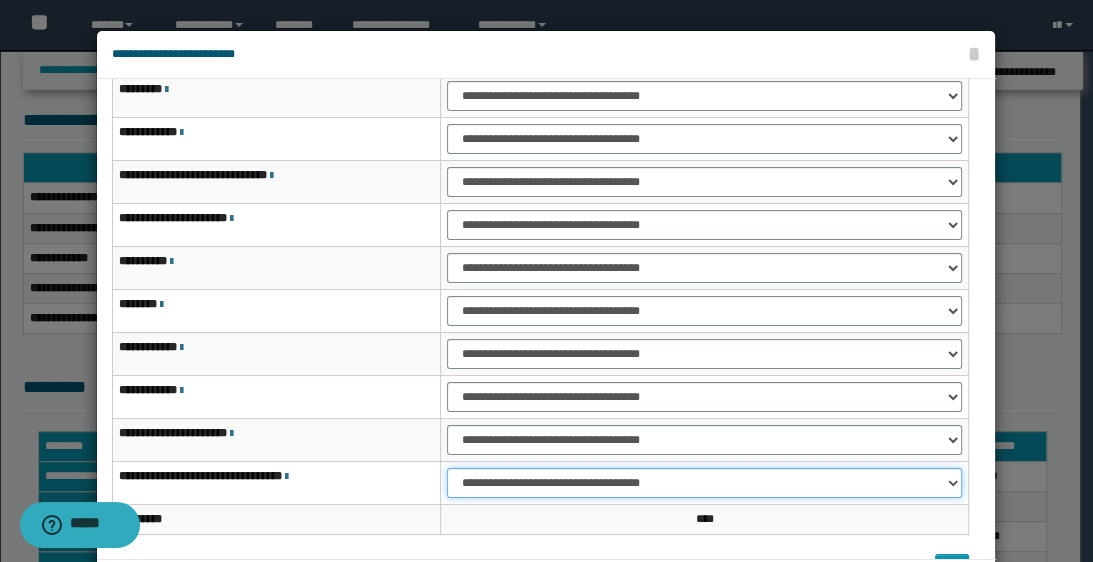 select on "***" 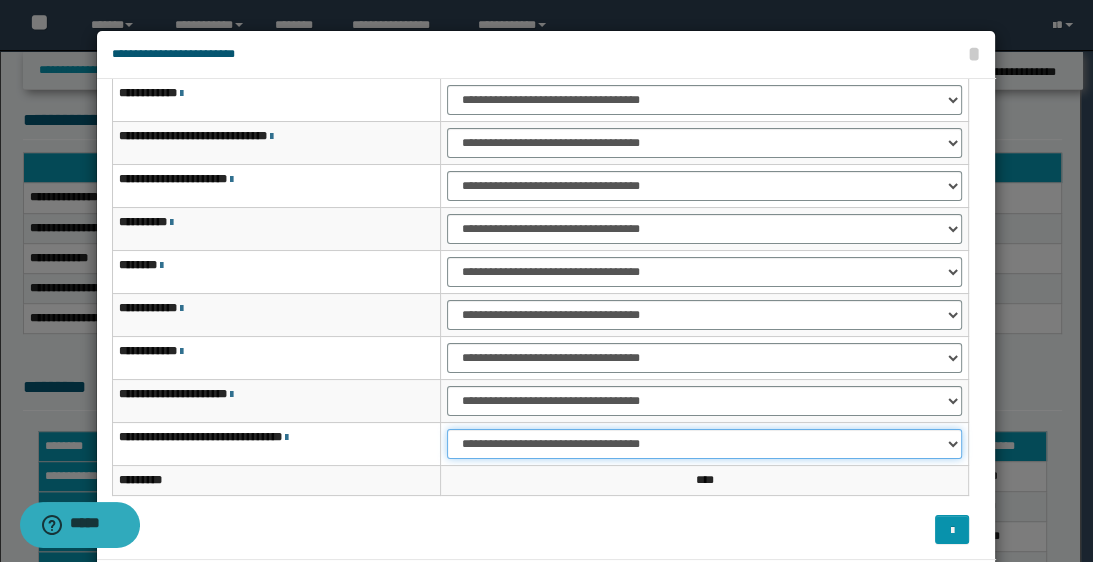 scroll, scrollTop: 88, scrollLeft: 0, axis: vertical 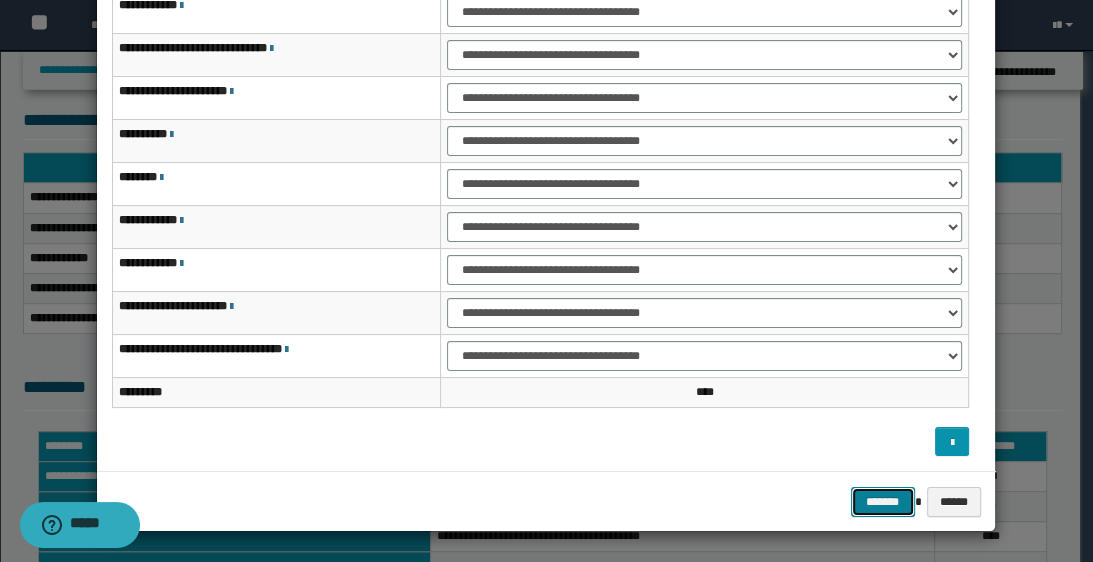 click on "*******" at bounding box center (883, 502) 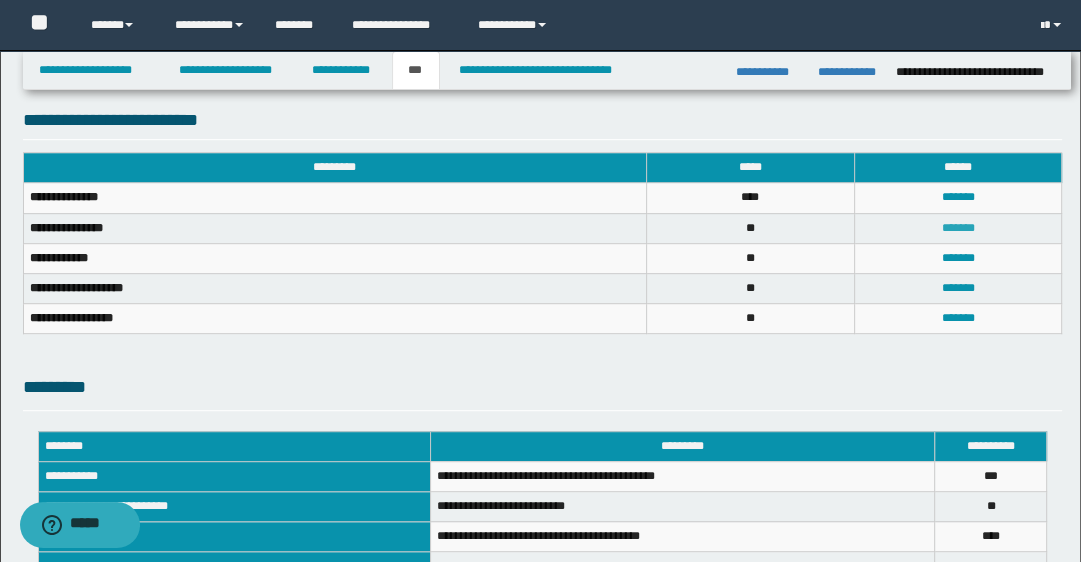 click on "*******" at bounding box center (958, 228) 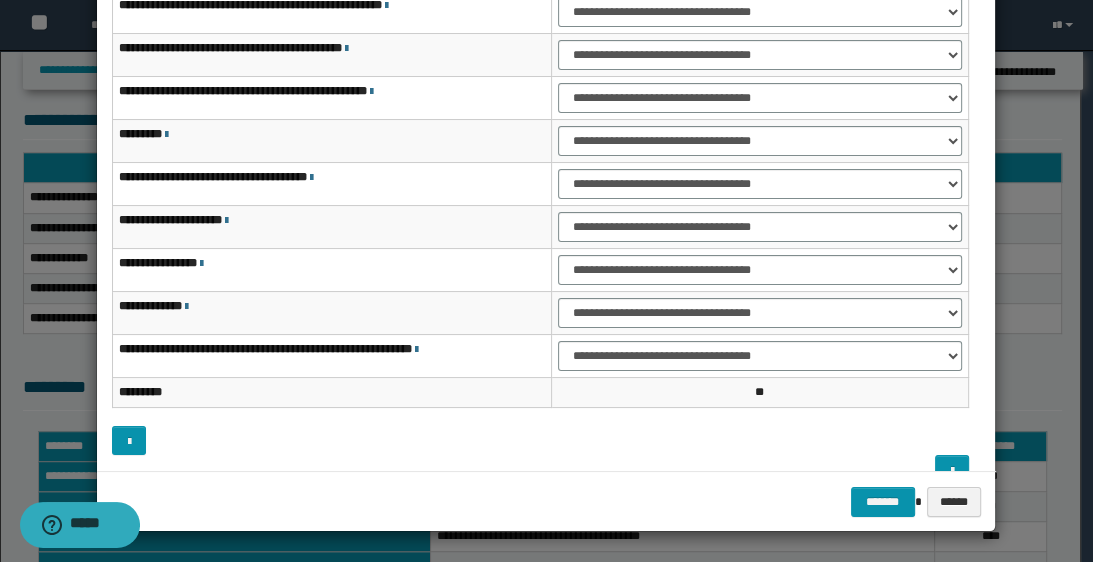 scroll, scrollTop: 0, scrollLeft: 0, axis: both 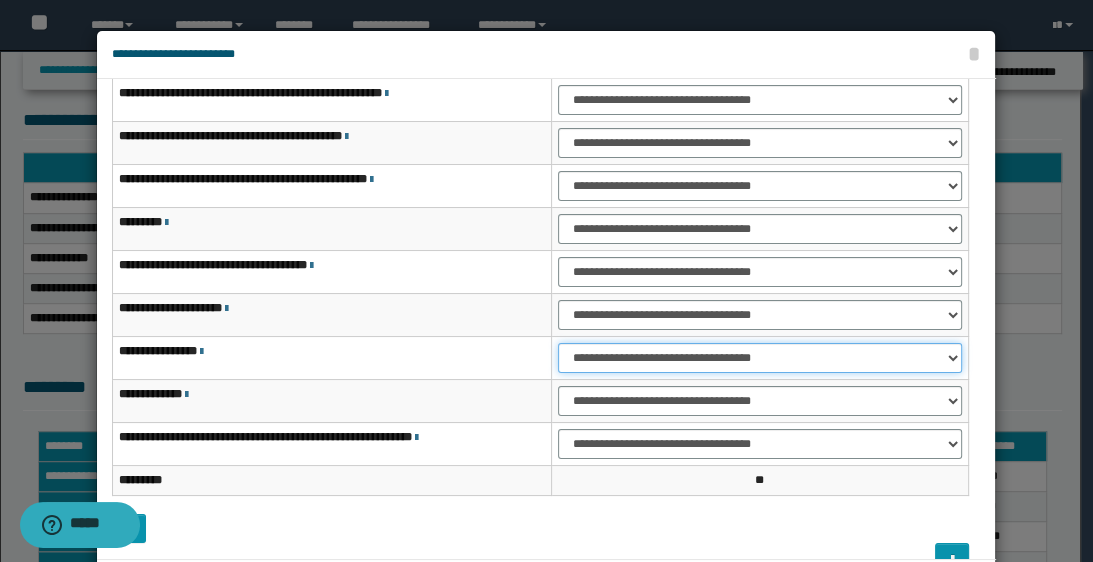 click on "**********" at bounding box center (760, 358) 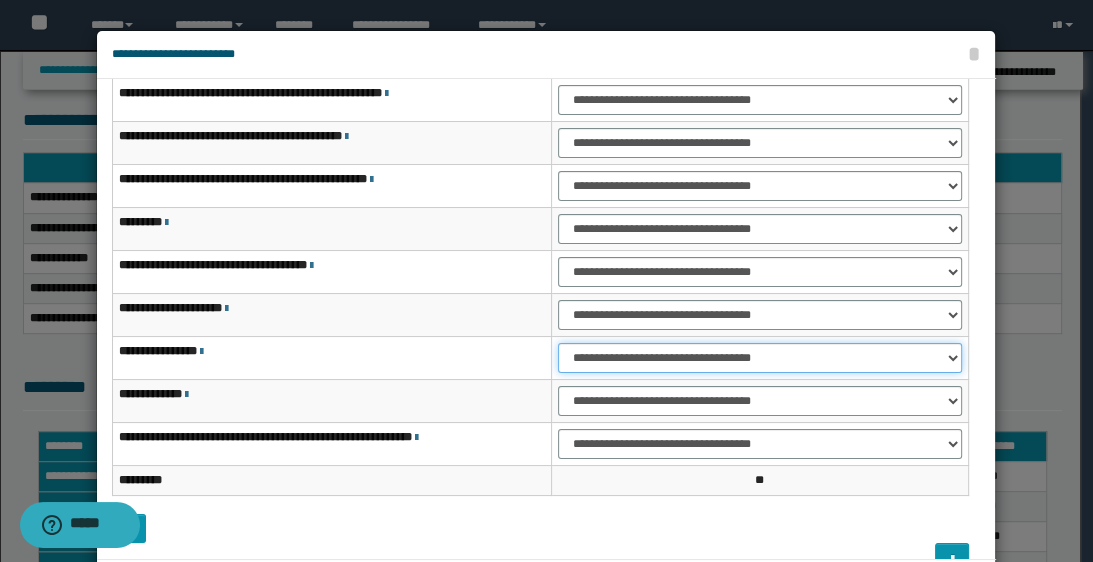 select on "***" 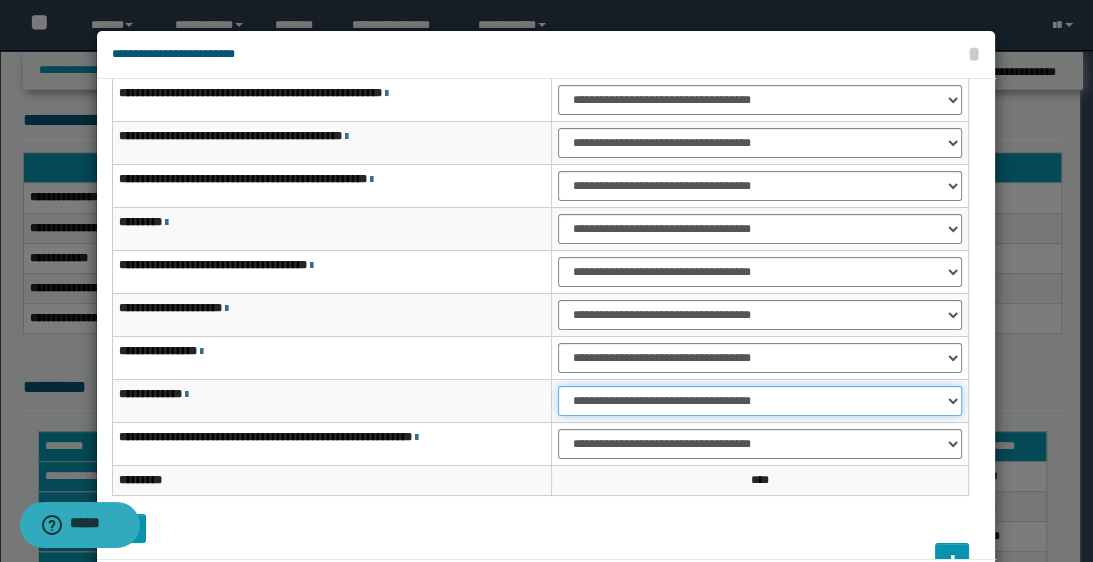 click on "**********" at bounding box center [760, 401] 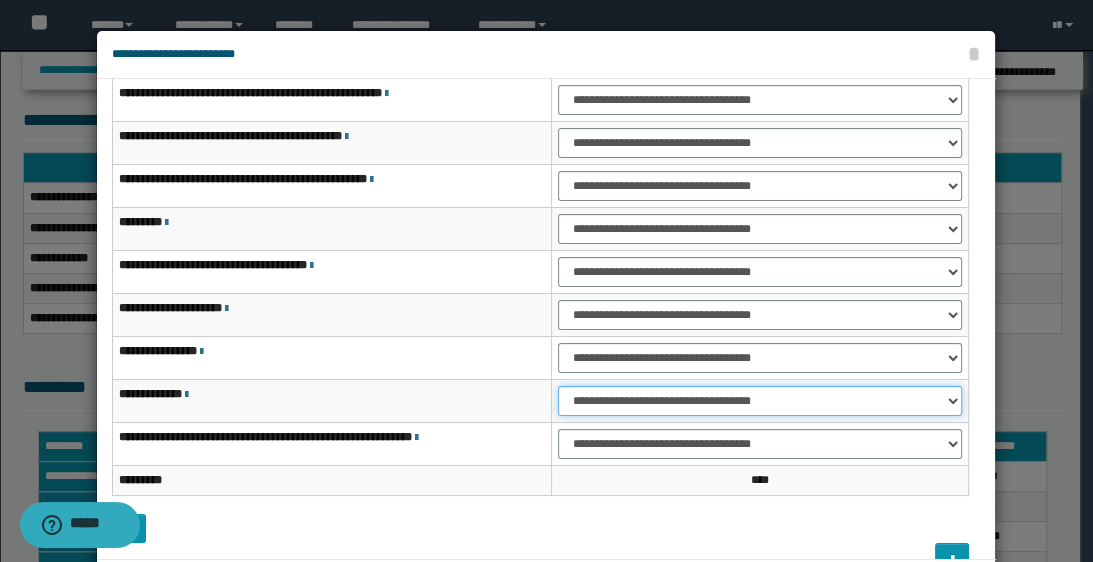 select on "***" 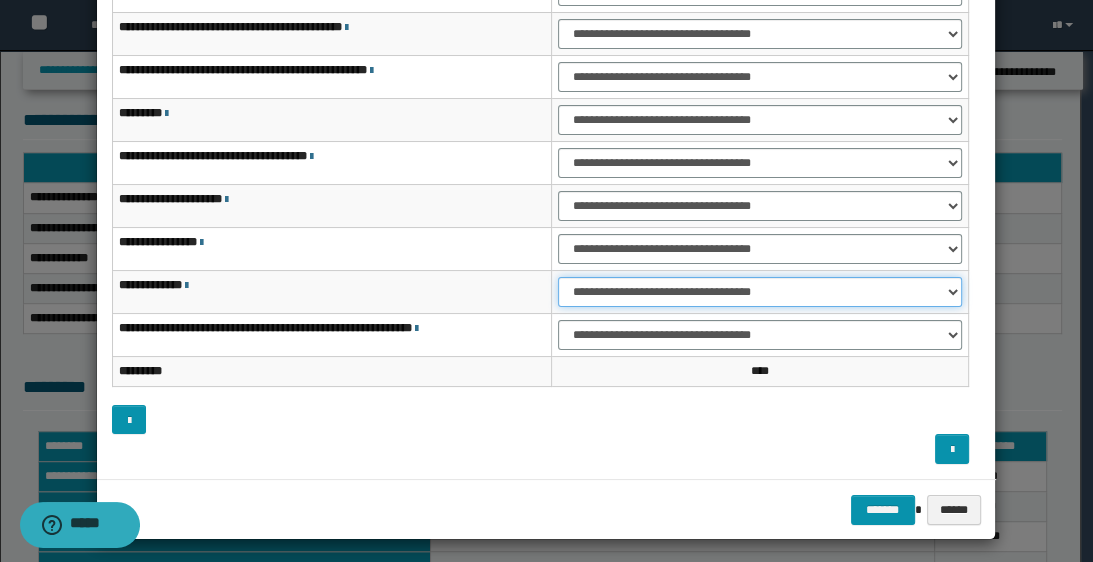 scroll, scrollTop: 88, scrollLeft: 0, axis: vertical 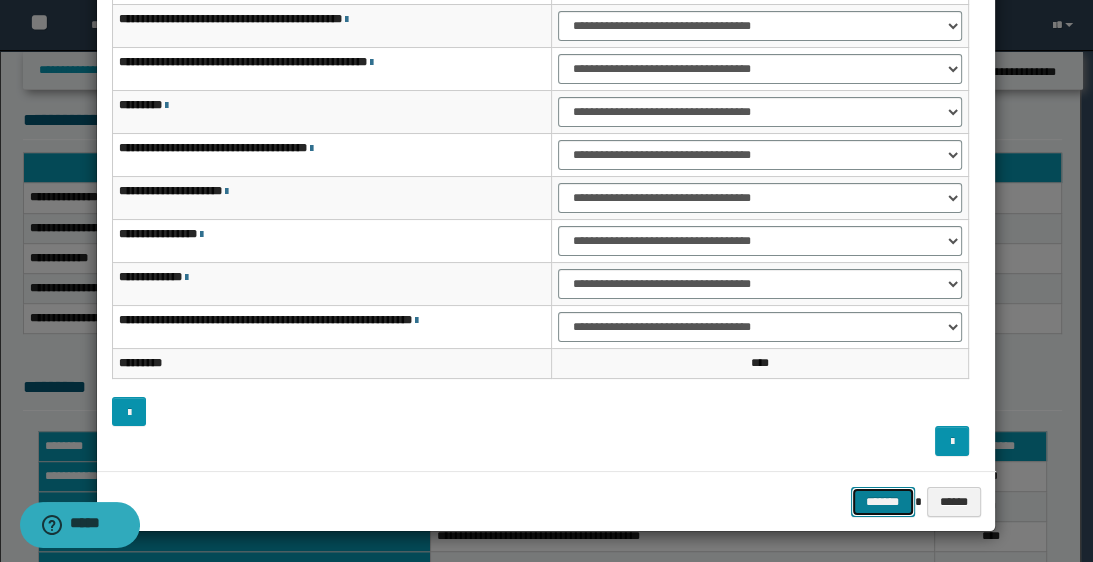 click on "*******" at bounding box center (883, 502) 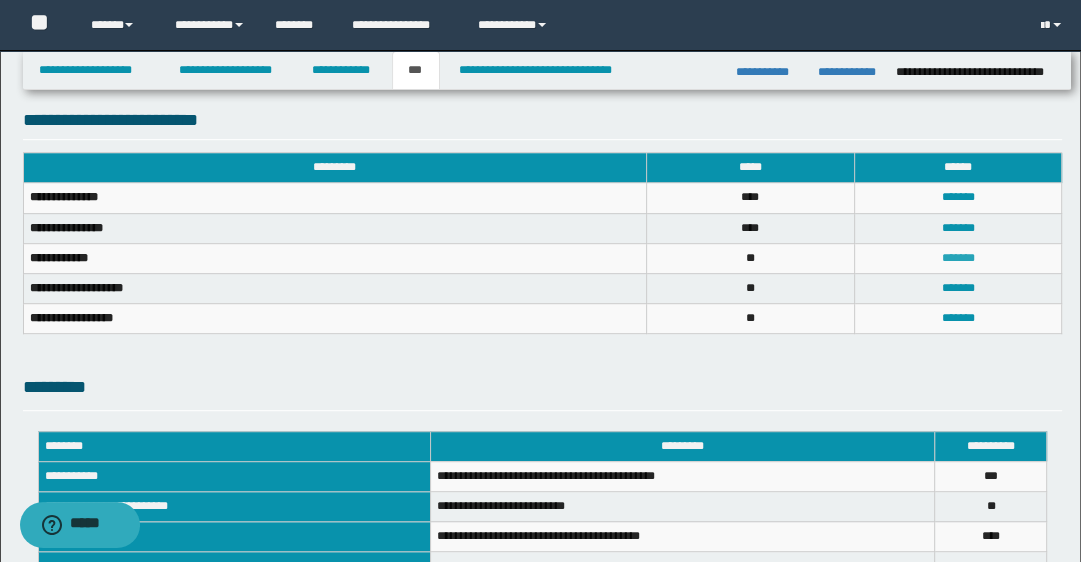 click on "*******" at bounding box center (958, 258) 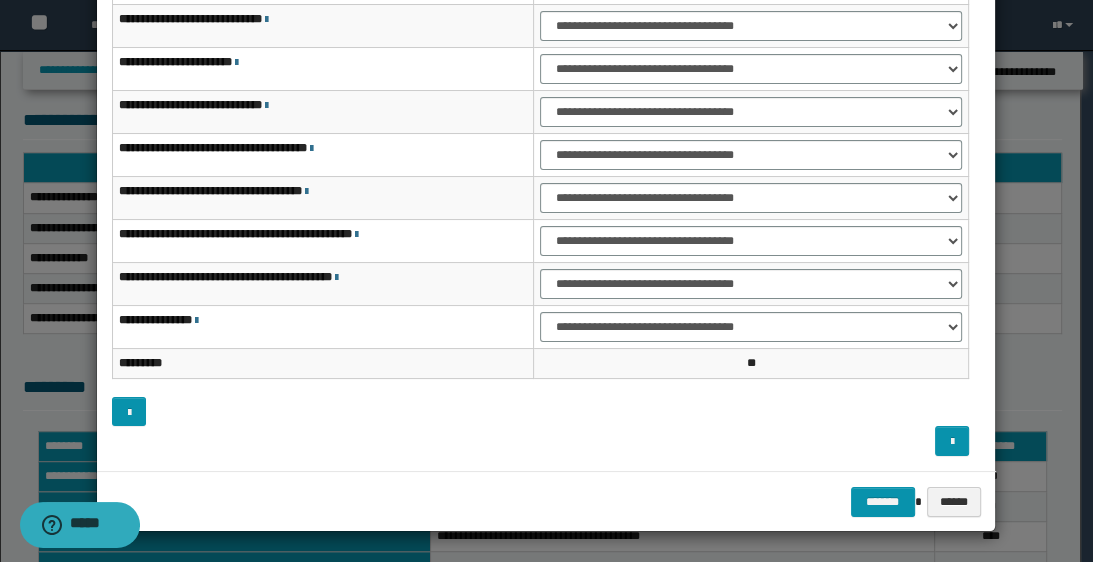 scroll, scrollTop: 0, scrollLeft: 0, axis: both 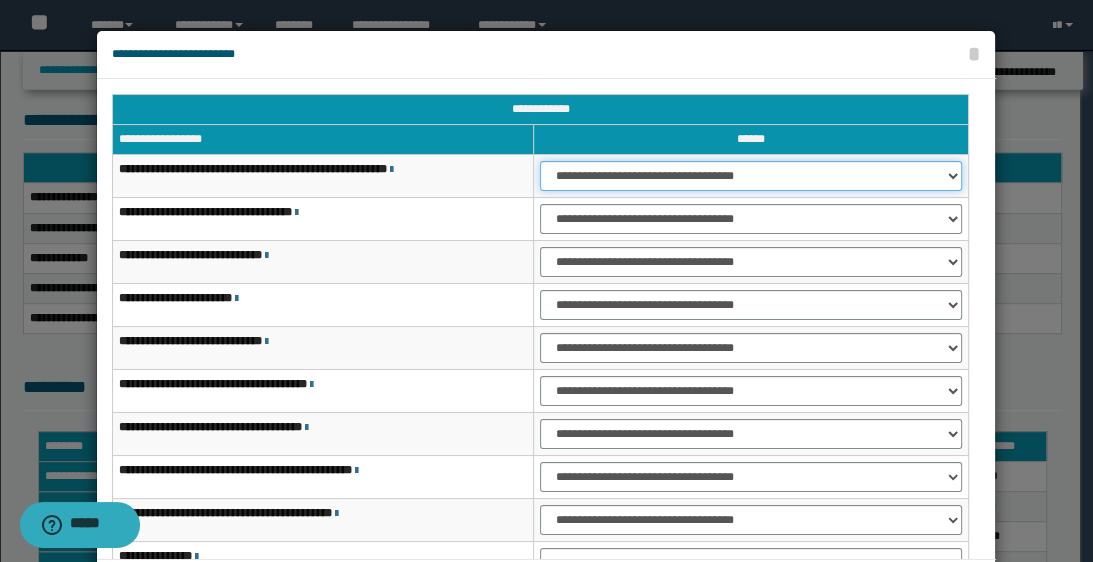 click on "**********" at bounding box center (751, 176) 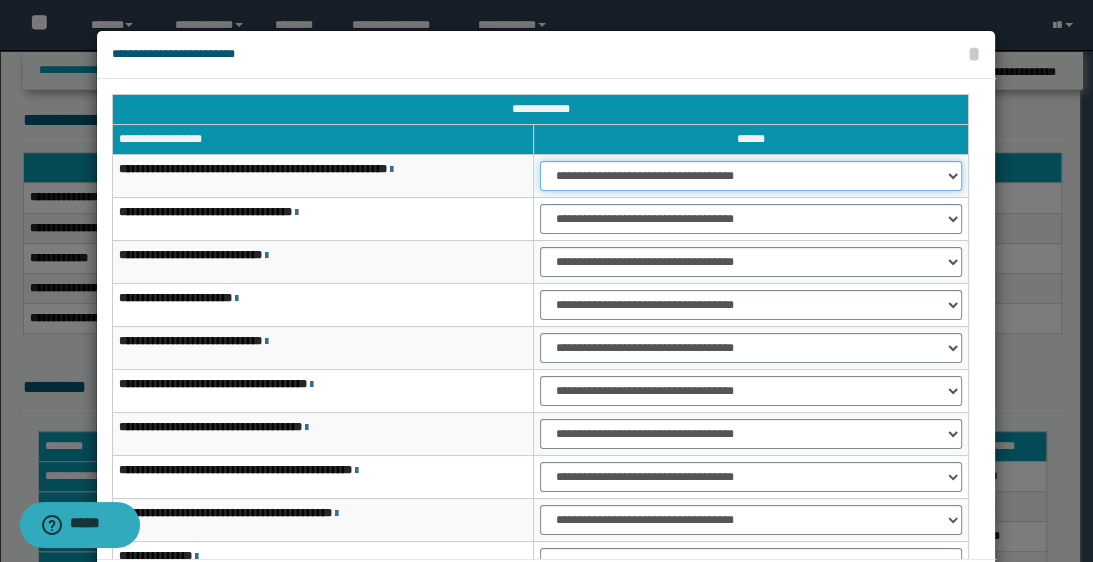 select on "***" 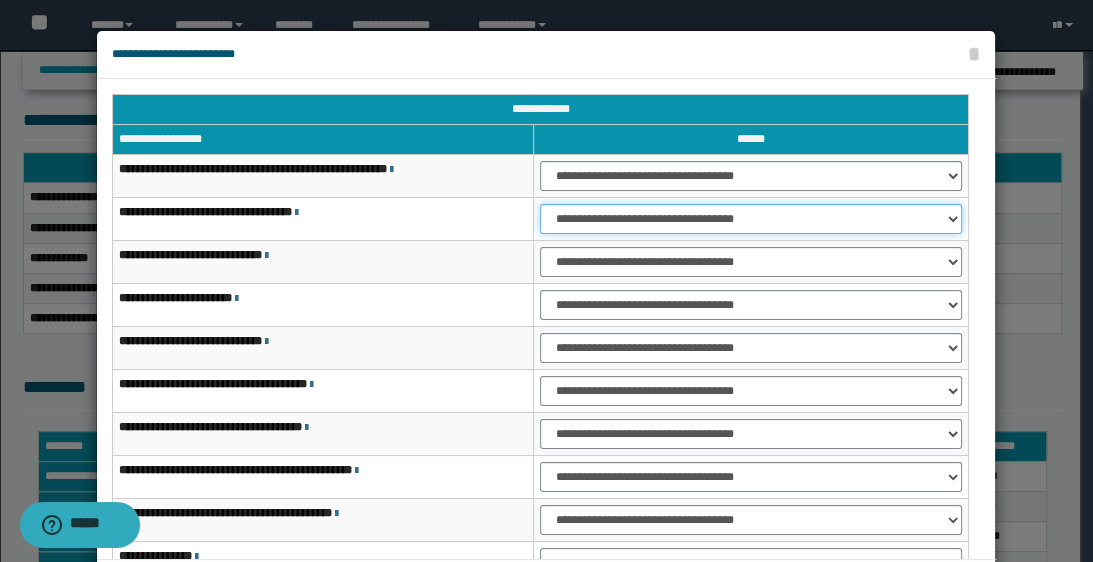 click on "**********" at bounding box center [751, 219] 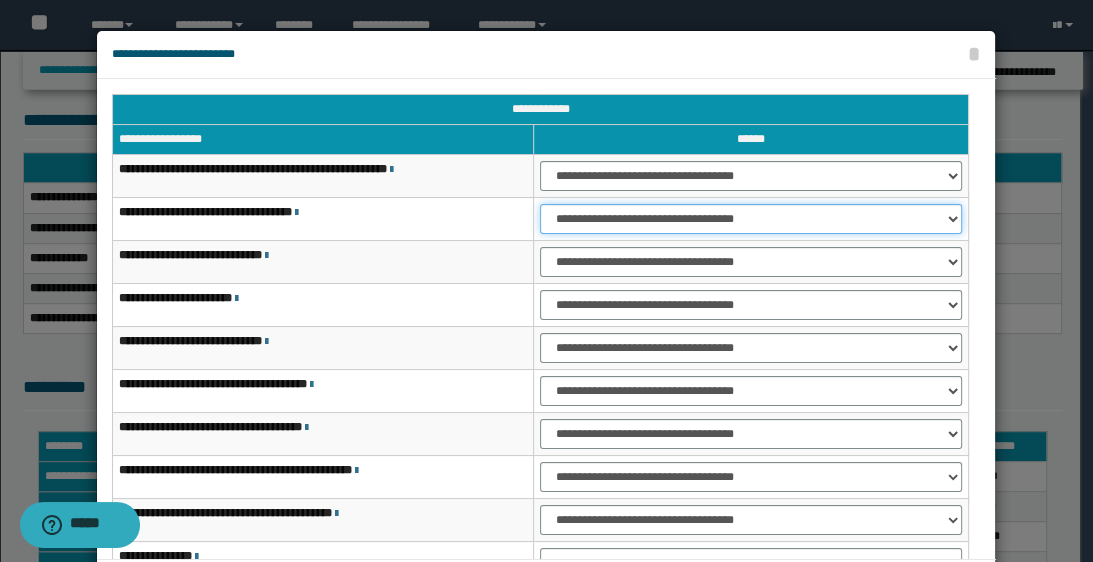 select on "***" 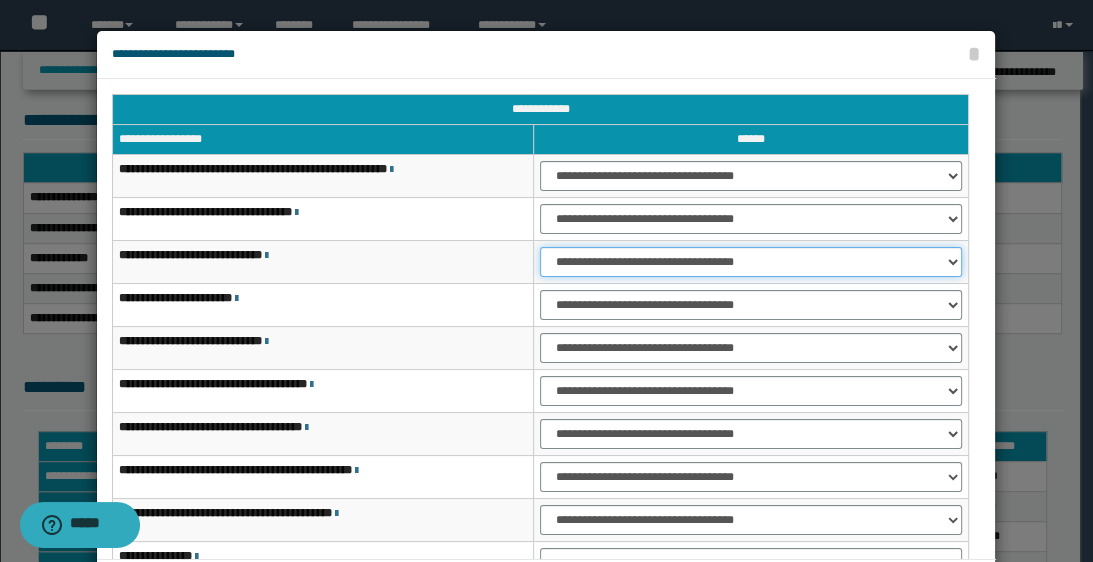 click on "**********" at bounding box center [751, 262] 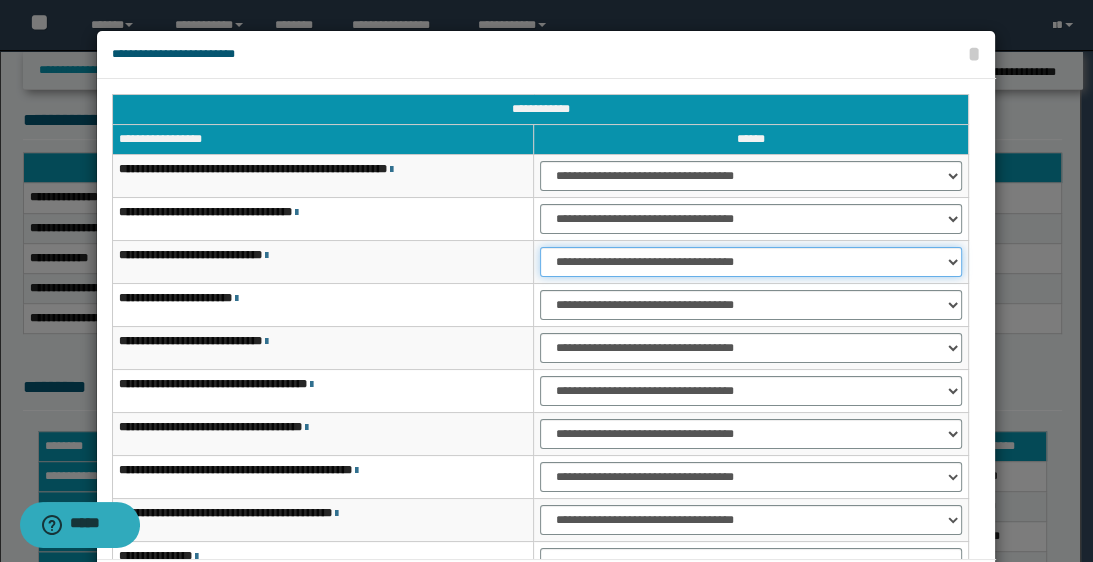 select on "***" 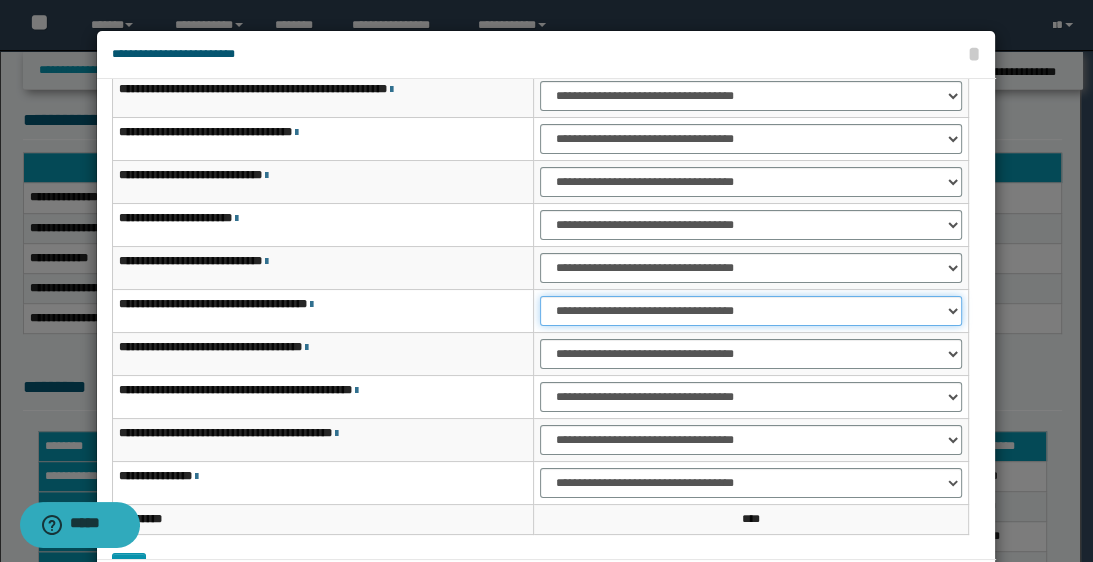 click on "**********" at bounding box center (751, 311) 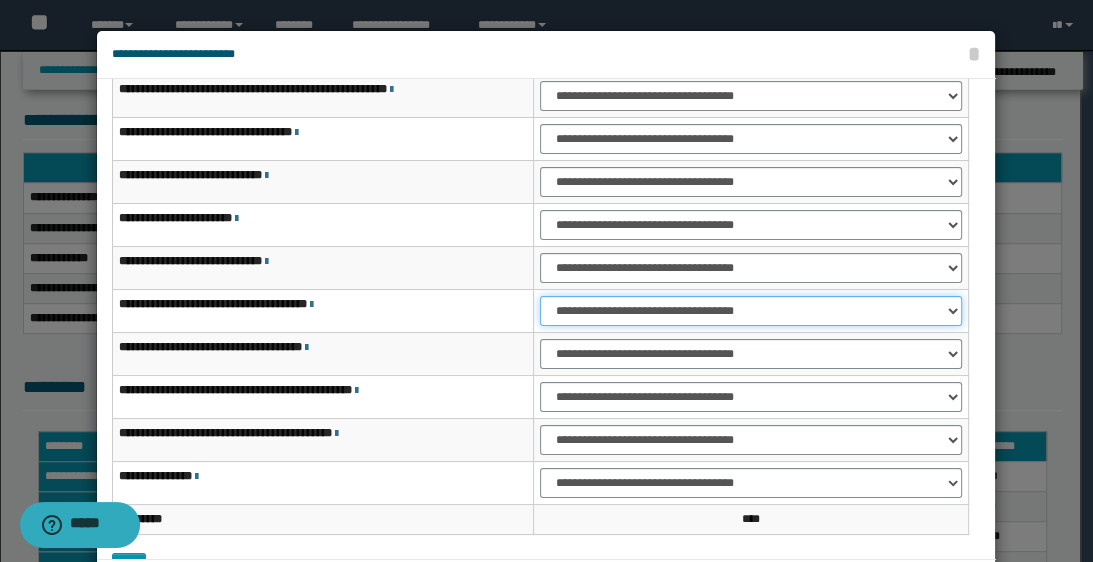 select on "***" 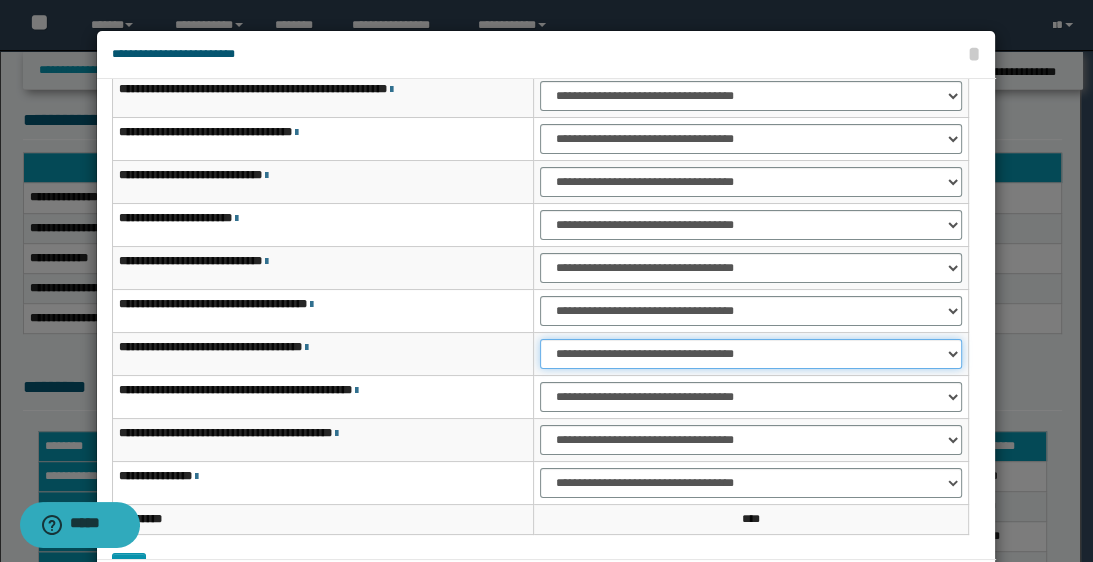 click on "**********" at bounding box center (751, 354) 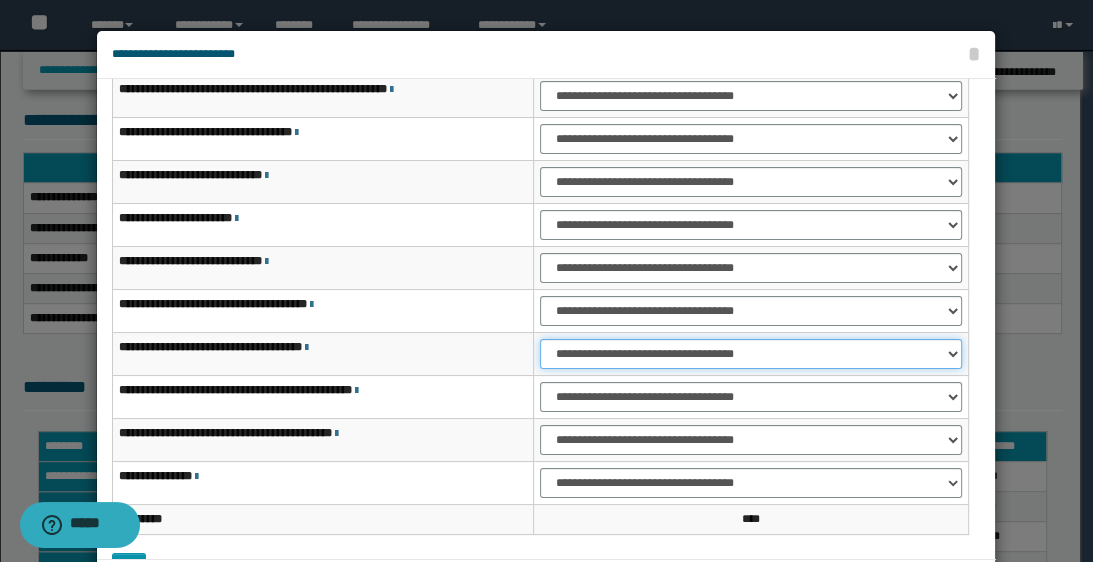 select on "***" 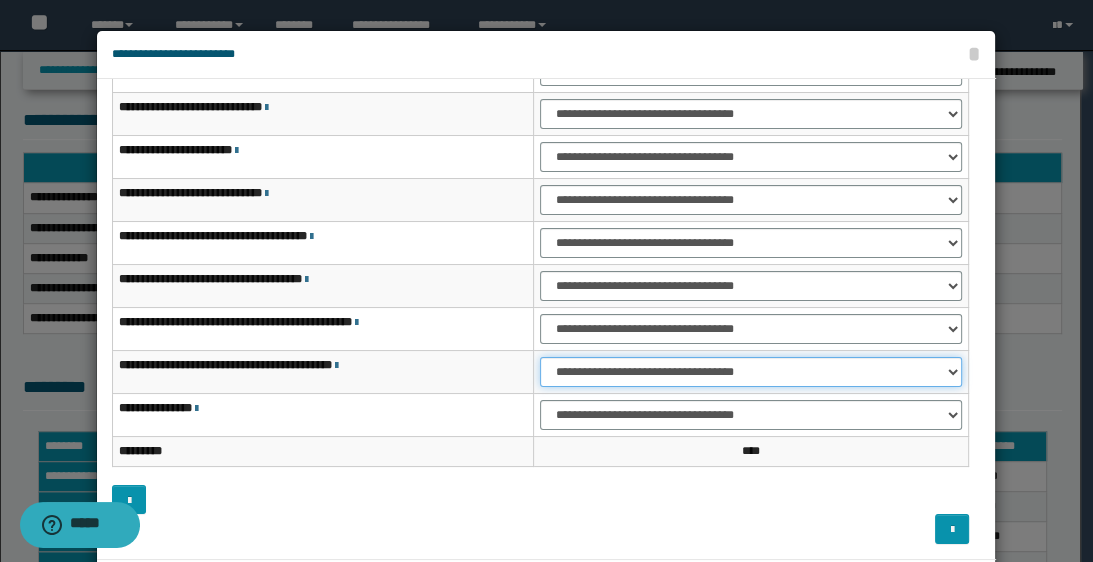 click on "**********" at bounding box center (751, 372) 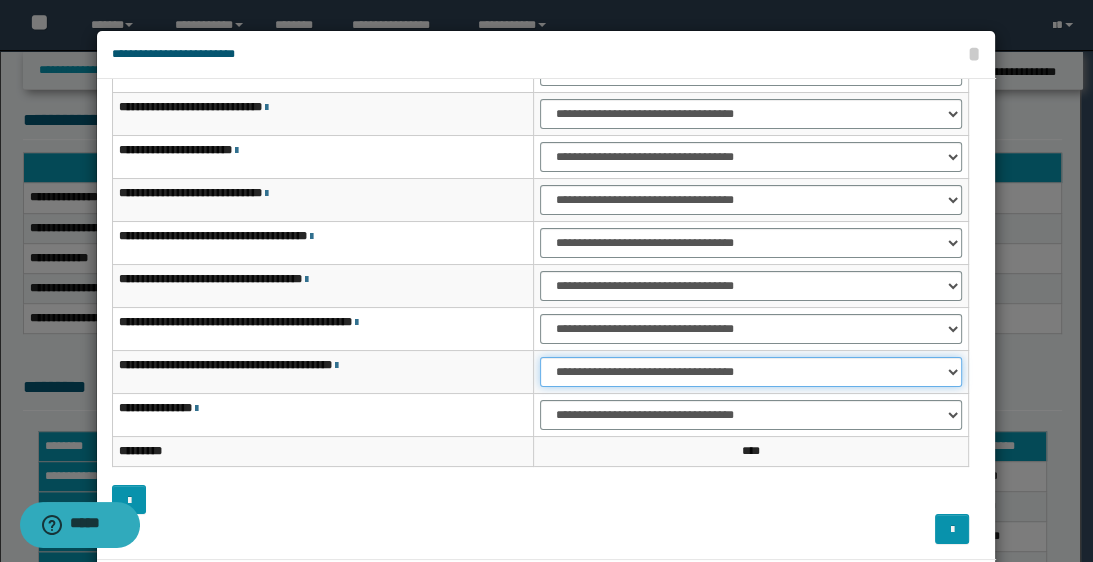 select on "***" 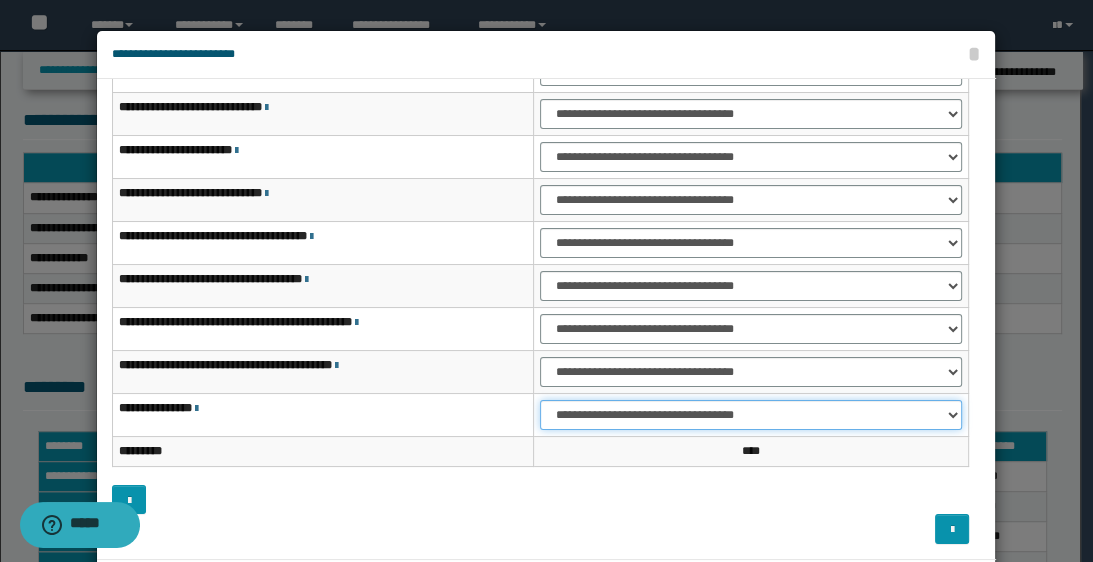 click on "**********" at bounding box center (751, 415) 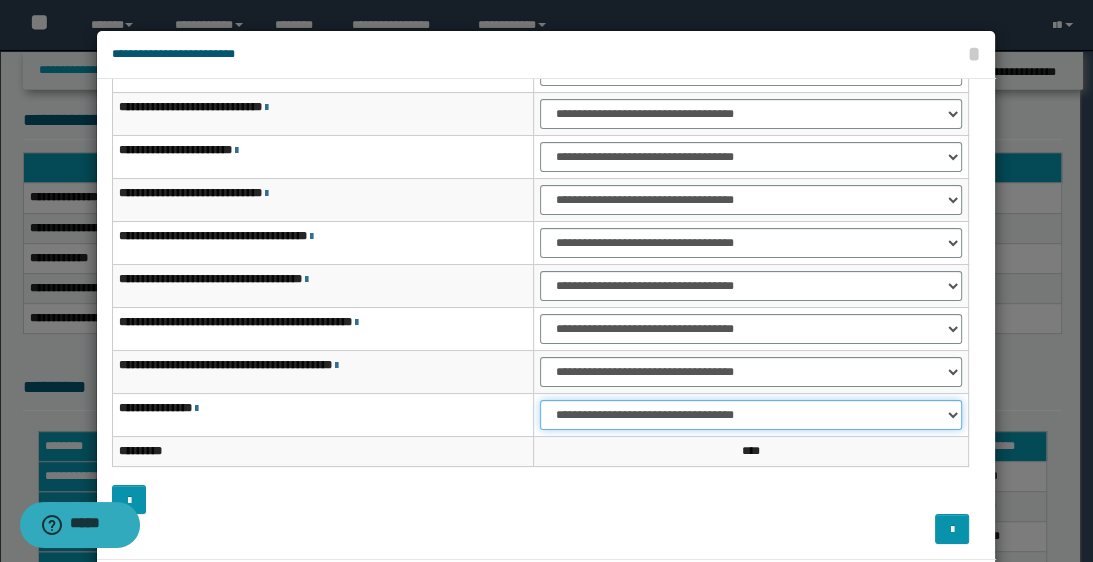 select on "***" 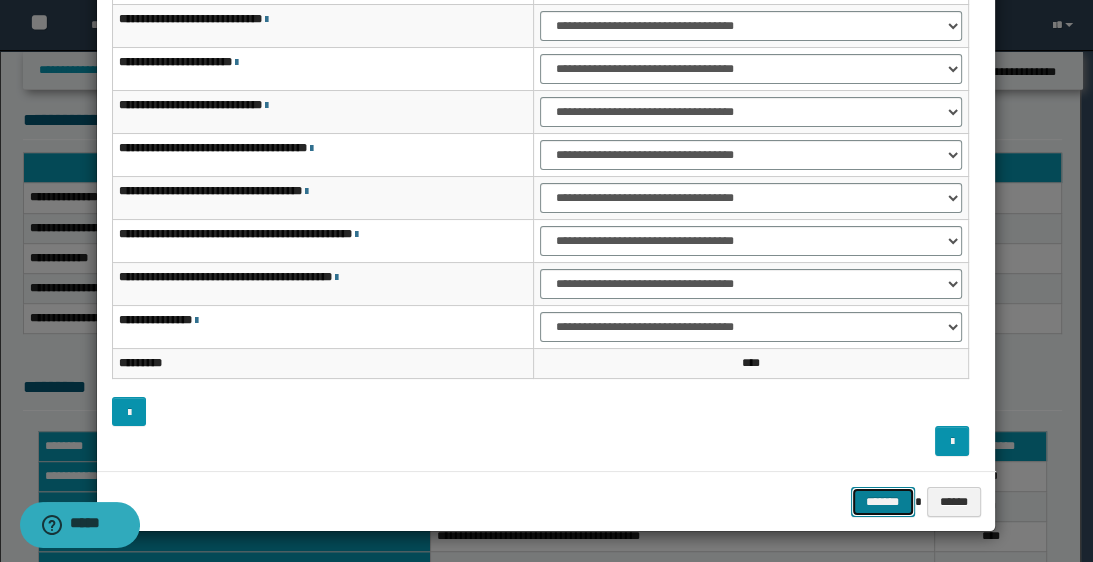 click on "*******" at bounding box center [883, 502] 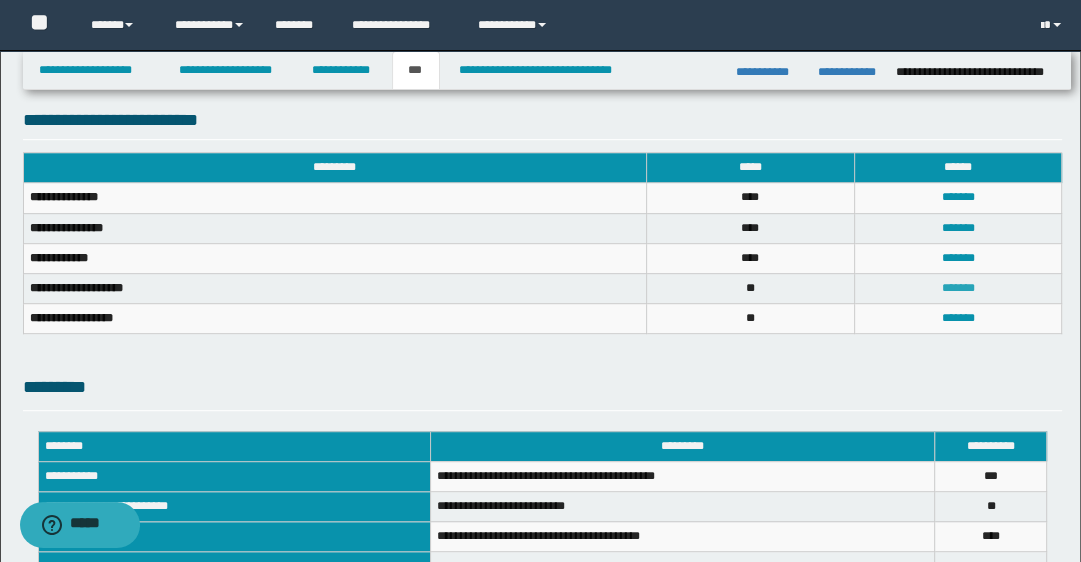 click on "*******" at bounding box center (958, 288) 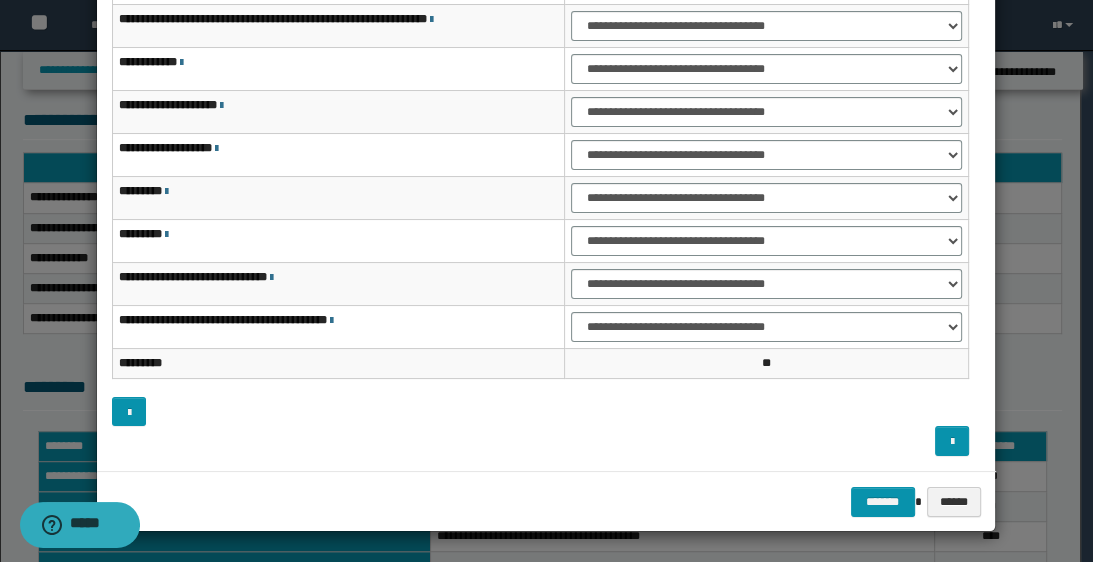 scroll, scrollTop: 0, scrollLeft: 0, axis: both 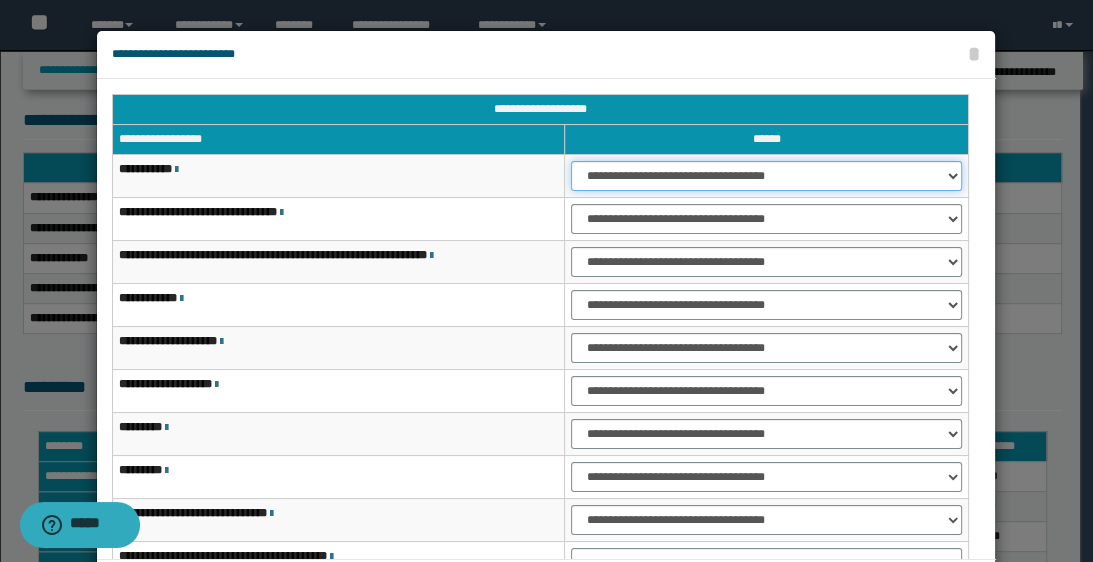 click on "**********" at bounding box center (766, 176) 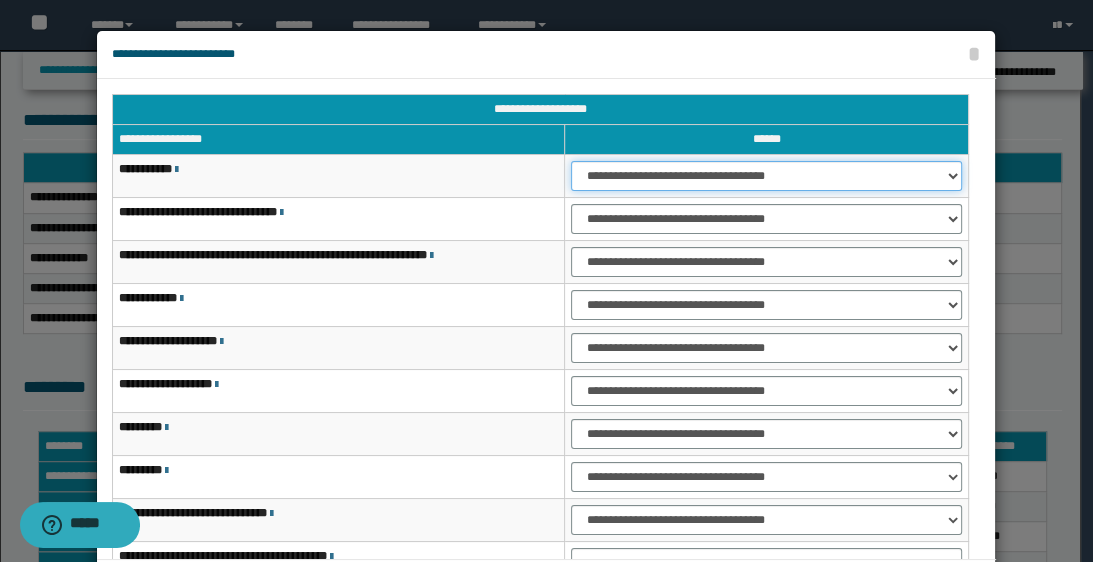 select on "***" 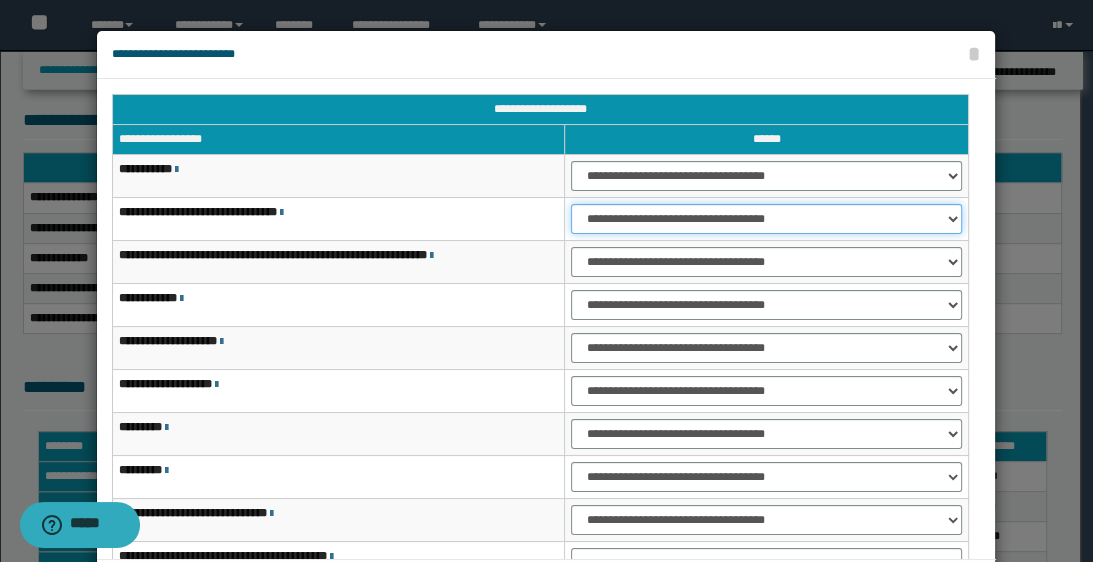 click on "**********" at bounding box center (766, 219) 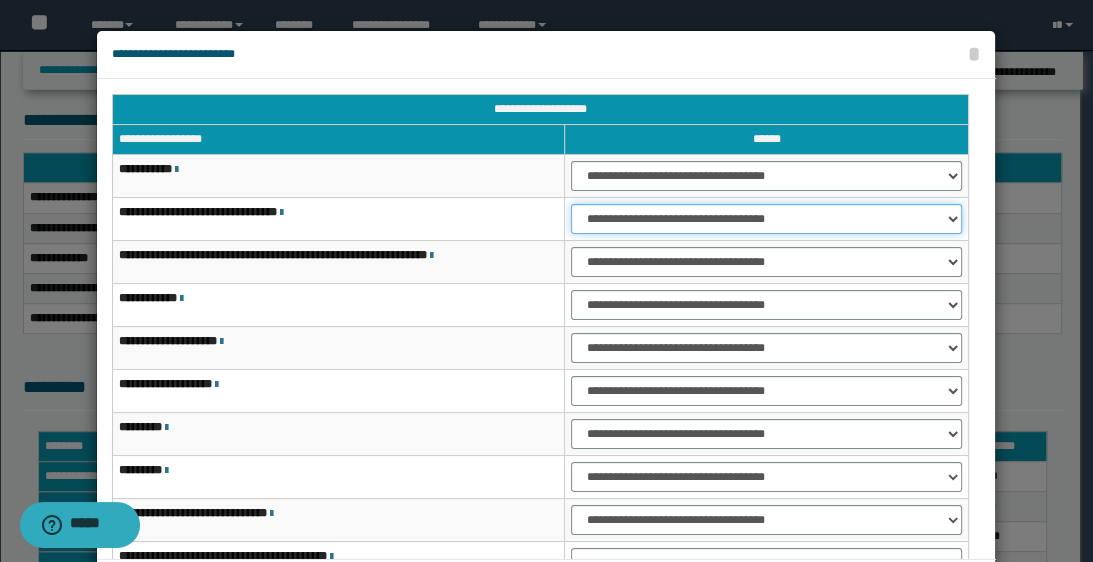 select on "***" 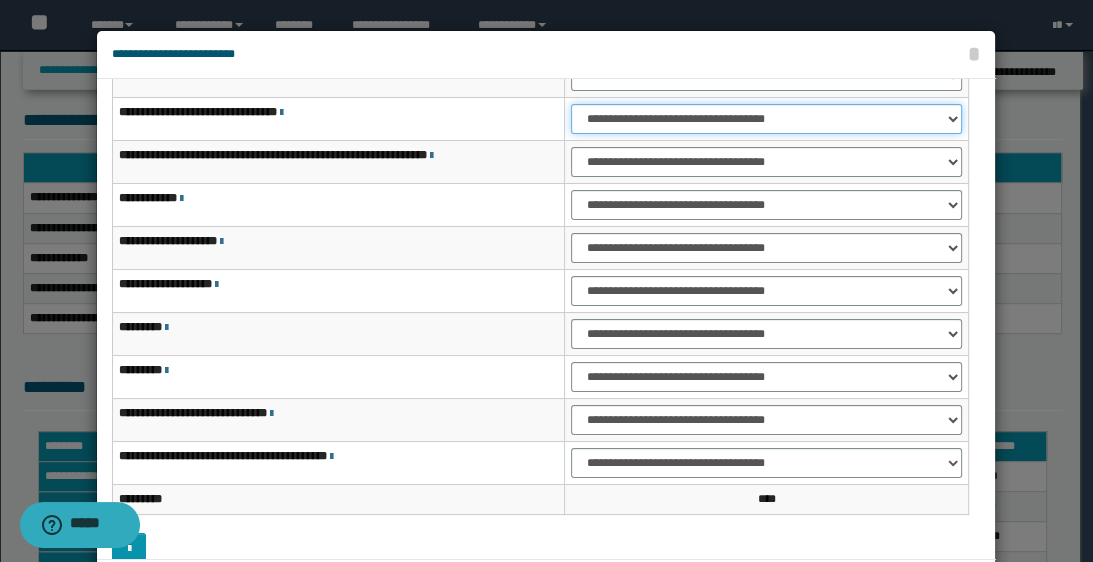 scroll, scrollTop: 148, scrollLeft: 0, axis: vertical 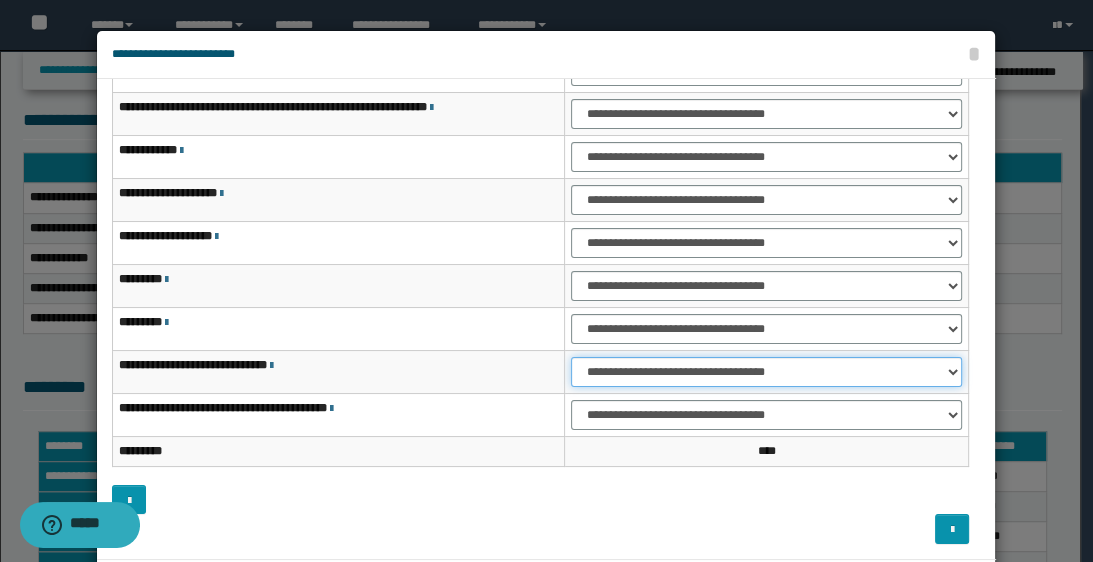 click on "**********" at bounding box center [766, 372] 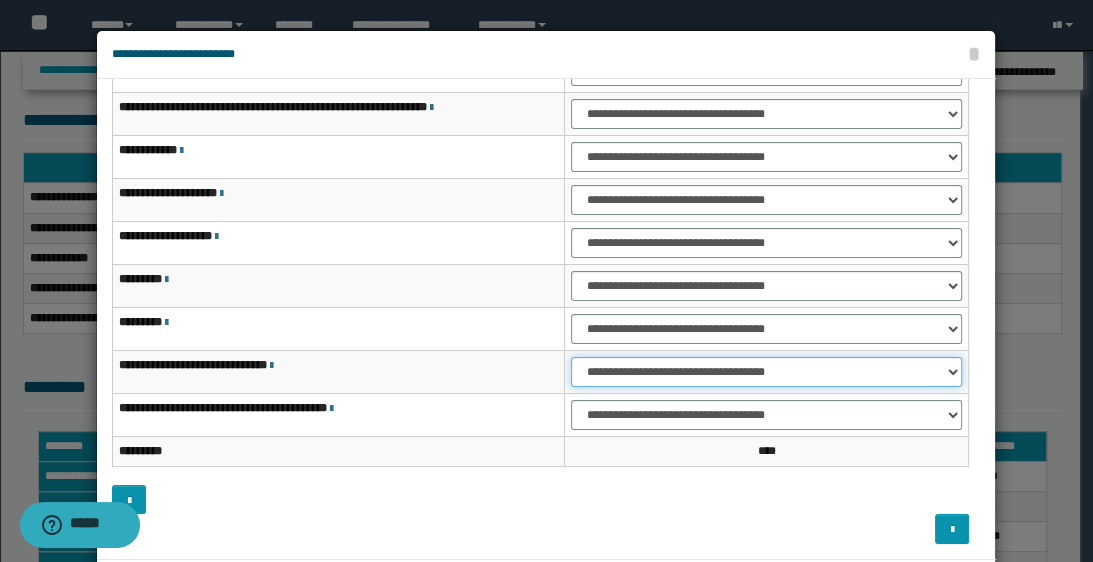 select on "***" 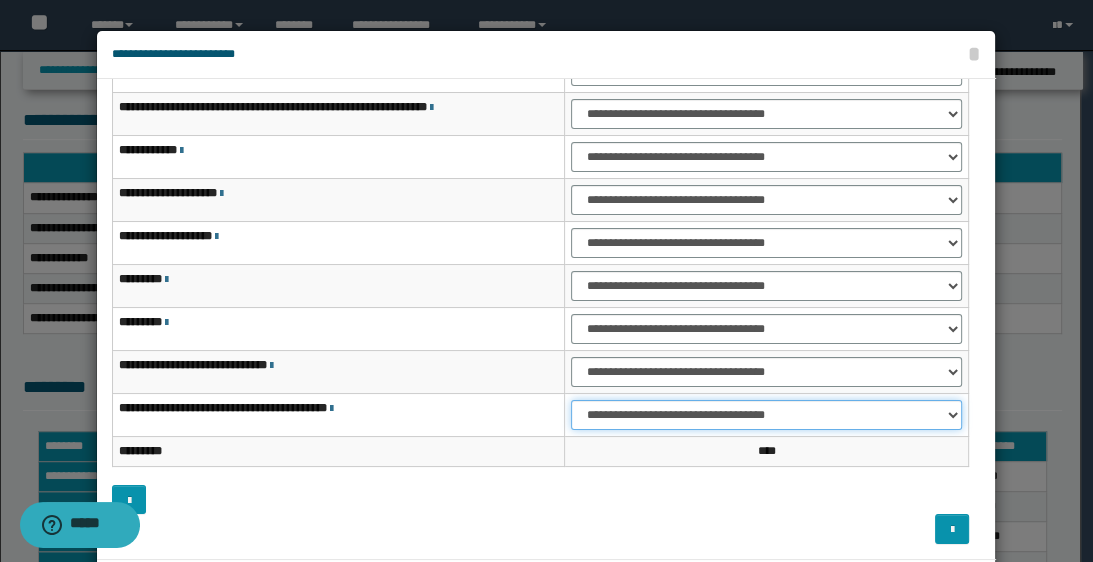 click on "**********" at bounding box center [766, 415] 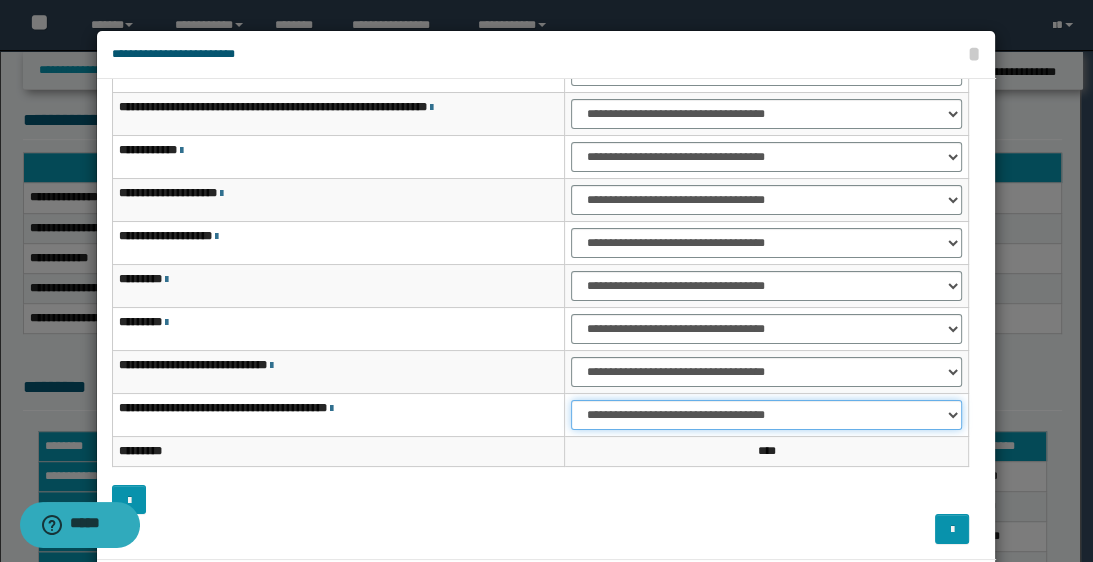 select on "***" 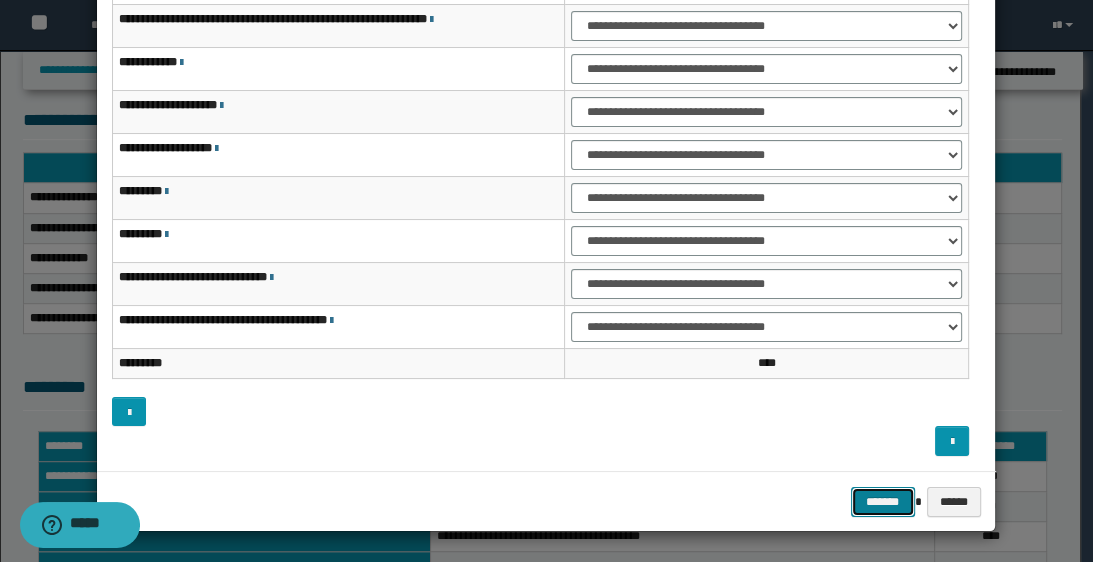 click on "*******" at bounding box center (883, 502) 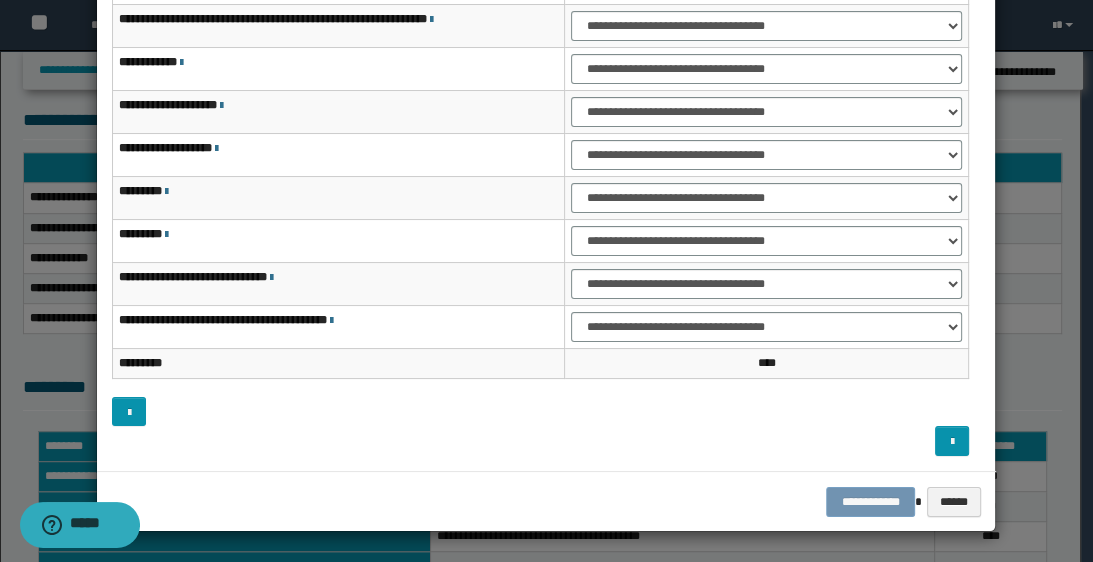 click on "**********" at bounding box center (546, 502) 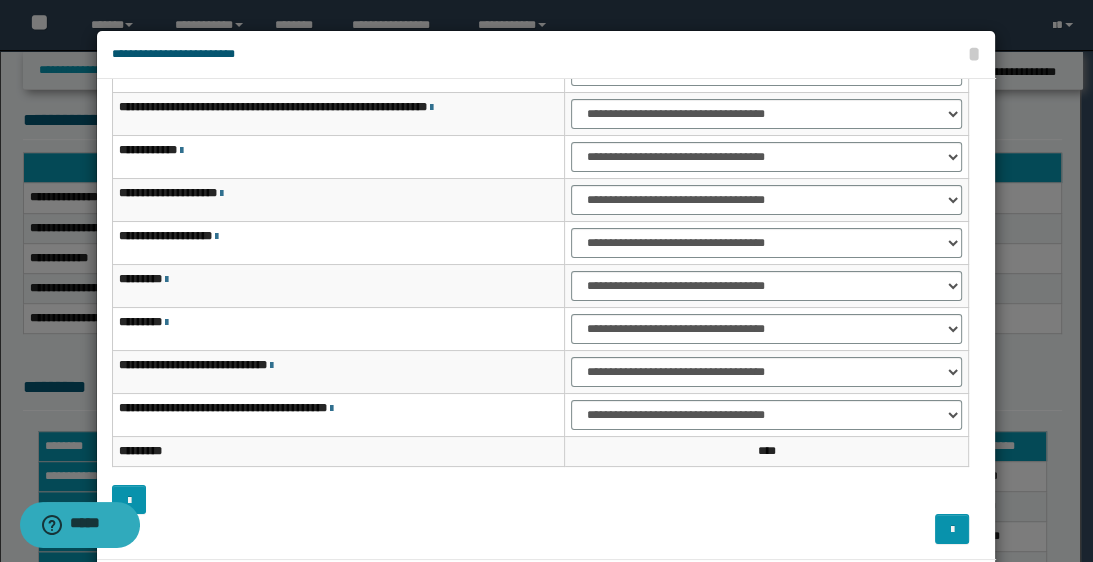scroll, scrollTop: 0, scrollLeft: 0, axis: both 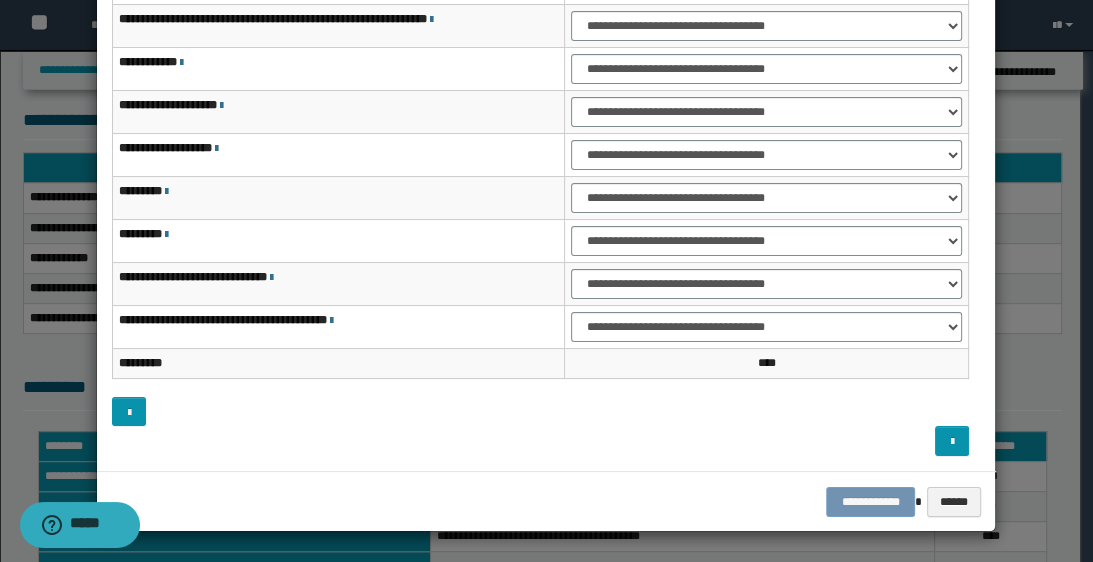 click on "**********" at bounding box center [546, 502] 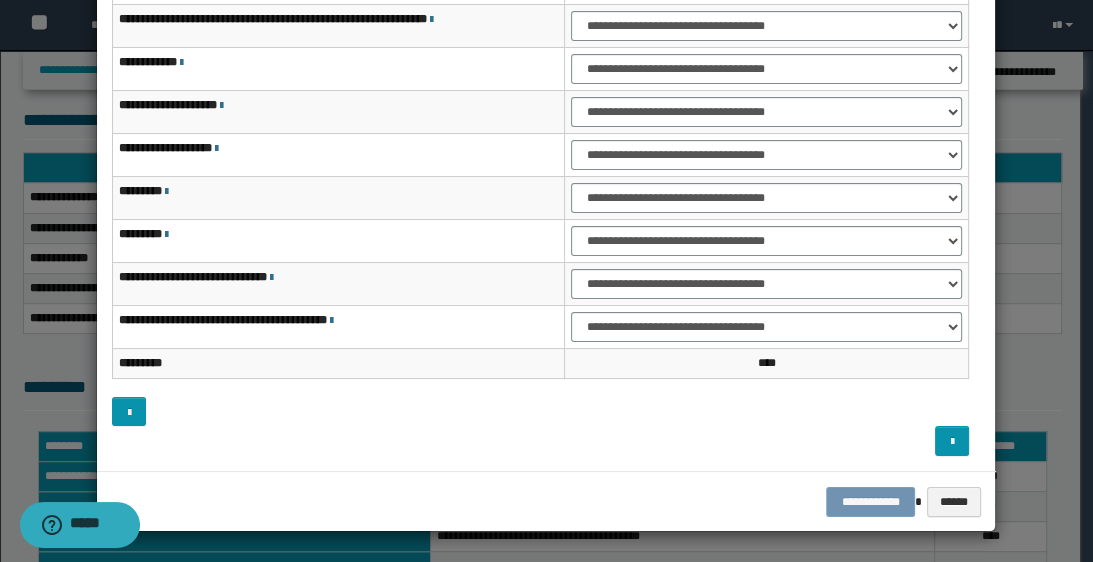 click on "**********" at bounding box center (546, 502) 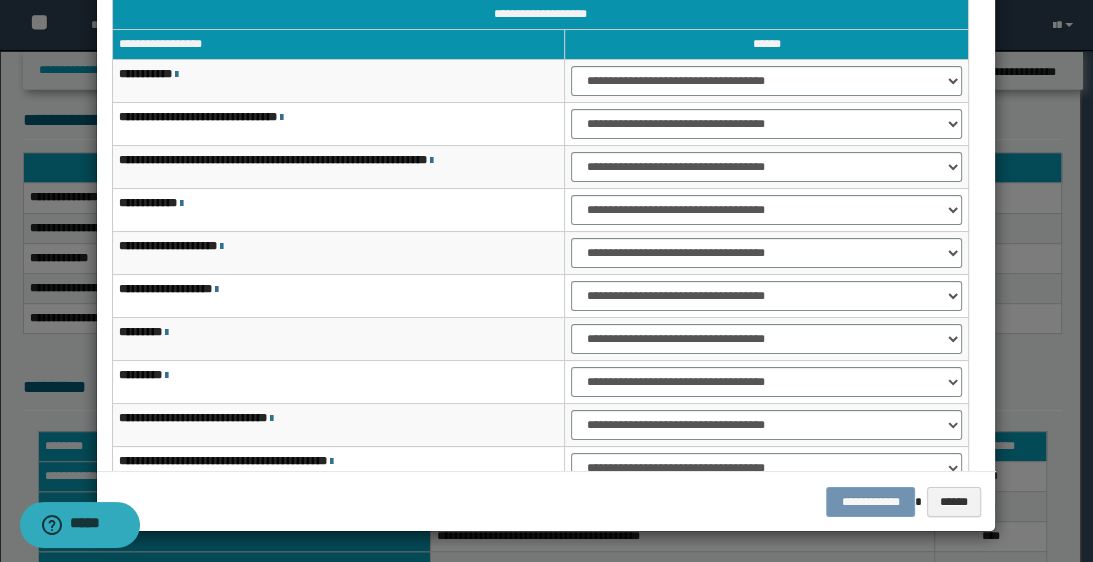 scroll, scrollTop: 0, scrollLeft: 0, axis: both 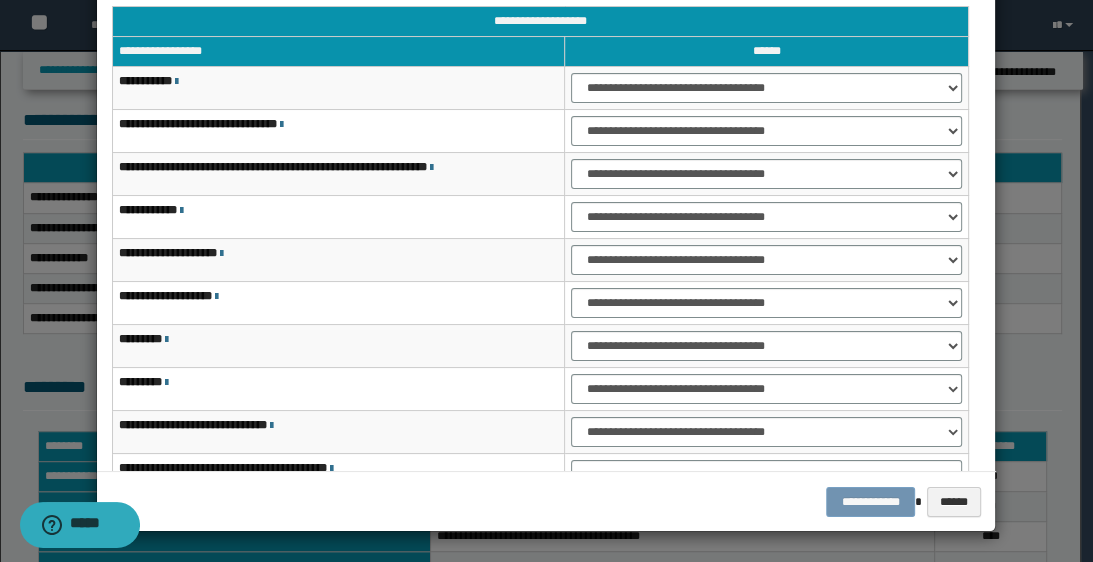 click on "**********" at bounding box center (546, 502) 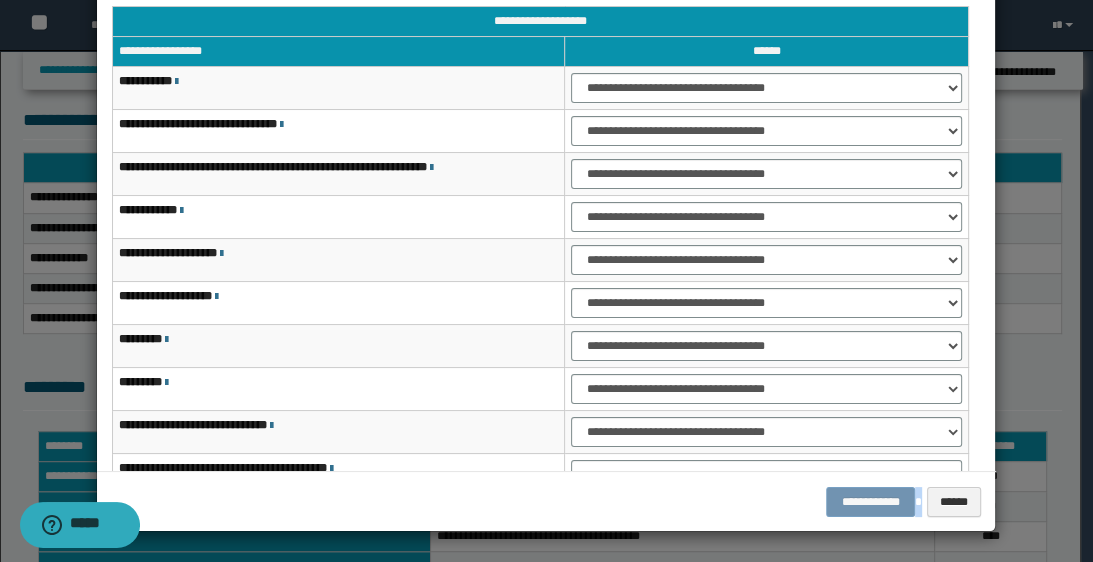 click on "**********" at bounding box center [546, 502] 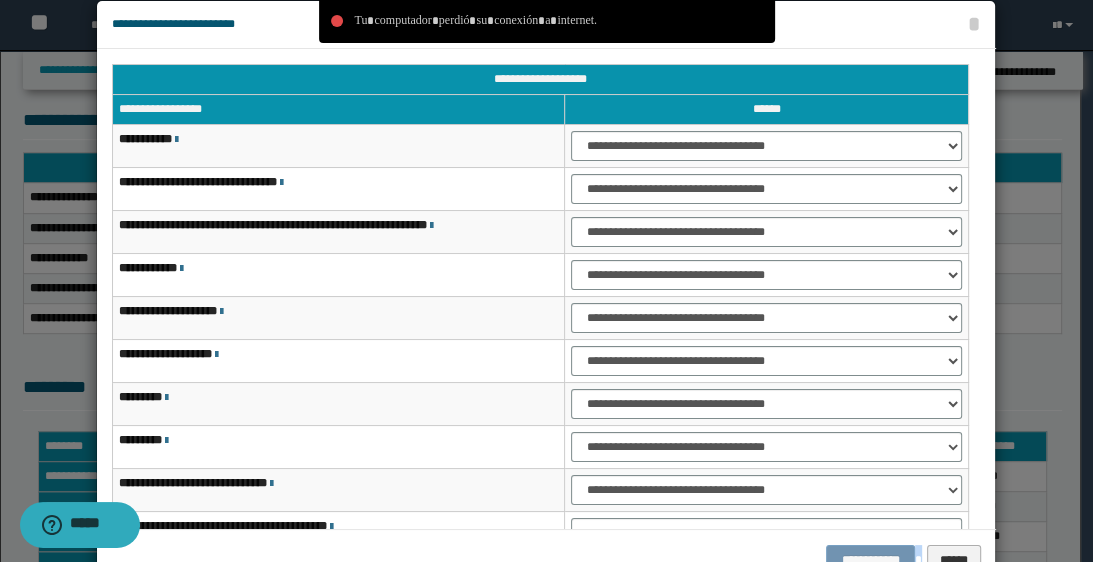 scroll, scrollTop: 8, scrollLeft: 0, axis: vertical 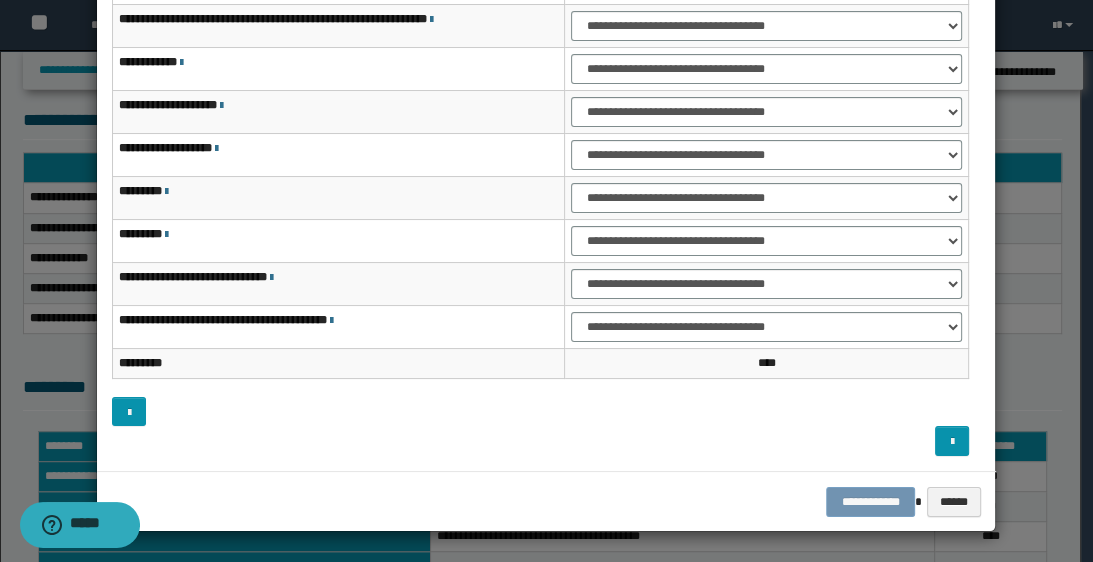 click on "**********" at bounding box center (546, 502) 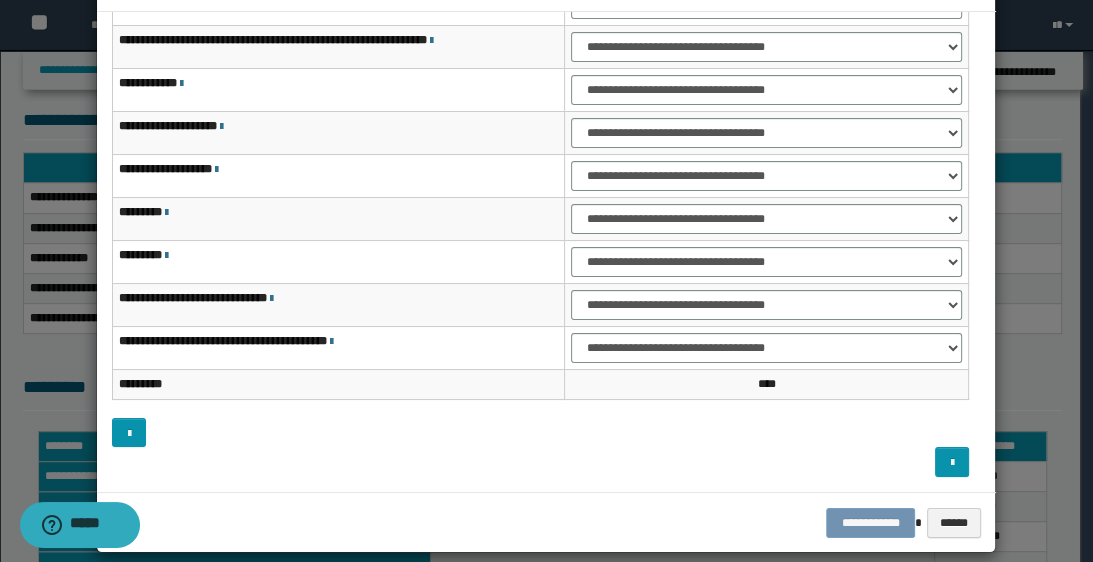 scroll, scrollTop: 88, scrollLeft: 0, axis: vertical 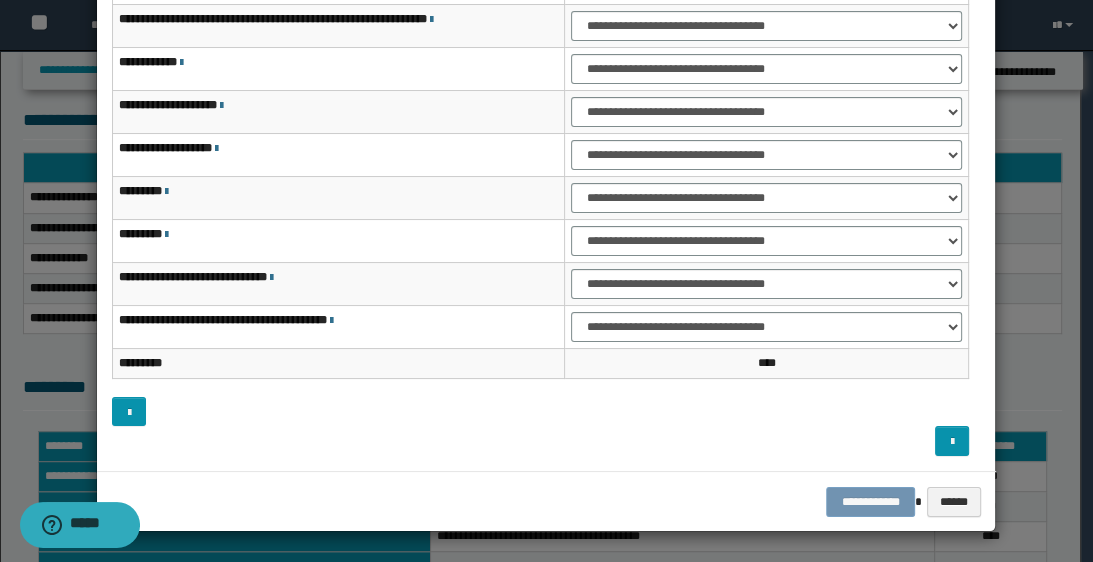 click on "**********" at bounding box center [546, 502] 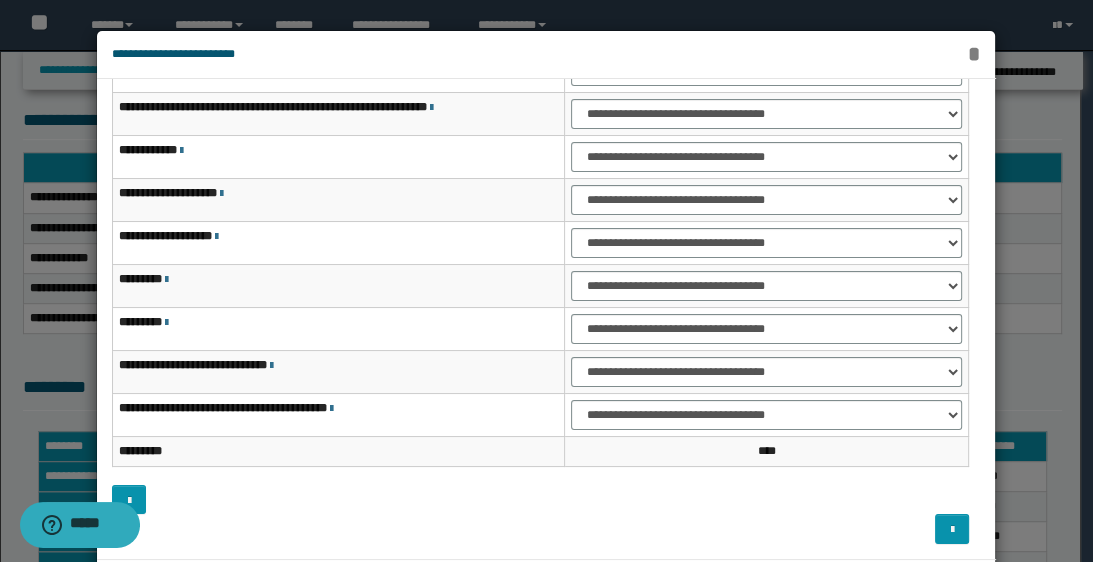 click on "*" at bounding box center (973, 54) 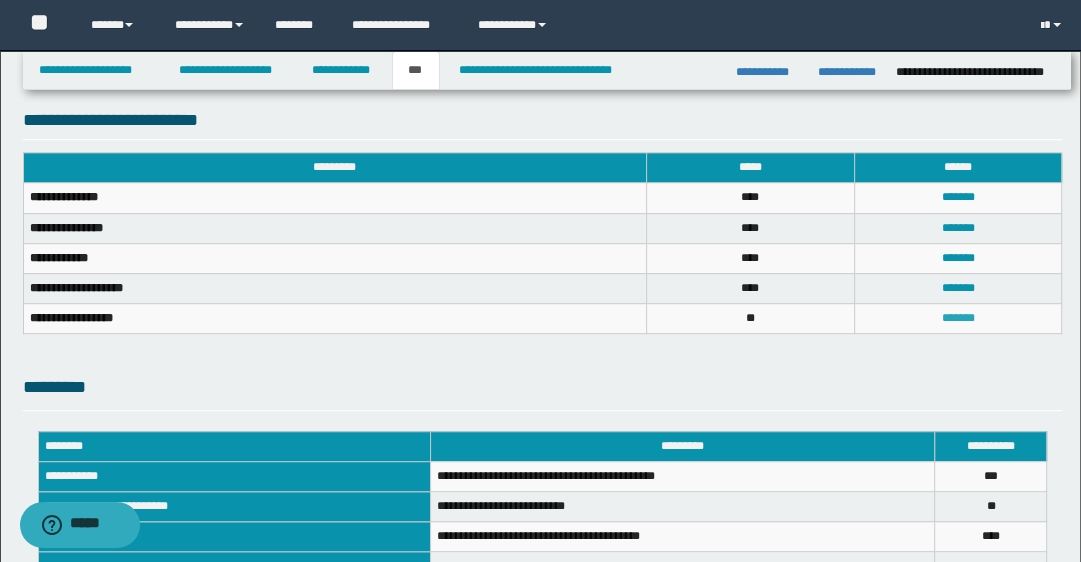click on "*******" at bounding box center [958, 318] 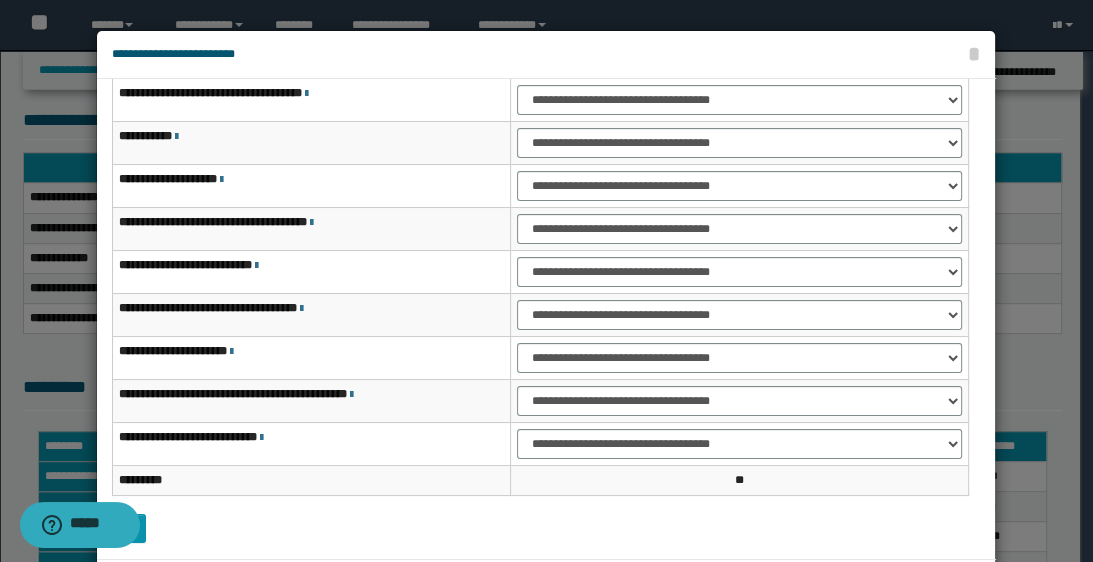 scroll, scrollTop: 119, scrollLeft: 0, axis: vertical 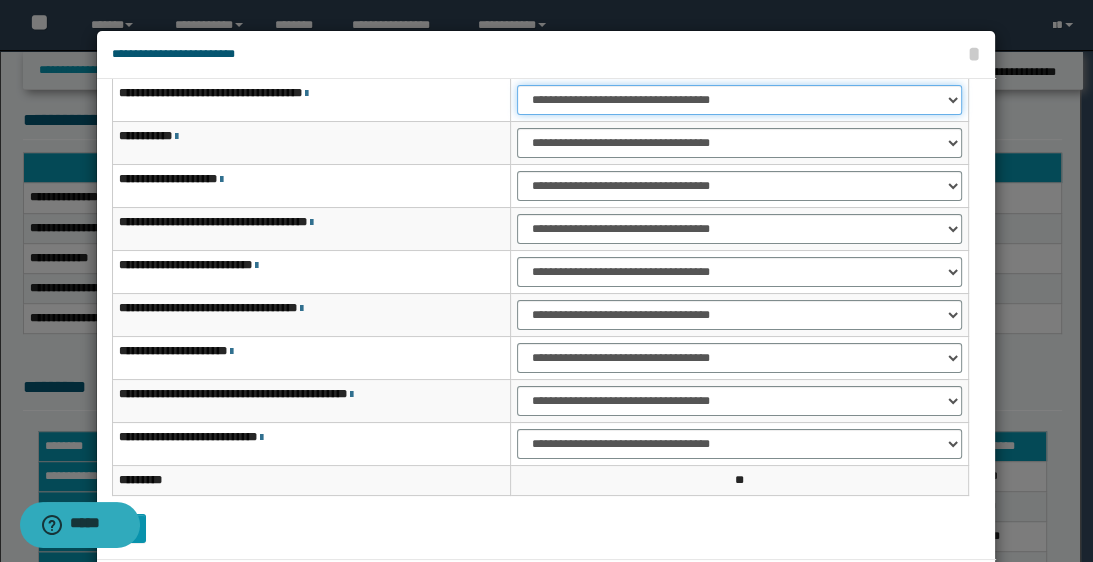 click on "**********" at bounding box center [739, 100] 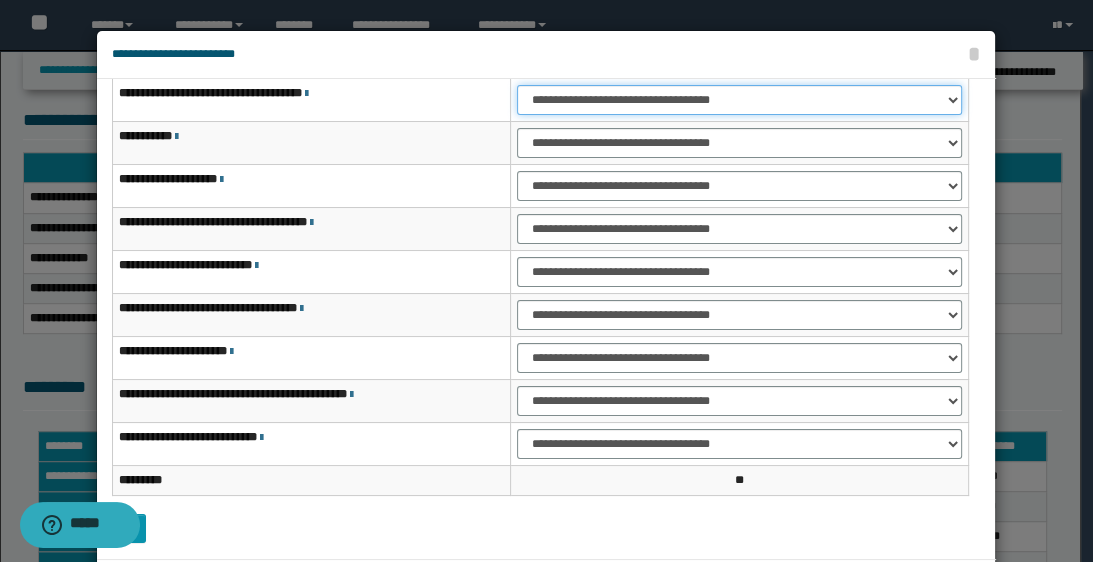select on "***" 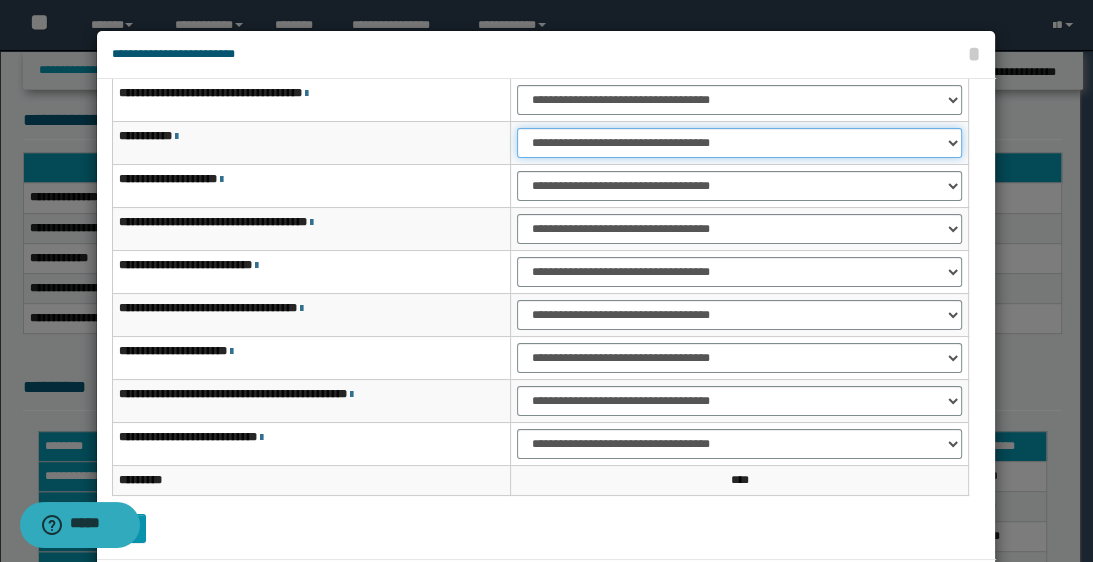 click on "**********" at bounding box center [739, 143] 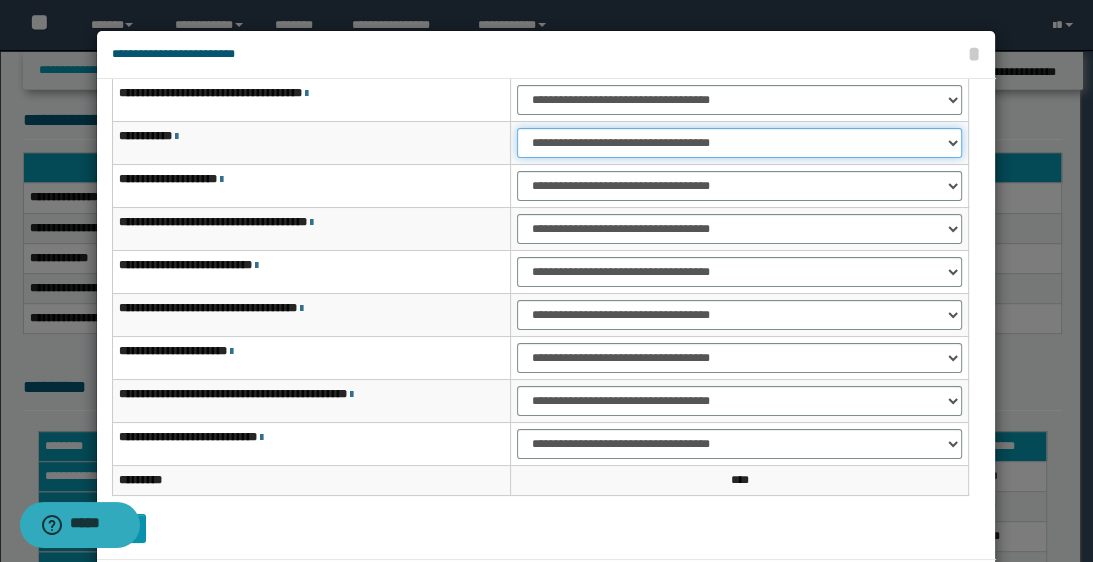 select on "***" 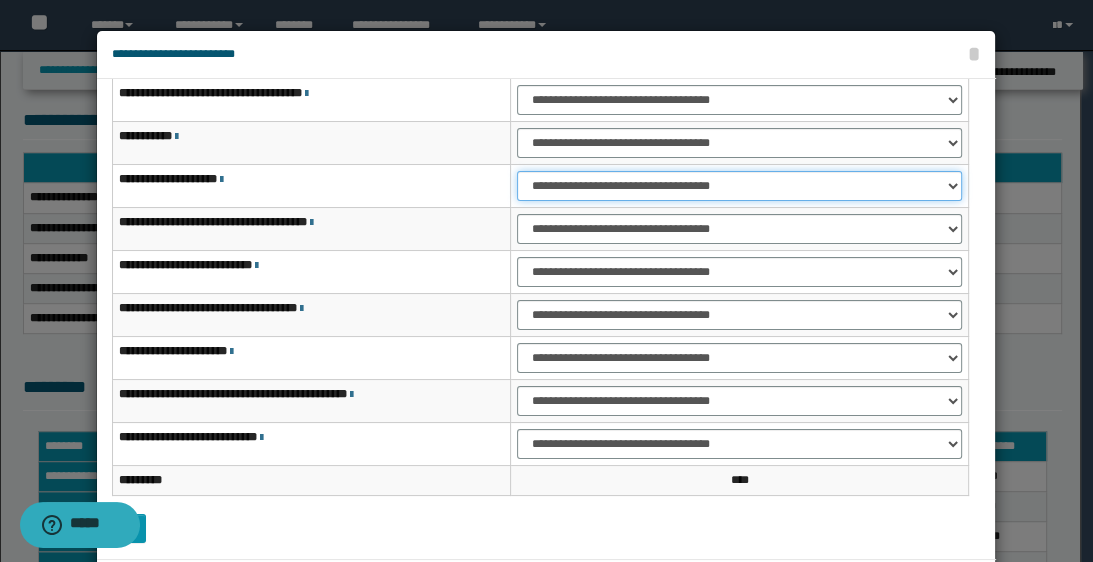 click on "**********" at bounding box center [739, 186] 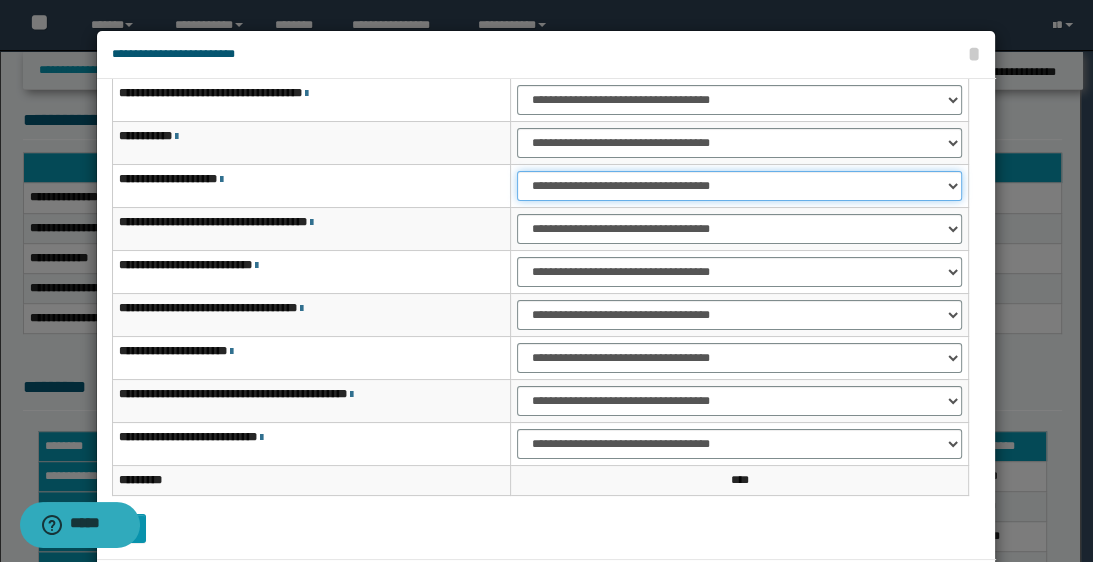 select on "***" 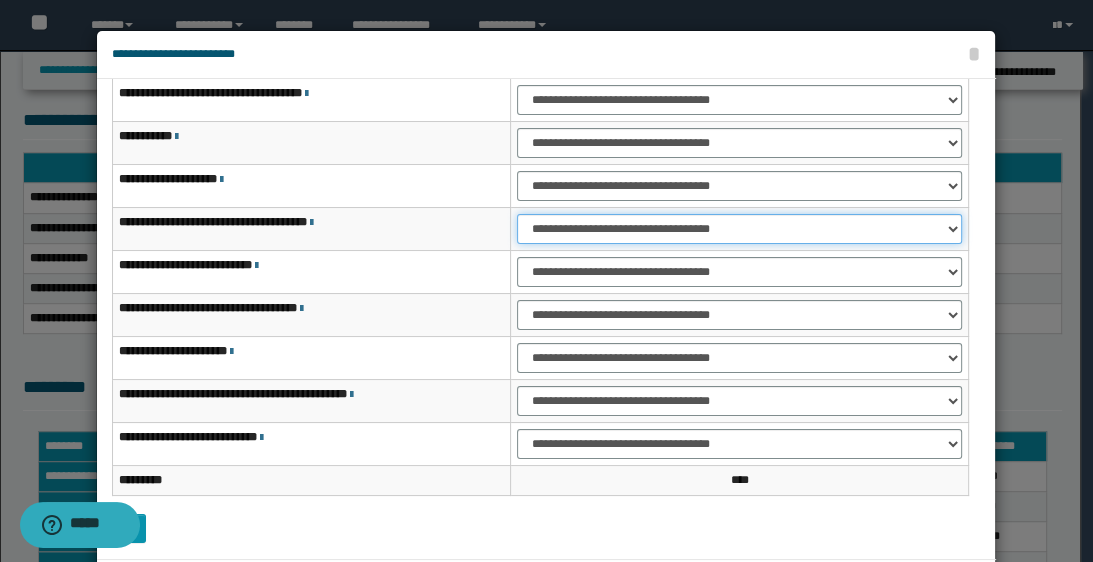 click on "**********" at bounding box center [739, 229] 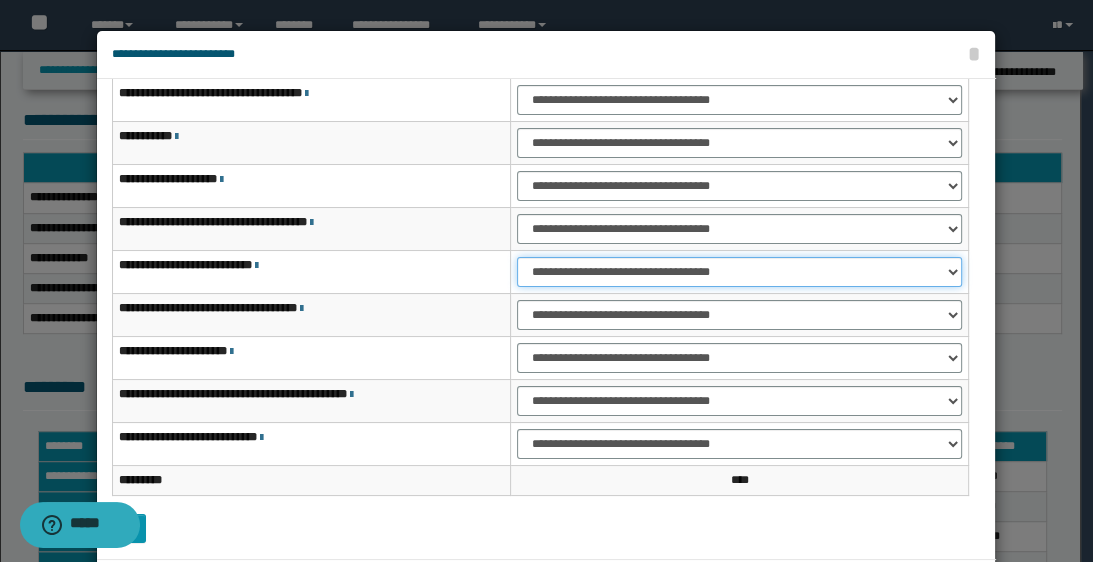 click on "**********" at bounding box center [739, 272] 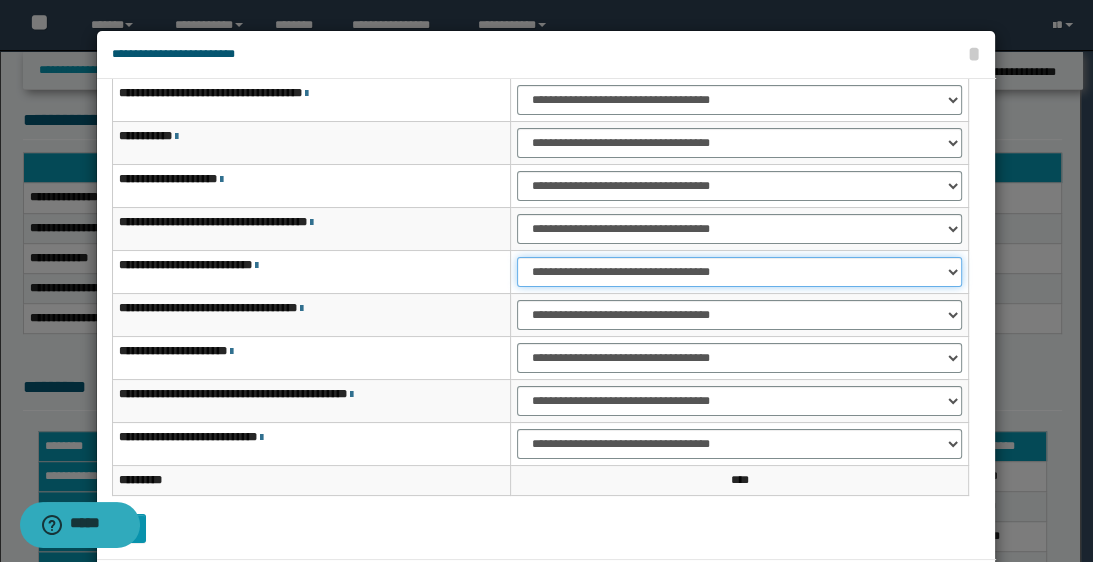 select on "***" 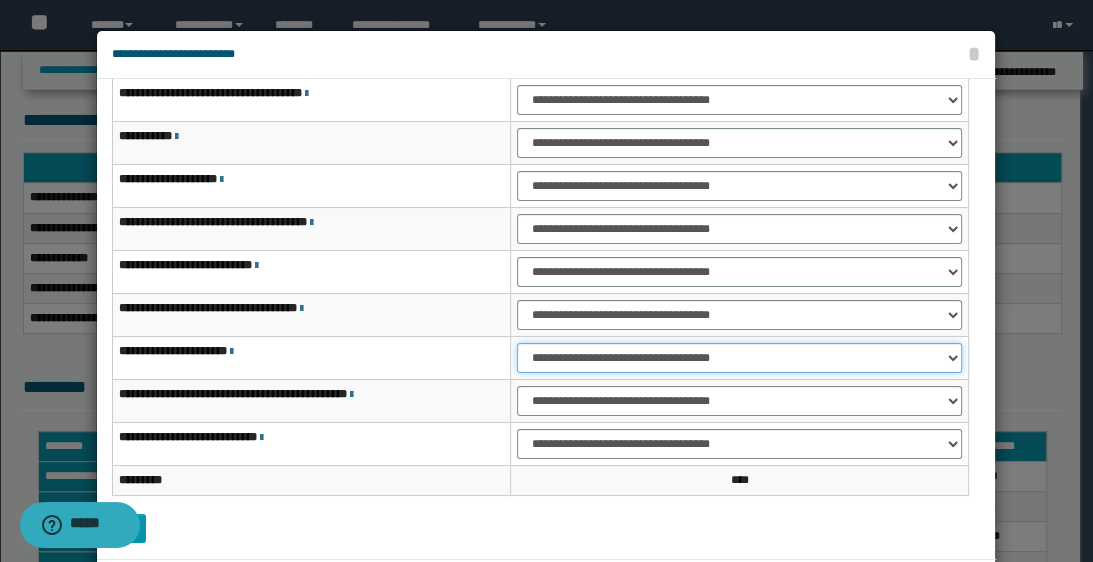 click on "**********" at bounding box center [739, 358] 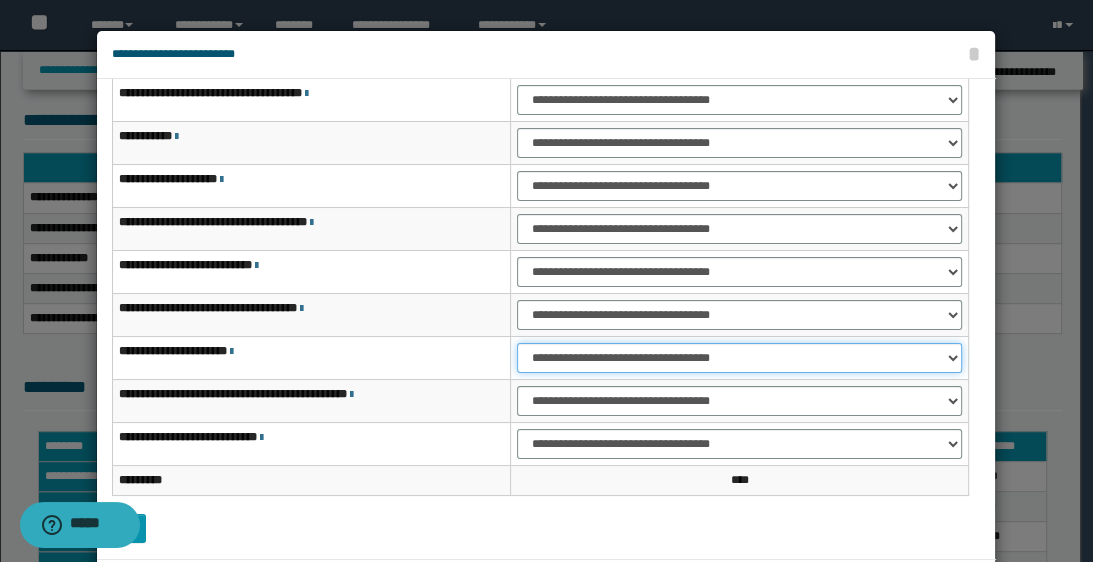 select on "***" 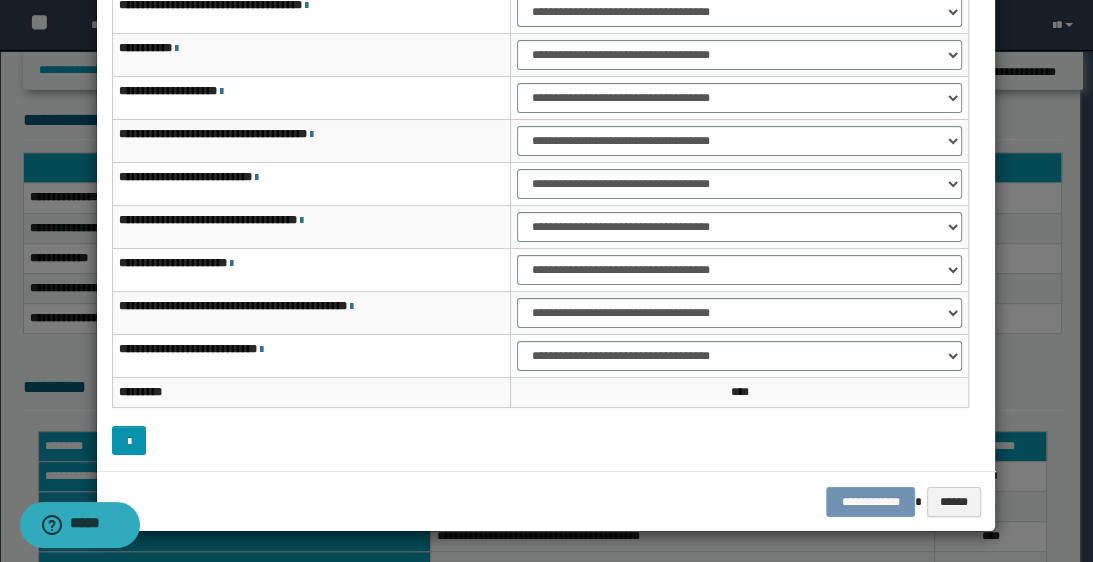 click on "**********" at bounding box center [546, 502] 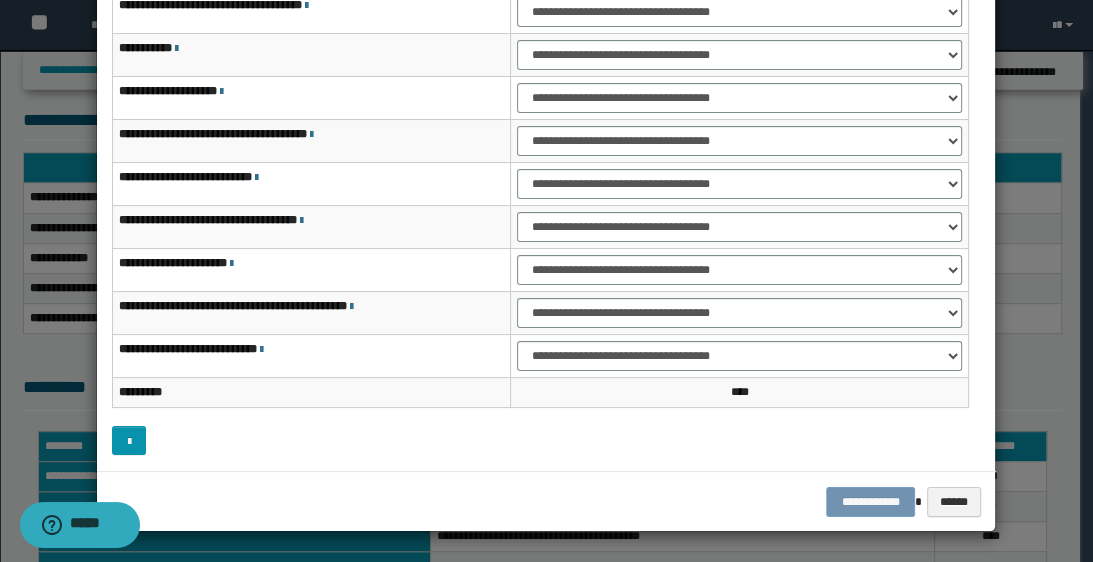 click on "**********" at bounding box center [546, 502] 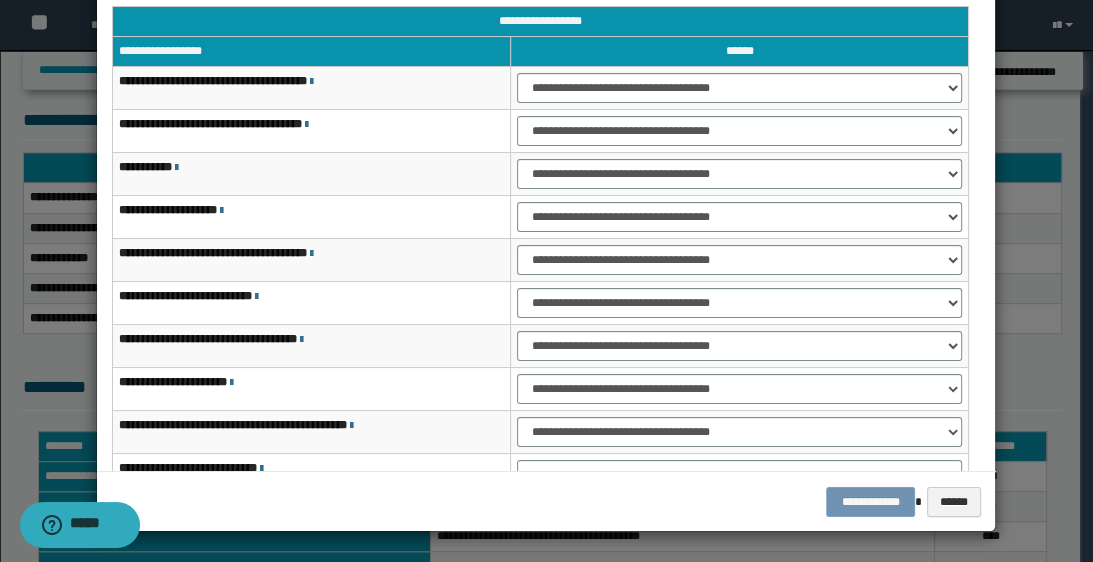 scroll, scrollTop: 0, scrollLeft: 0, axis: both 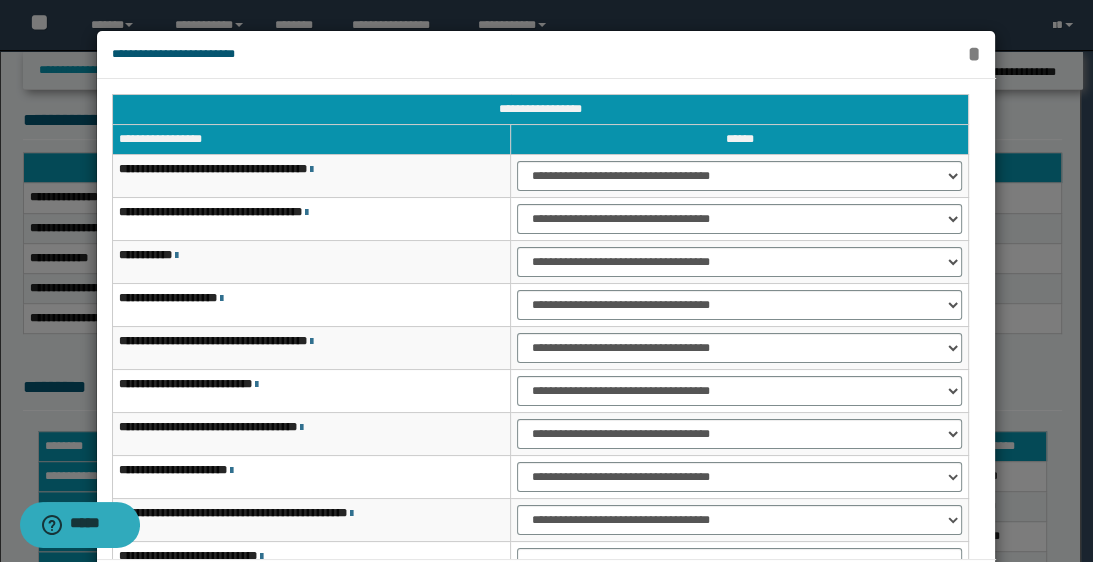 click on "*" at bounding box center [973, 54] 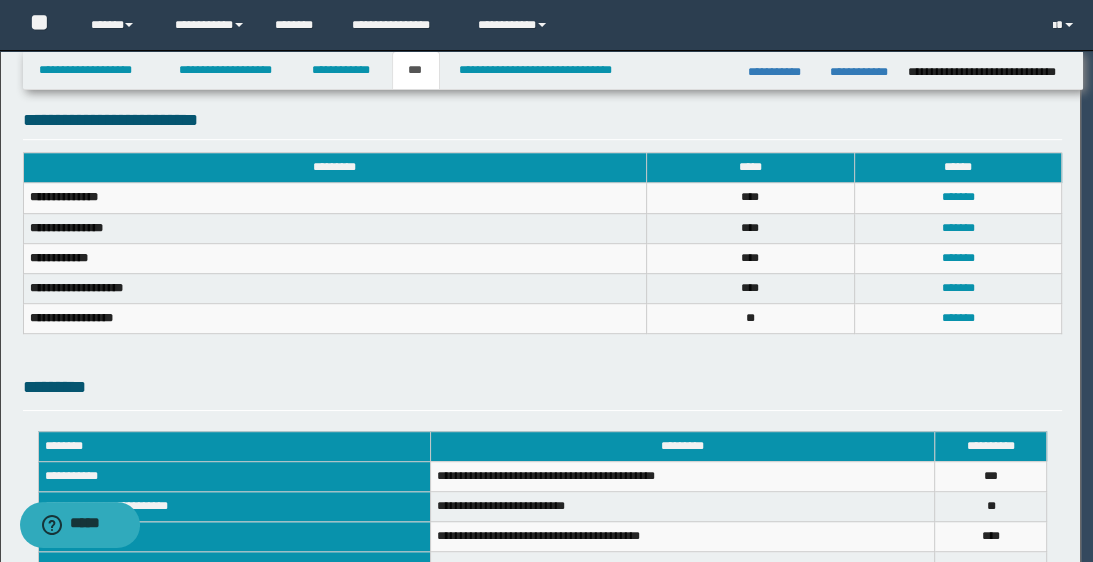 select on "***" 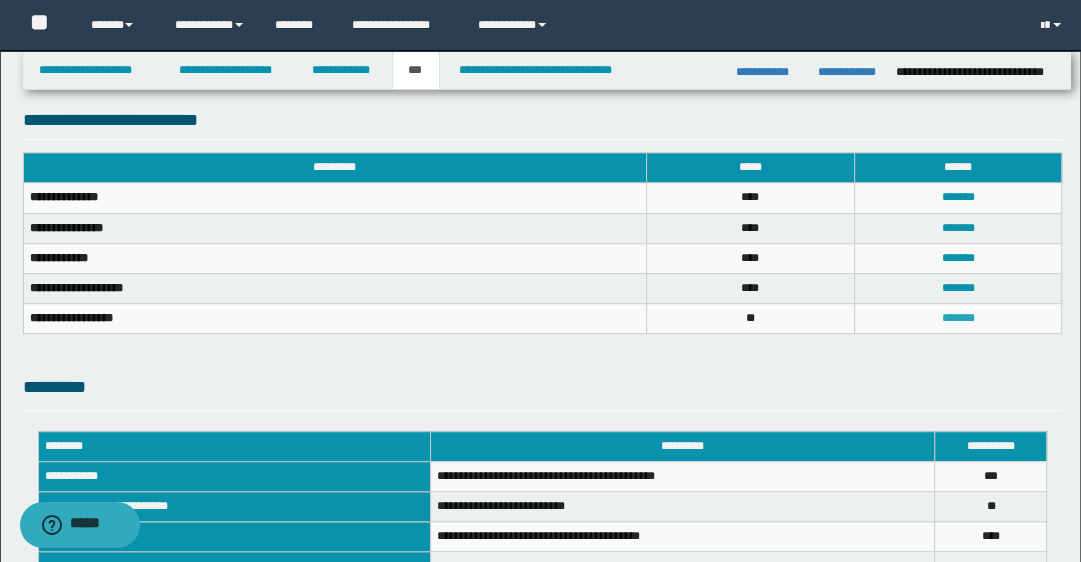 click on "*******" at bounding box center [958, 318] 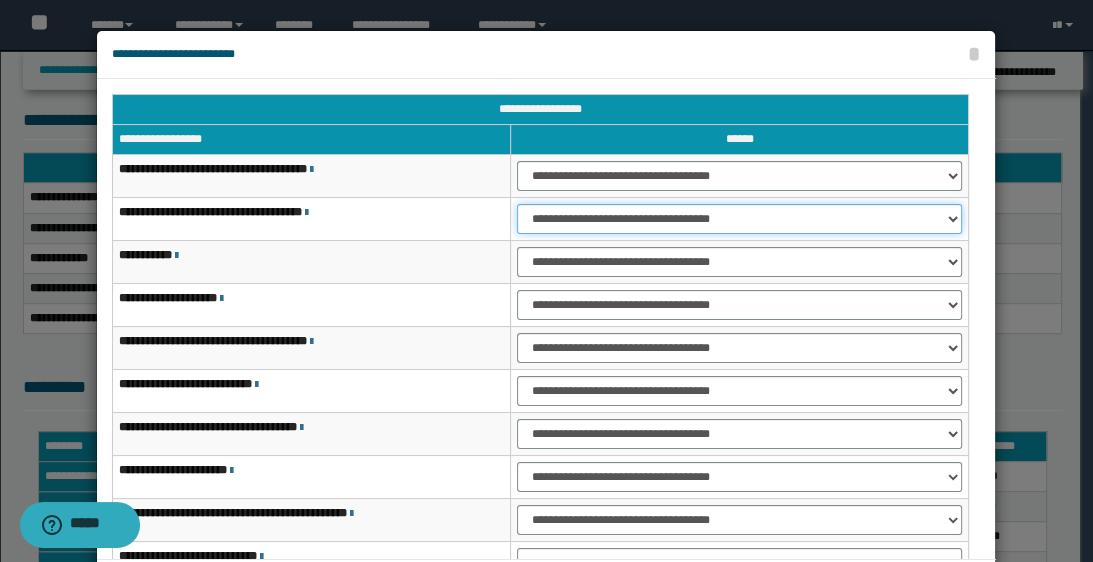 click on "**********" at bounding box center (739, 219) 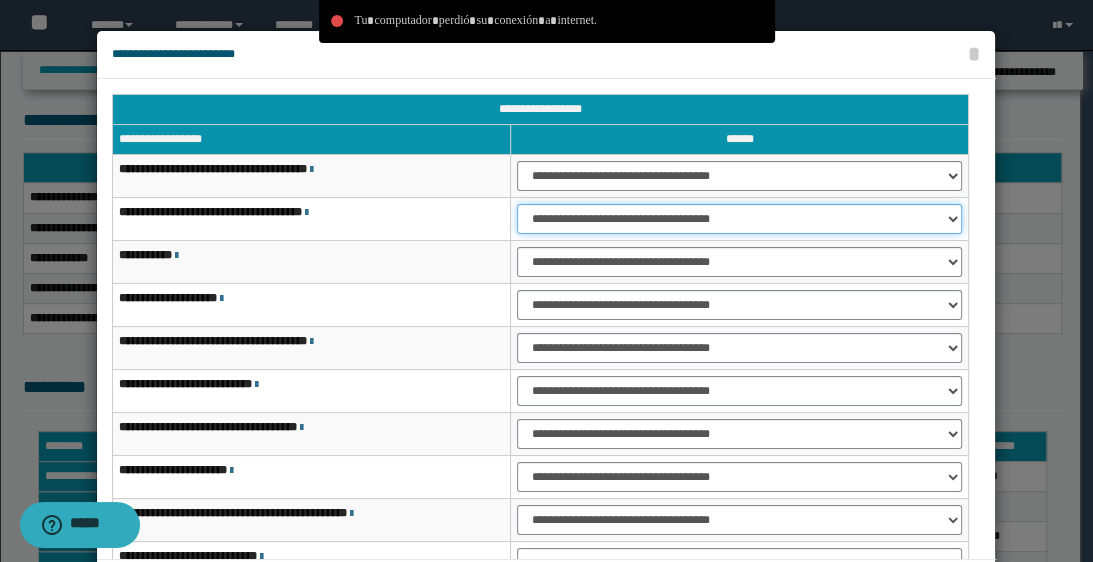 select on "***" 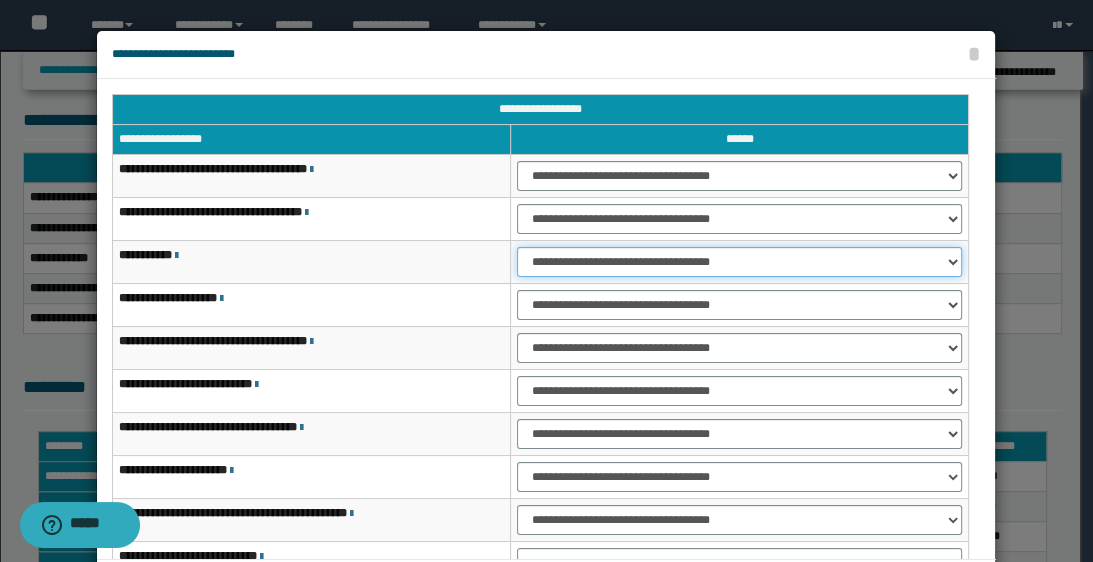click on "**********" at bounding box center (739, 262) 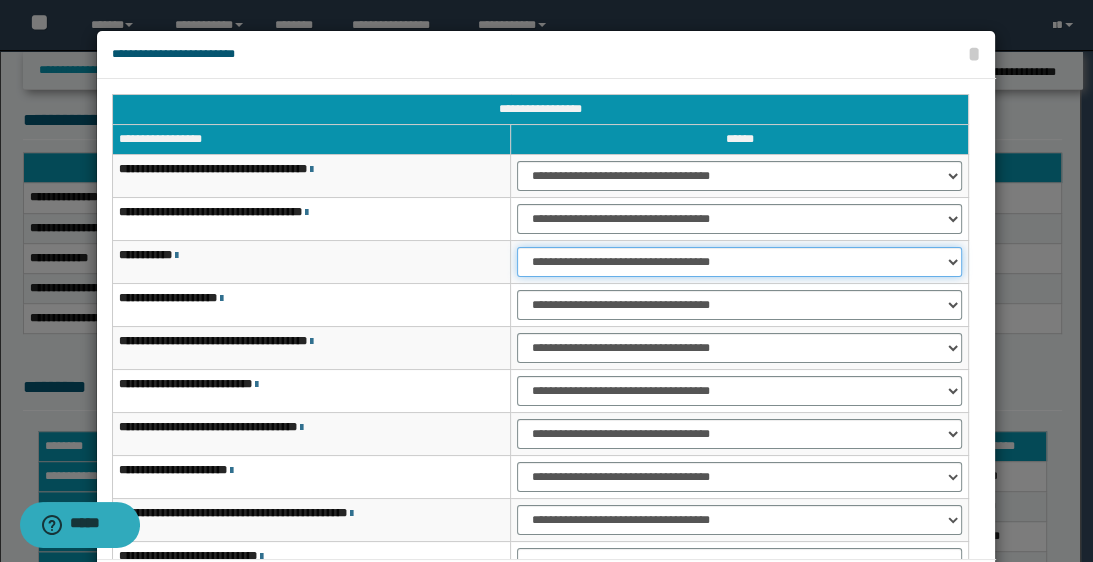 select on "***" 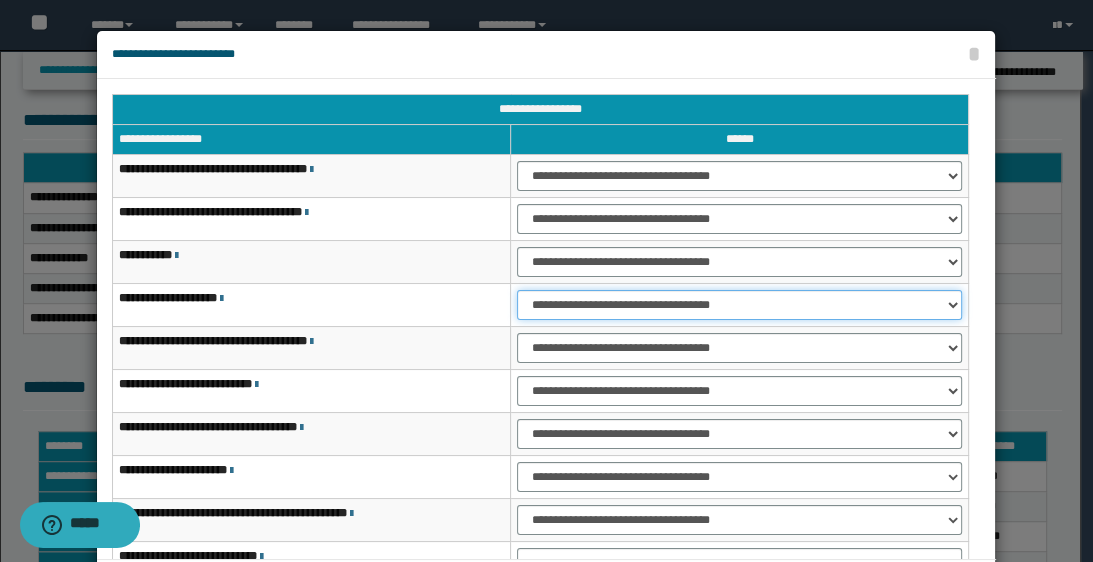 click on "**********" at bounding box center (739, 305) 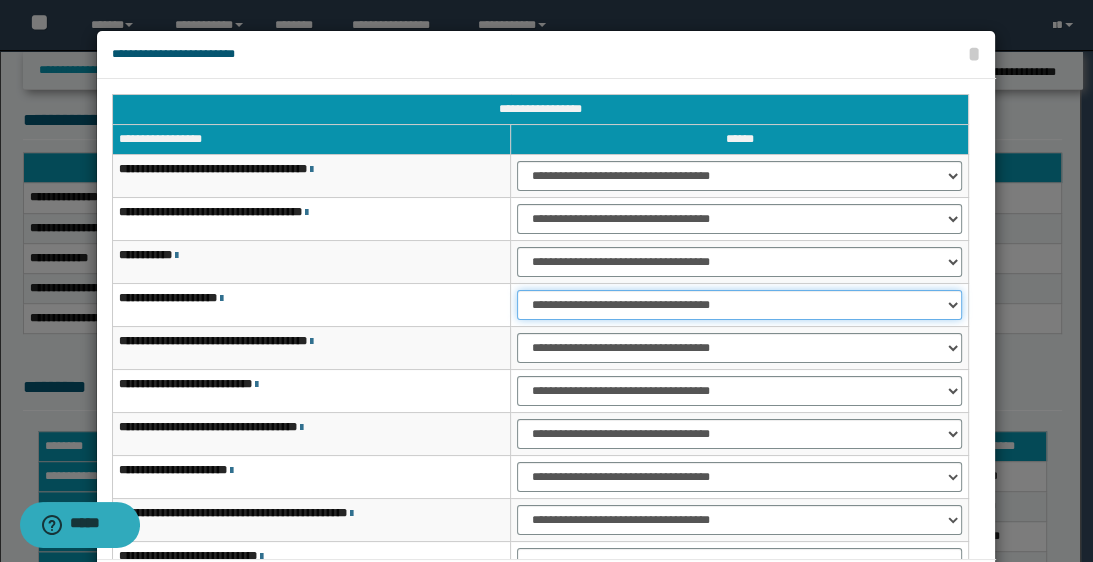 select on "***" 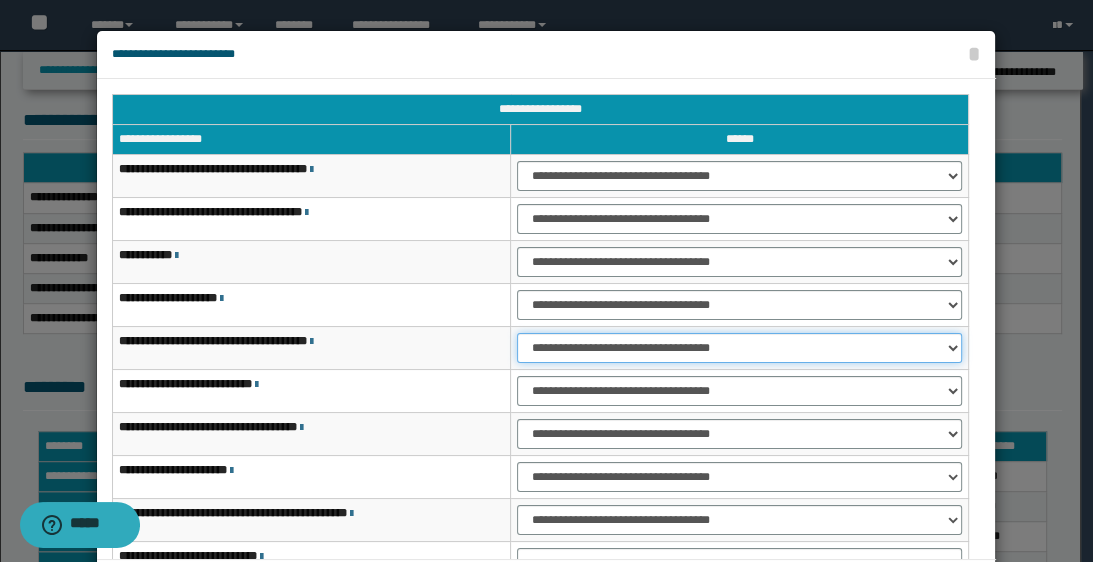 click on "**********" at bounding box center (739, 348) 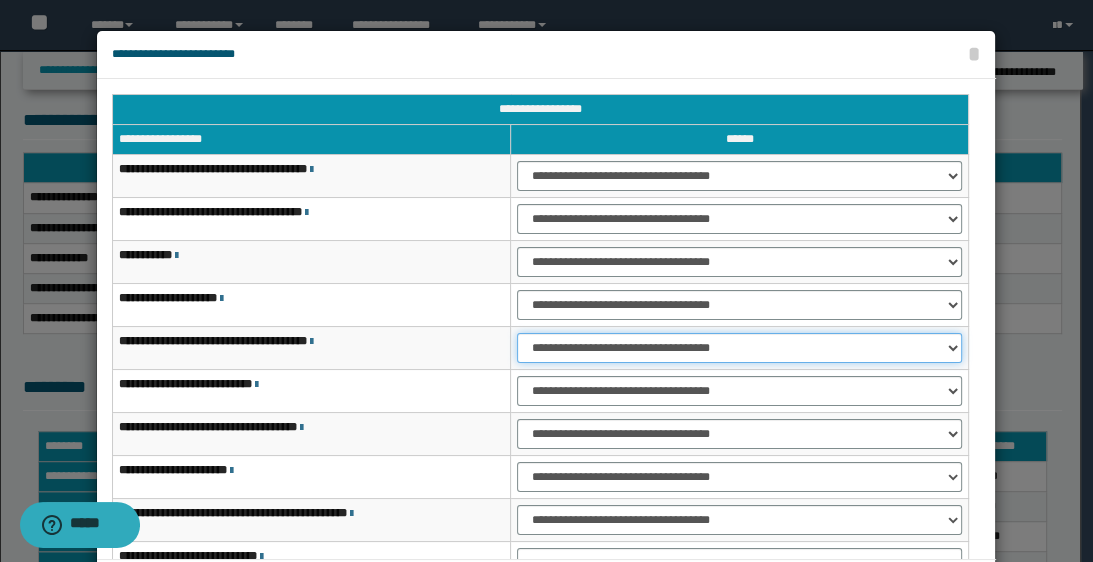 select on "***" 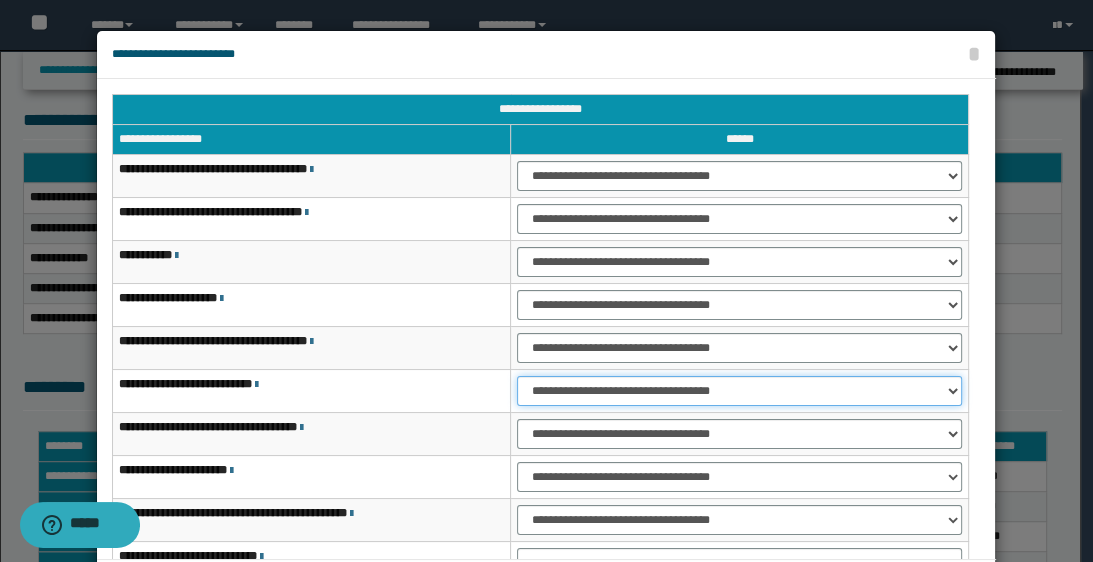 click on "**********" at bounding box center (739, 391) 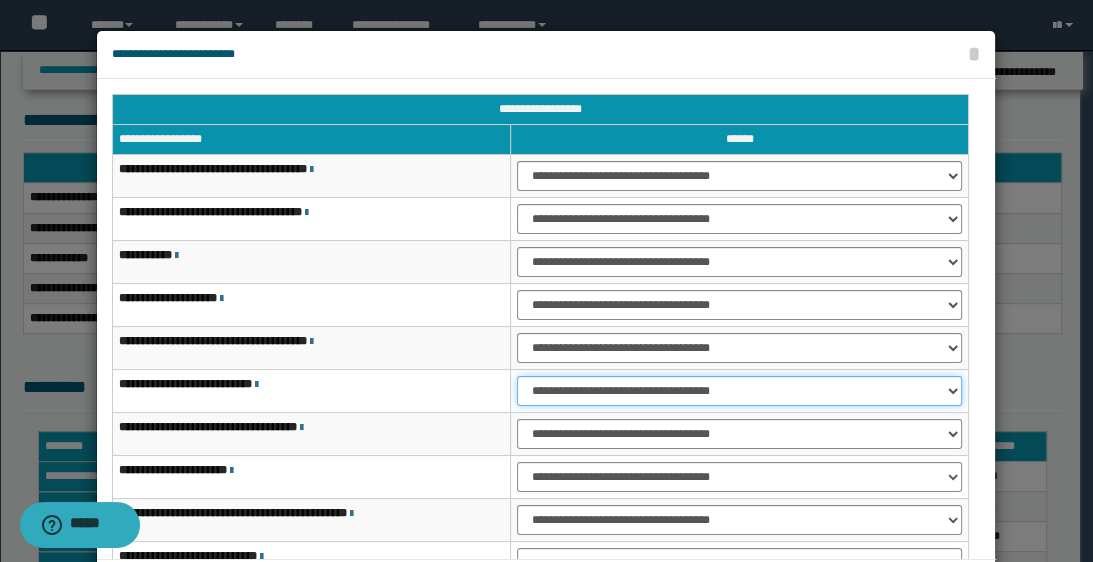 select on "***" 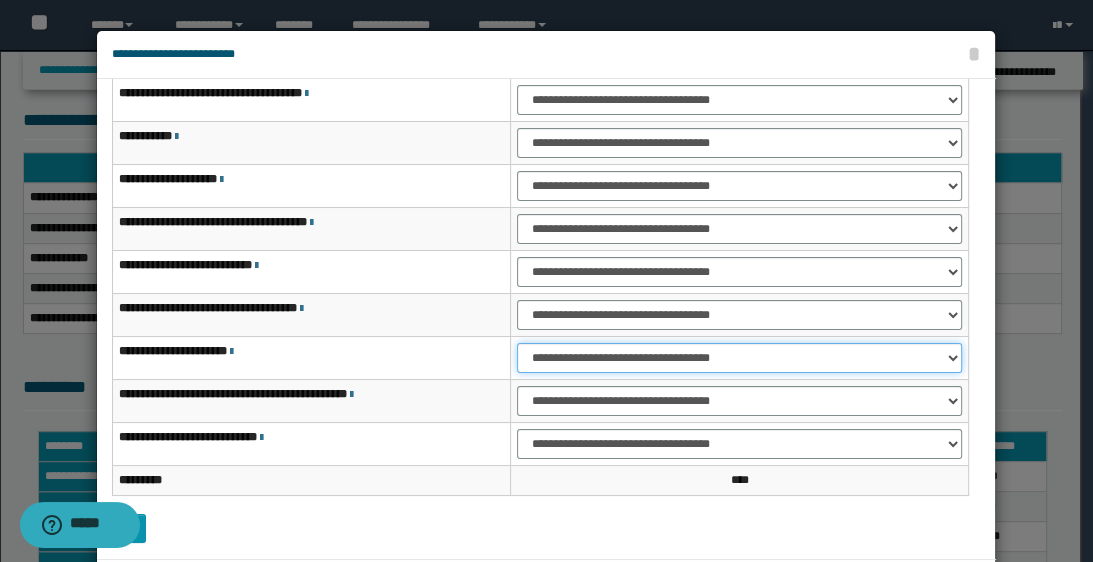 click on "**********" at bounding box center [739, 358] 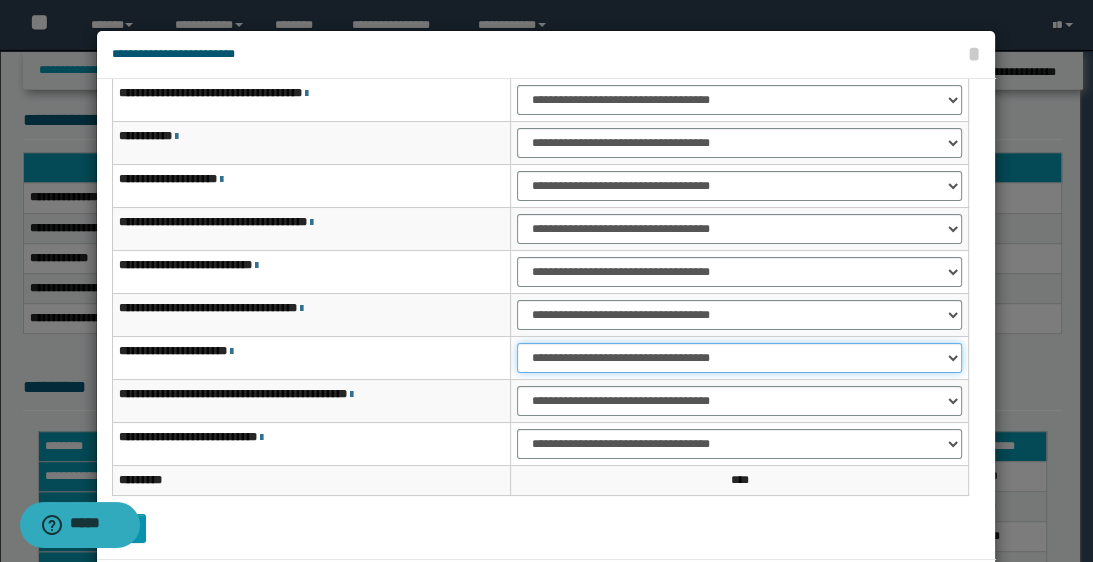 select on "***" 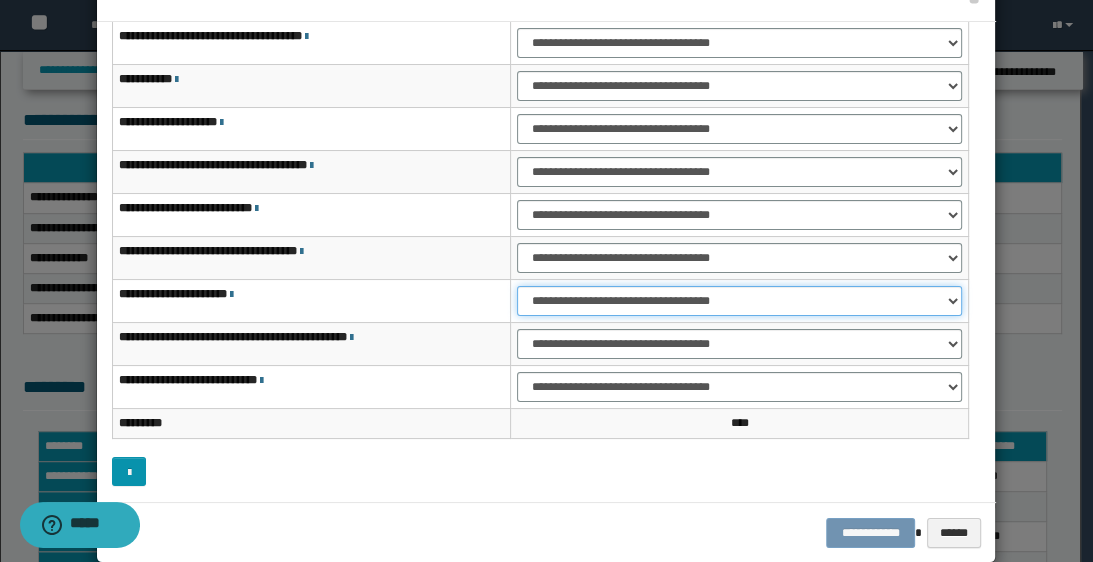 scroll, scrollTop: 88, scrollLeft: 0, axis: vertical 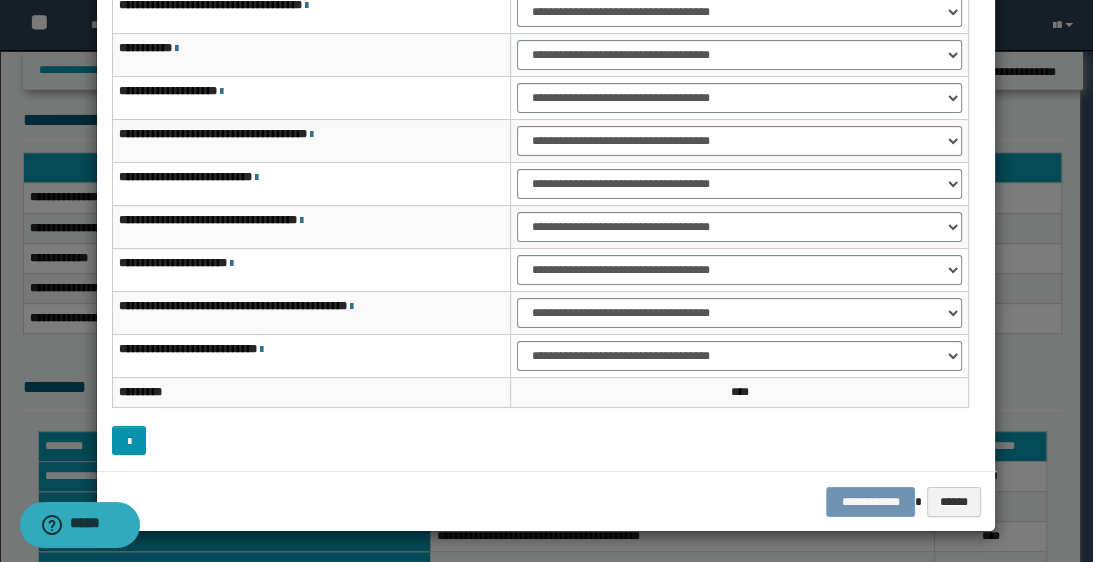 click on "**********" at bounding box center [546, 502] 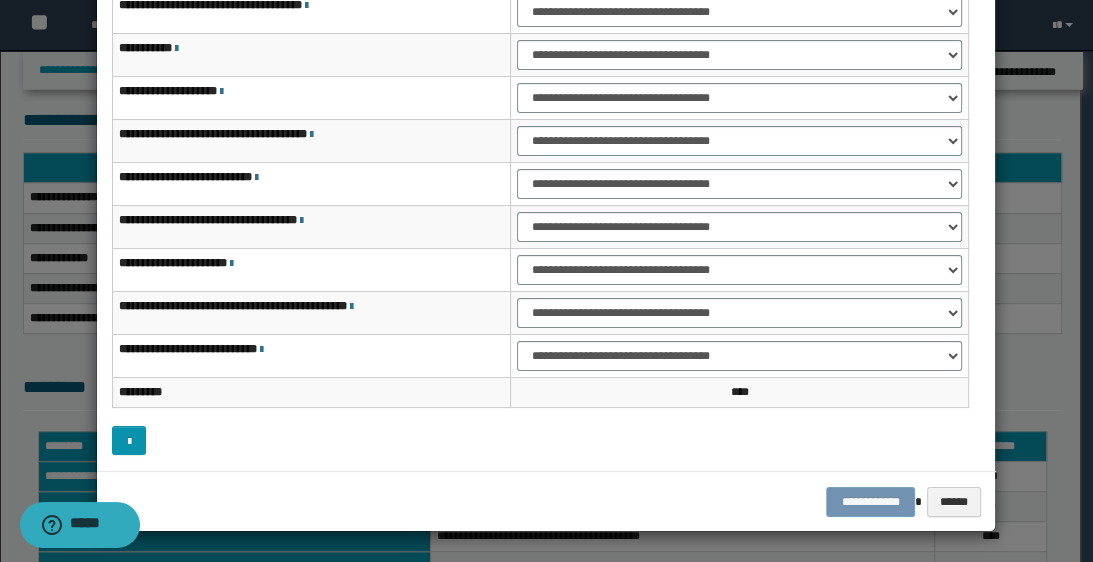click on "**********" at bounding box center [546, 502] 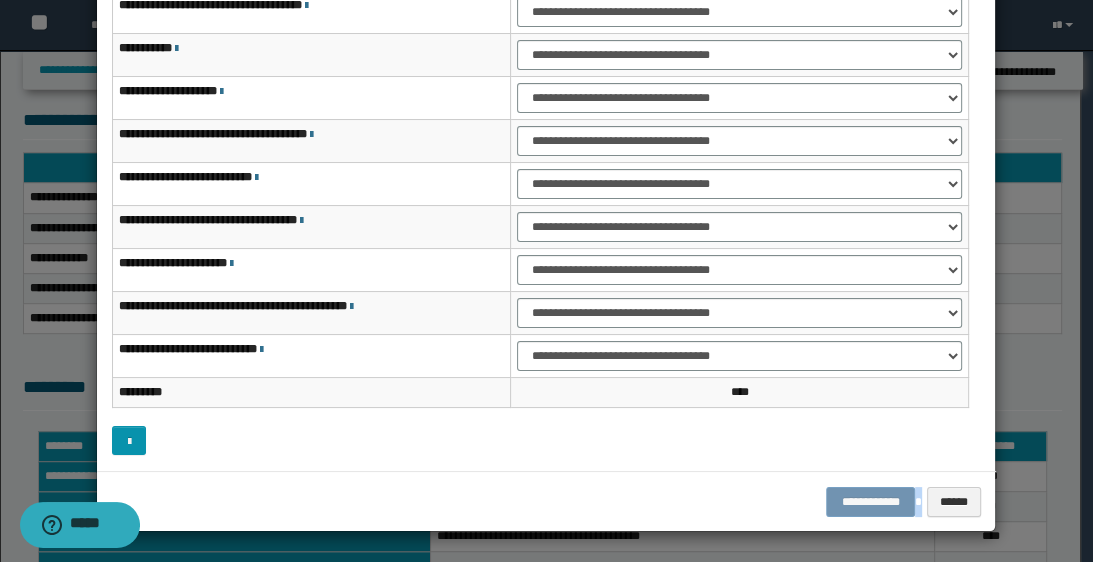click on "**********" at bounding box center [546, 502] 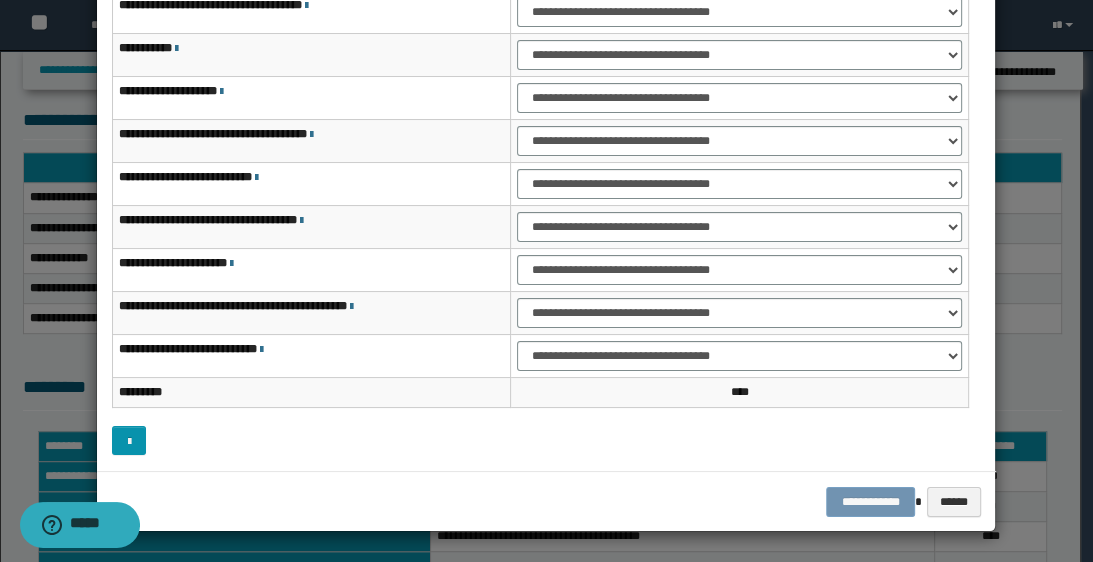 click on "**********" at bounding box center (546, 502) 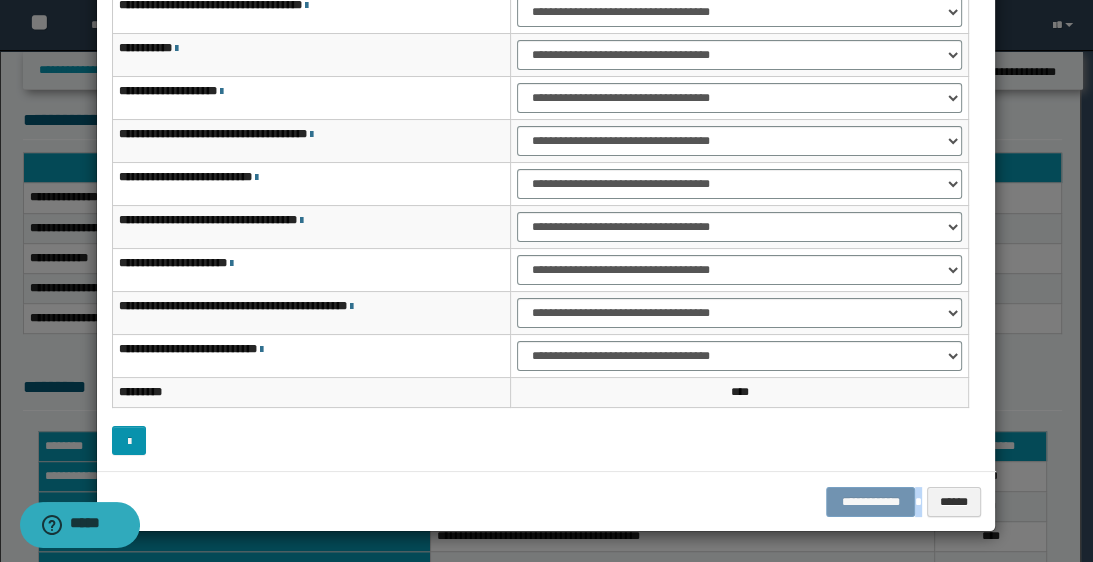 click on "**********" at bounding box center (546, 502) 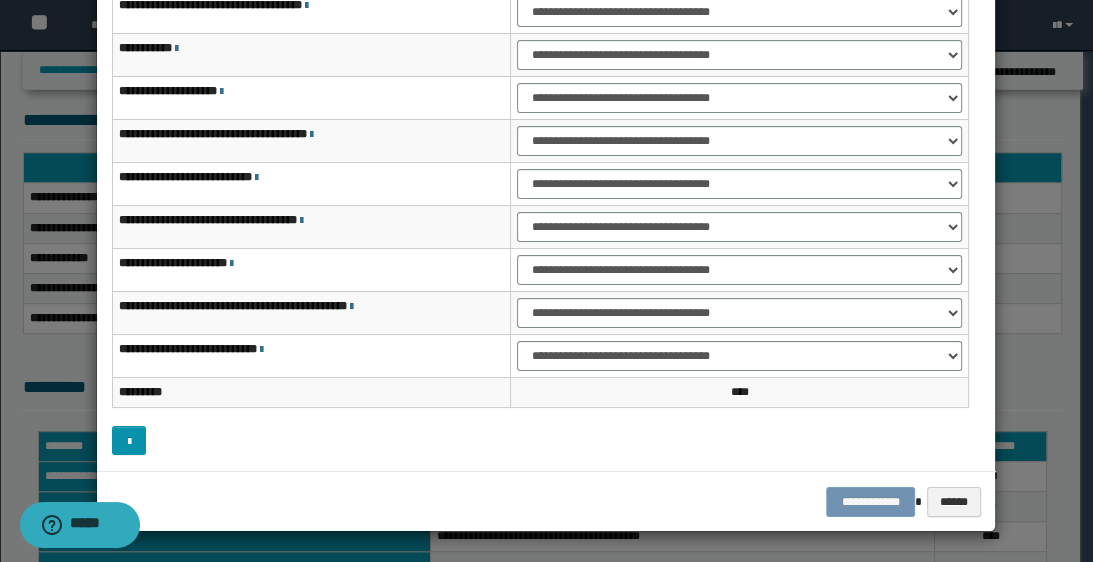 click on "**********" at bounding box center (546, 502) 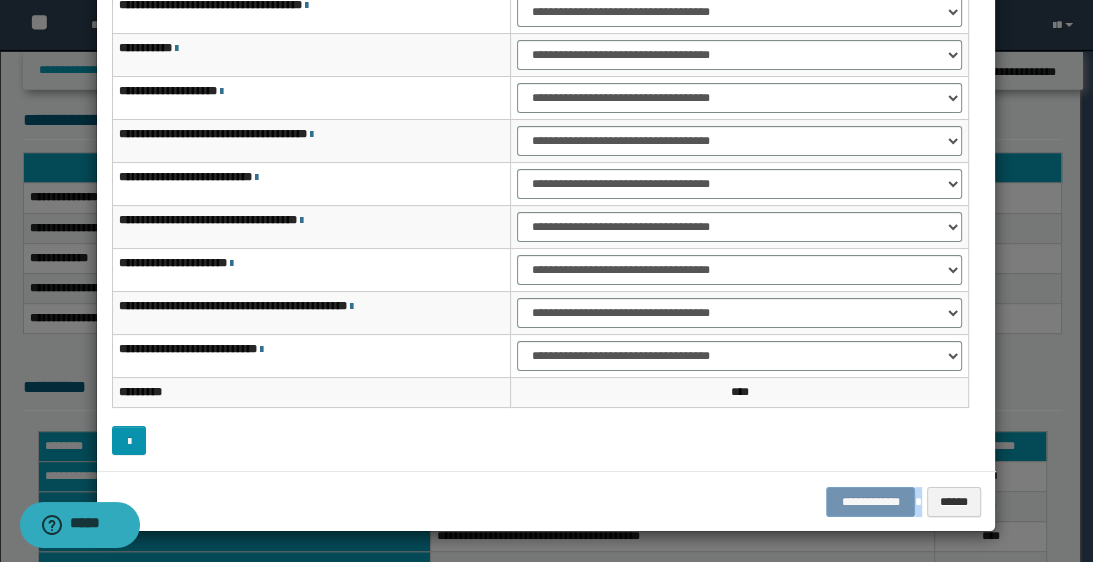 click on "**********" at bounding box center (546, 502) 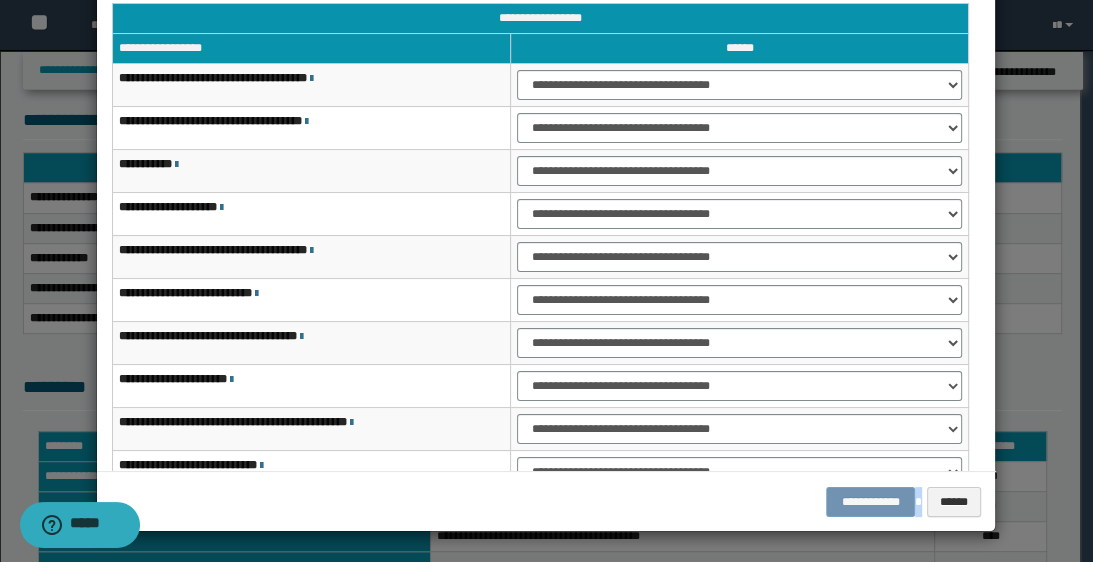 scroll, scrollTop: 0, scrollLeft: 0, axis: both 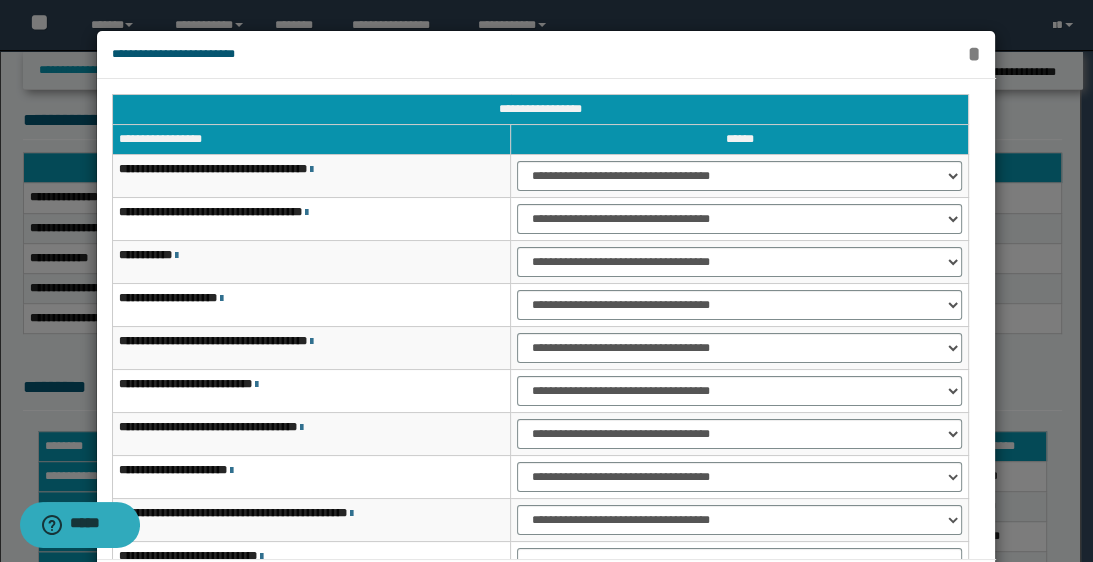 click on "*" at bounding box center [973, 54] 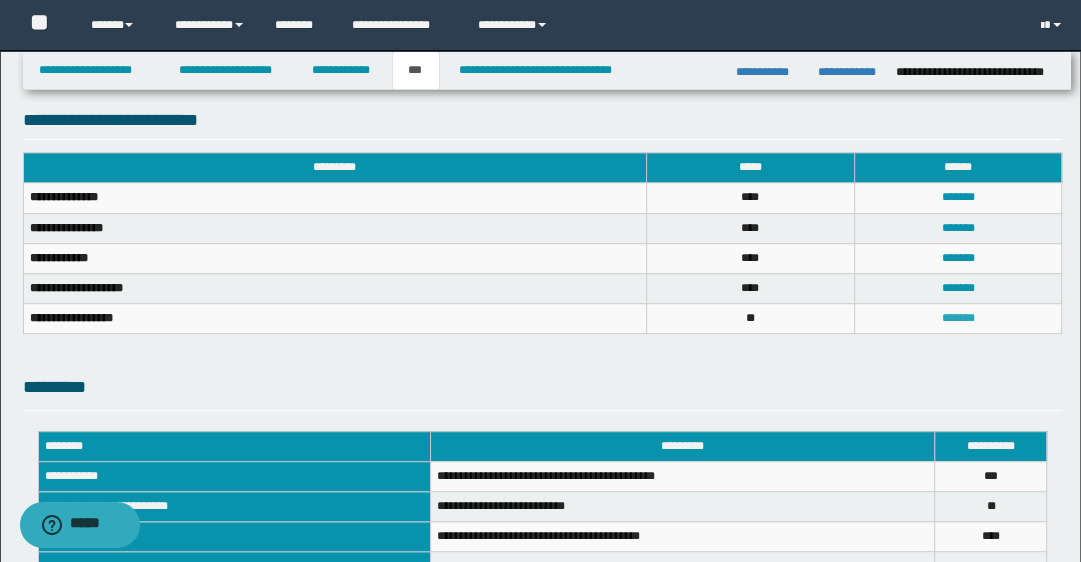click on "*******" at bounding box center [958, 318] 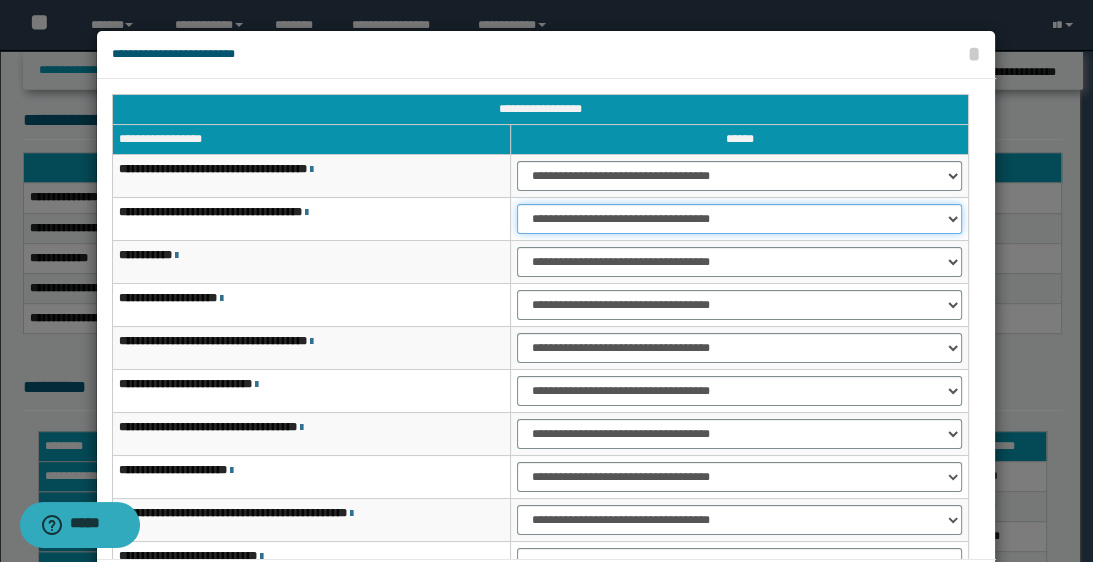 click on "**********" at bounding box center (739, 219) 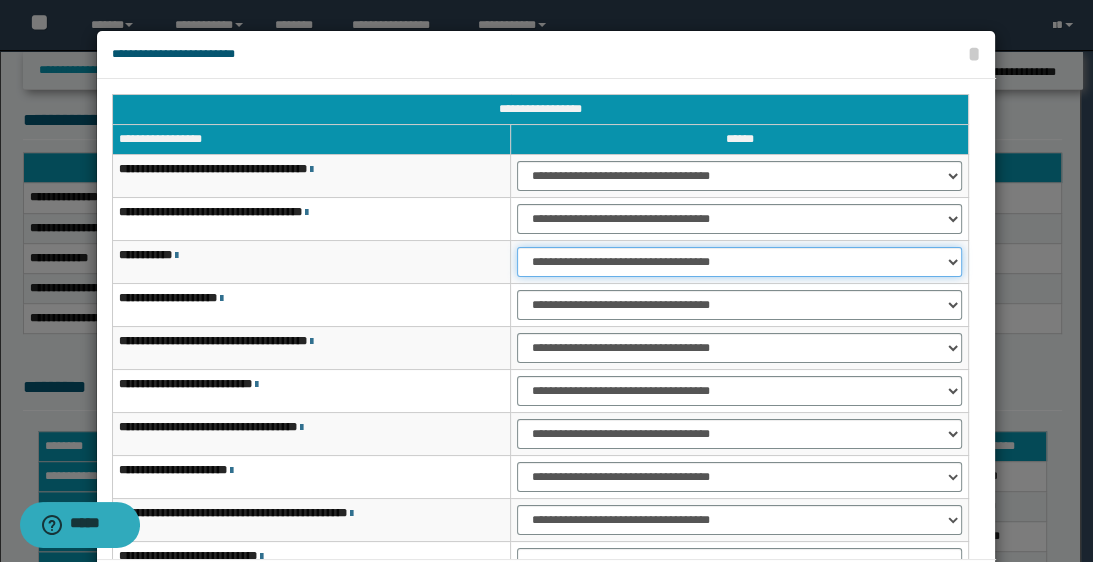 click on "**********" at bounding box center [739, 262] 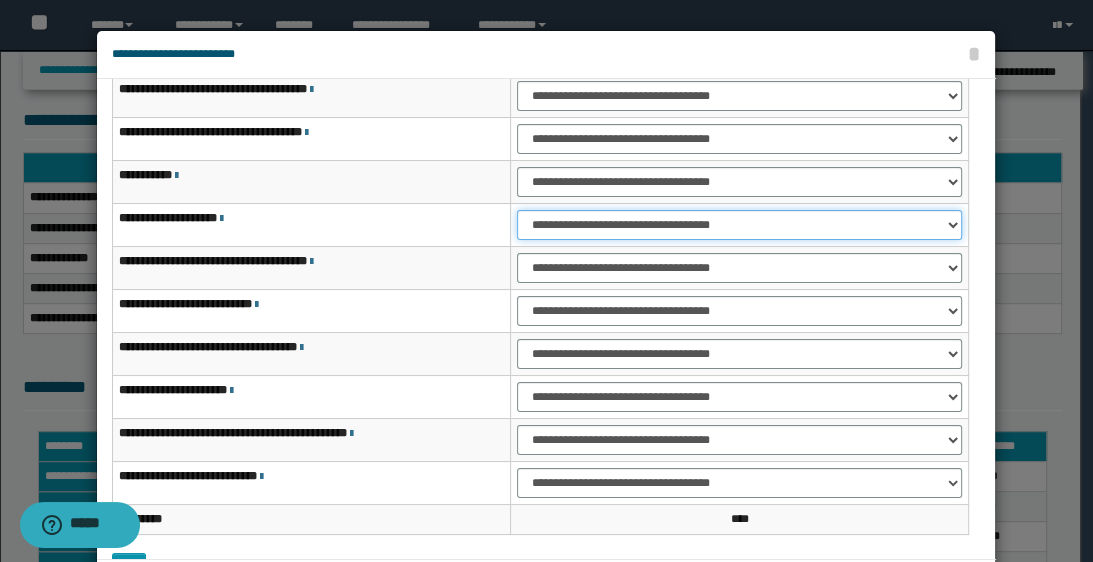 click on "**********" at bounding box center (739, 225) 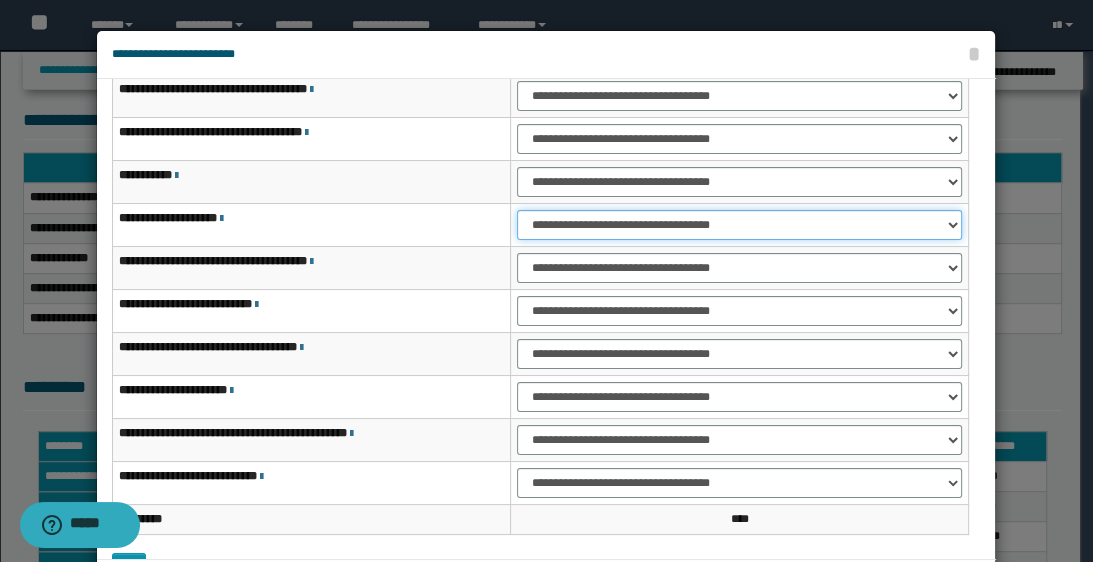 select on "***" 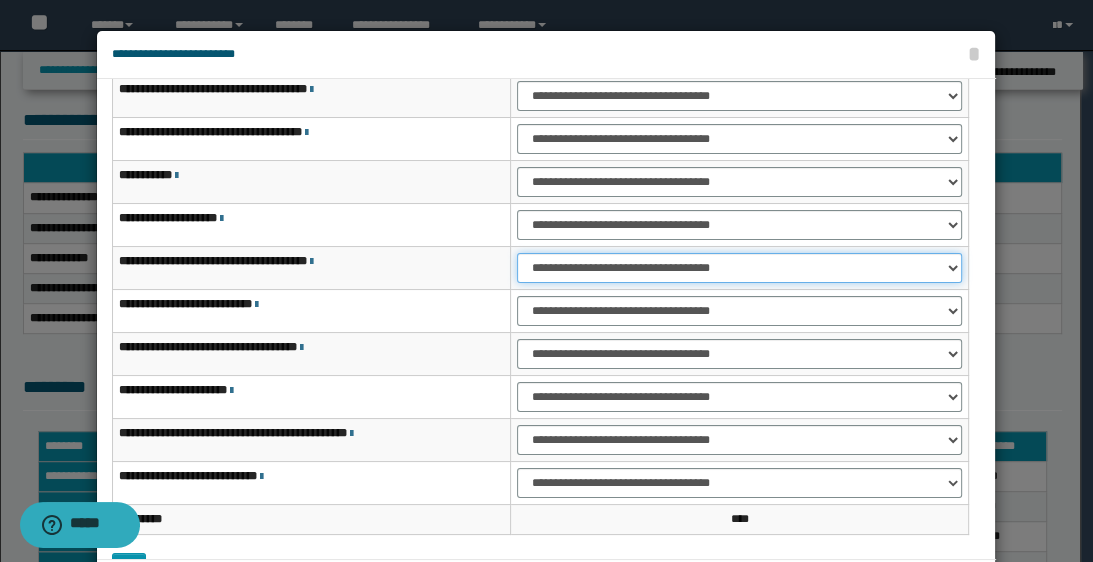 click on "**********" at bounding box center [739, 268] 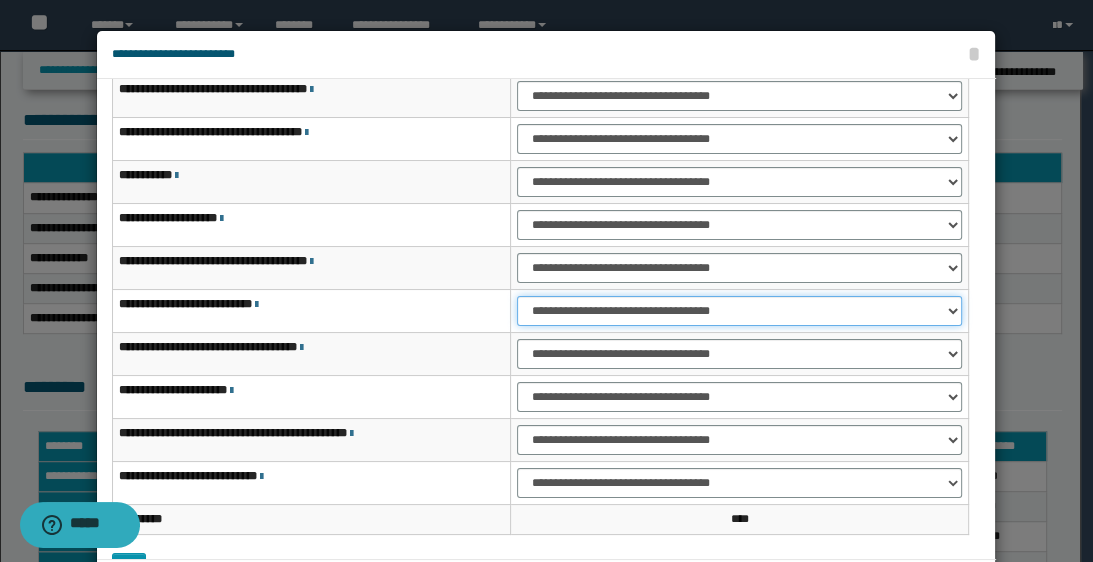 click on "**********" at bounding box center [739, 311] 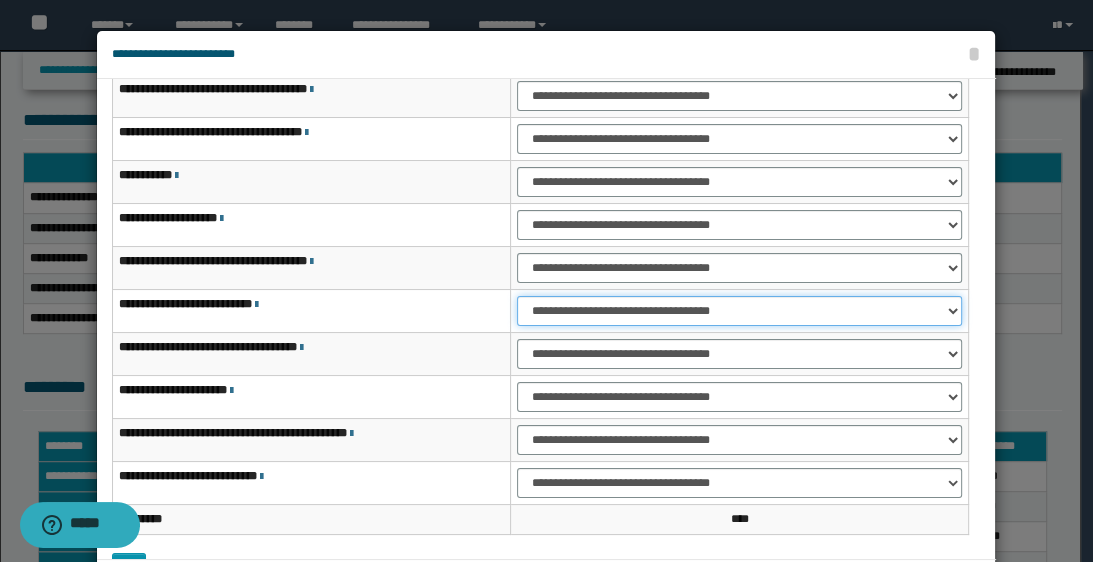 select on "***" 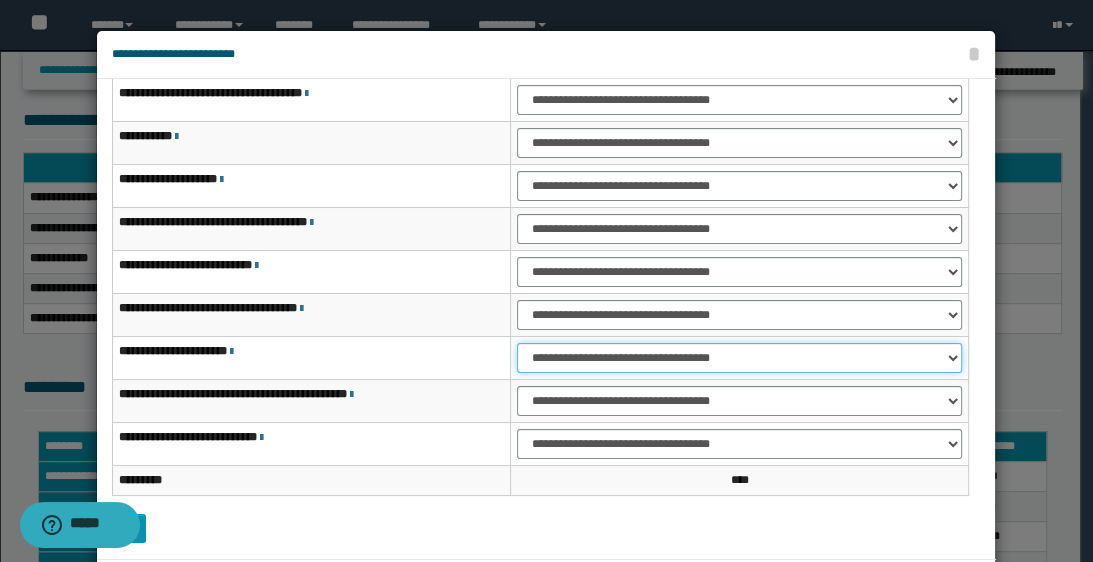 click on "**********" at bounding box center (739, 358) 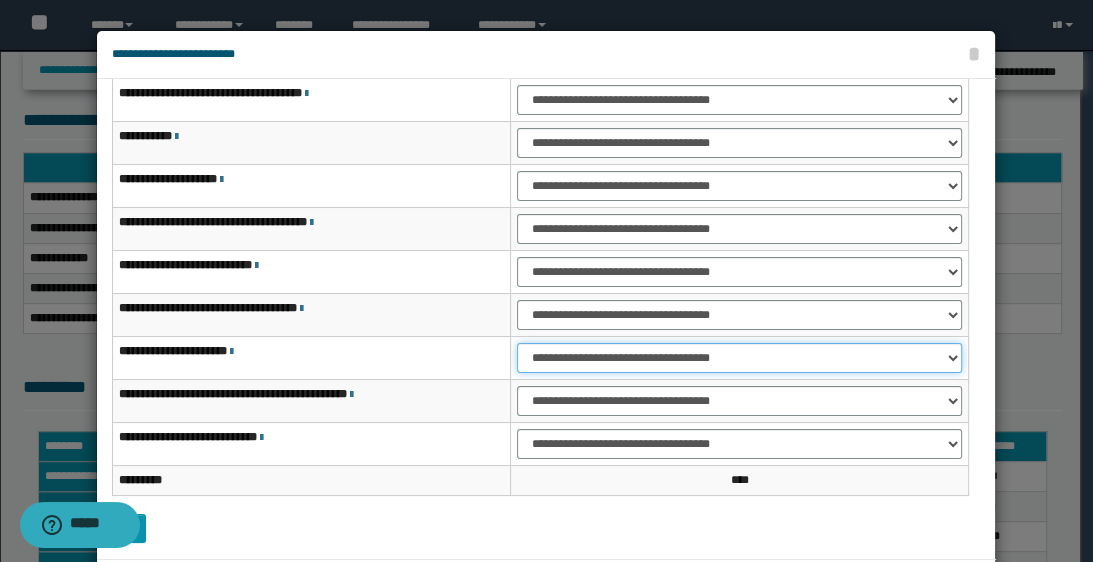 select on "***" 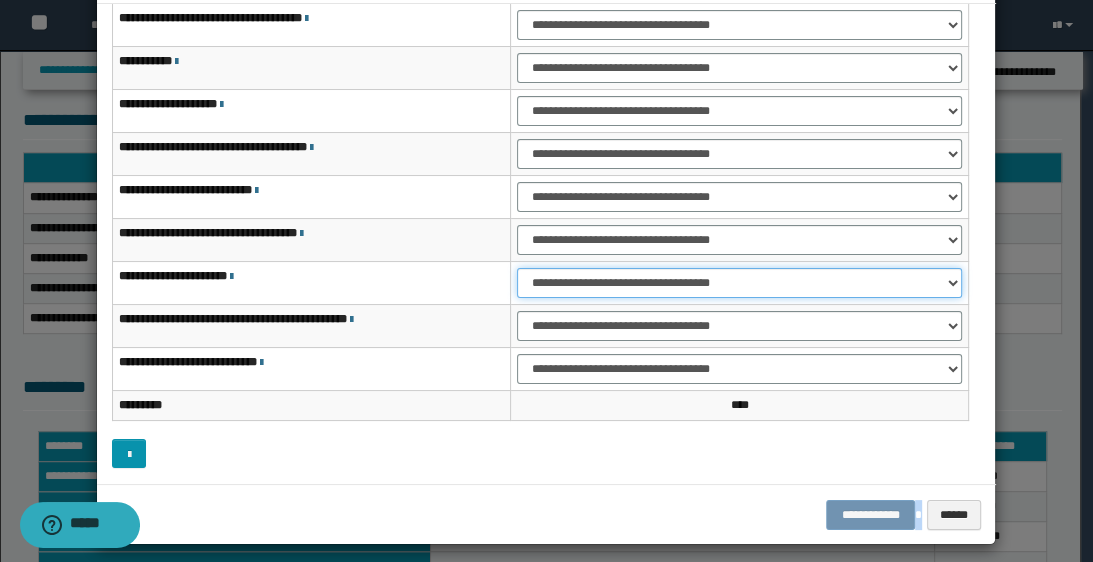 scroll, scrollTop: 88, scrollLeft: 0, axis: vertical 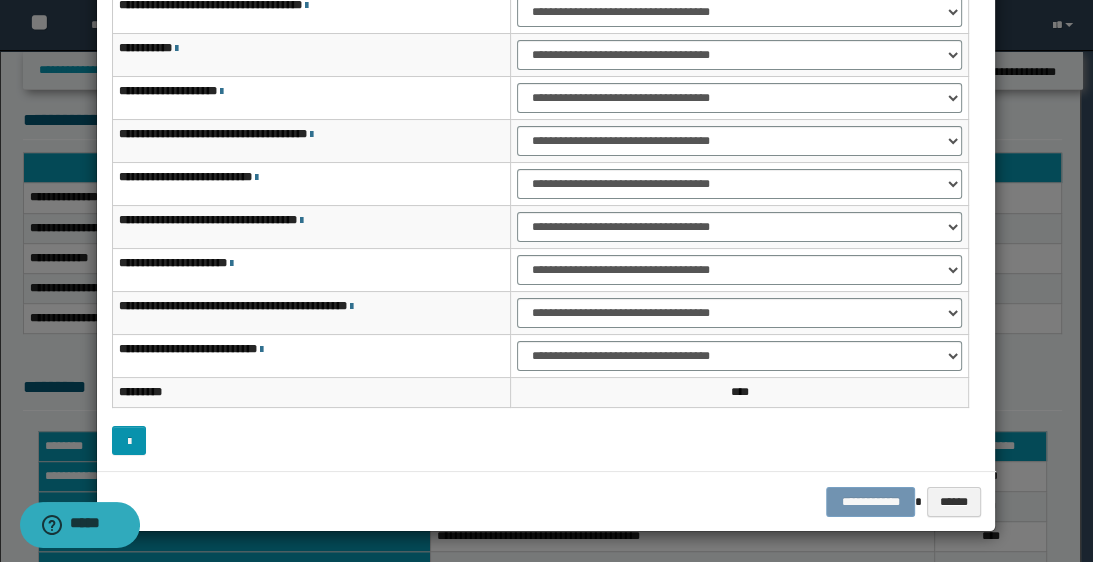 click on "**********" at bounding box center (546, 502) 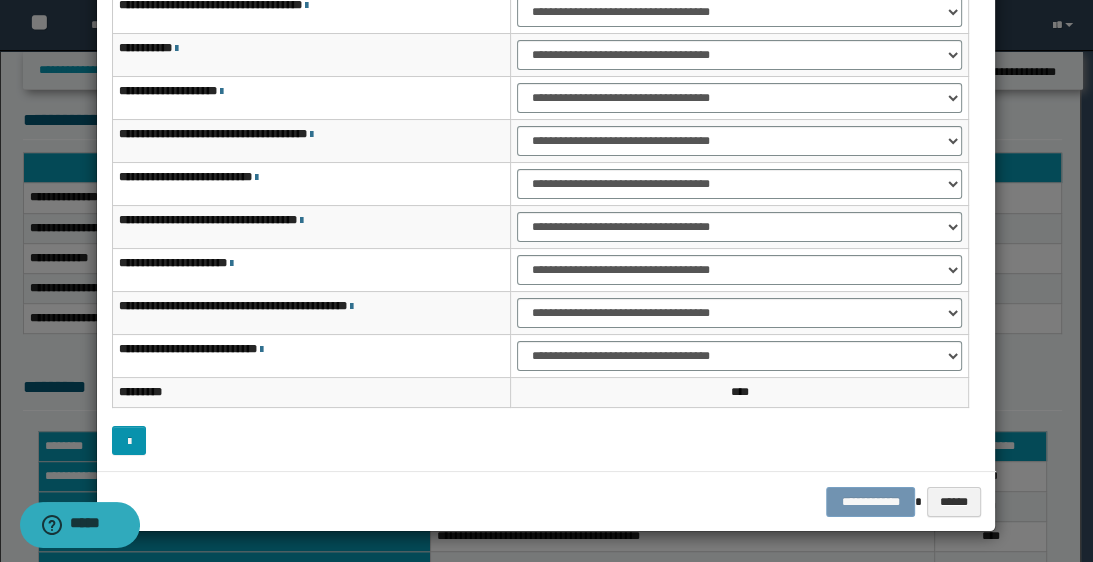 click on "**********" at bounding box center (546, 502) 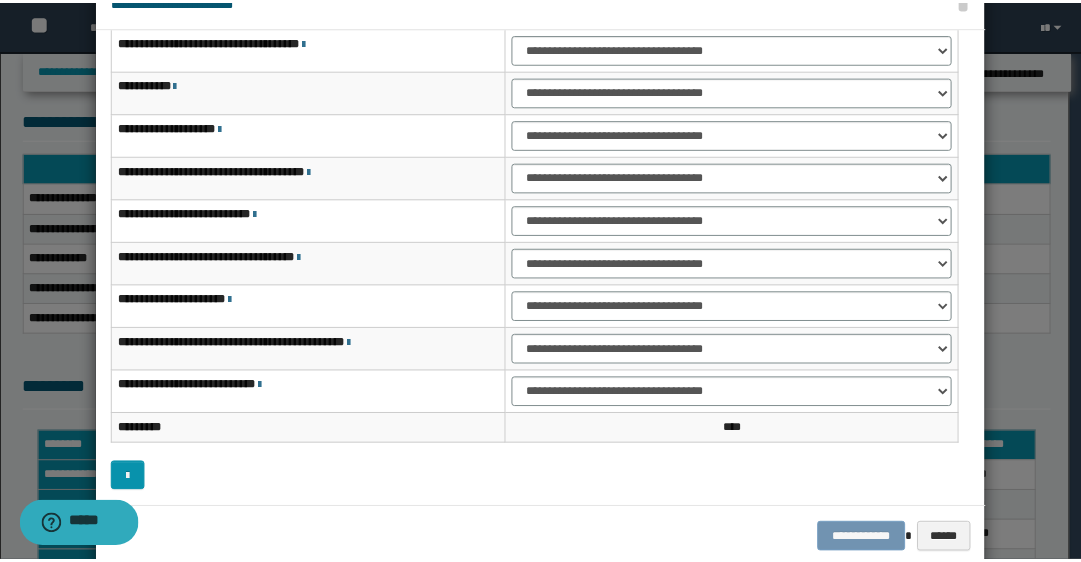 scroll, scrollTop: 0, scrollLeft: 0, axis: both 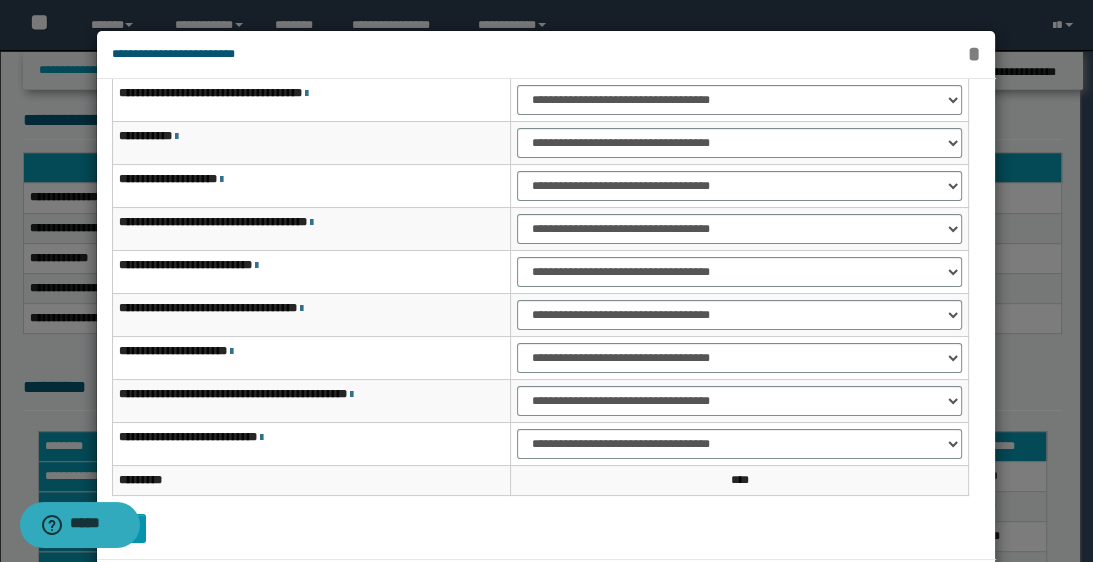 click on "*" at bounding box center [973, 54] 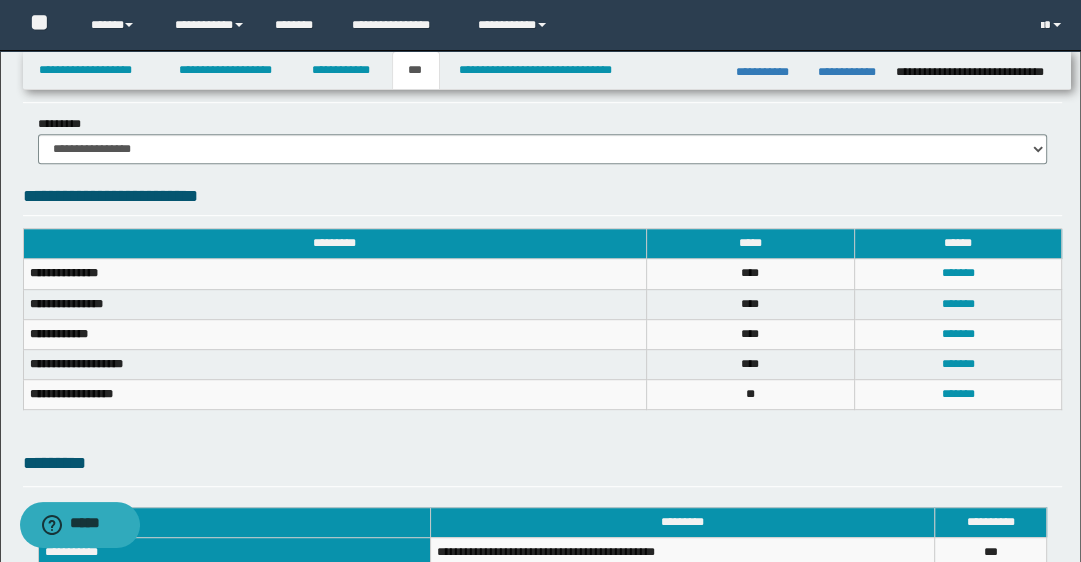 scroll, scrollTop: 617, scrollLeft: 0, axis: vertical 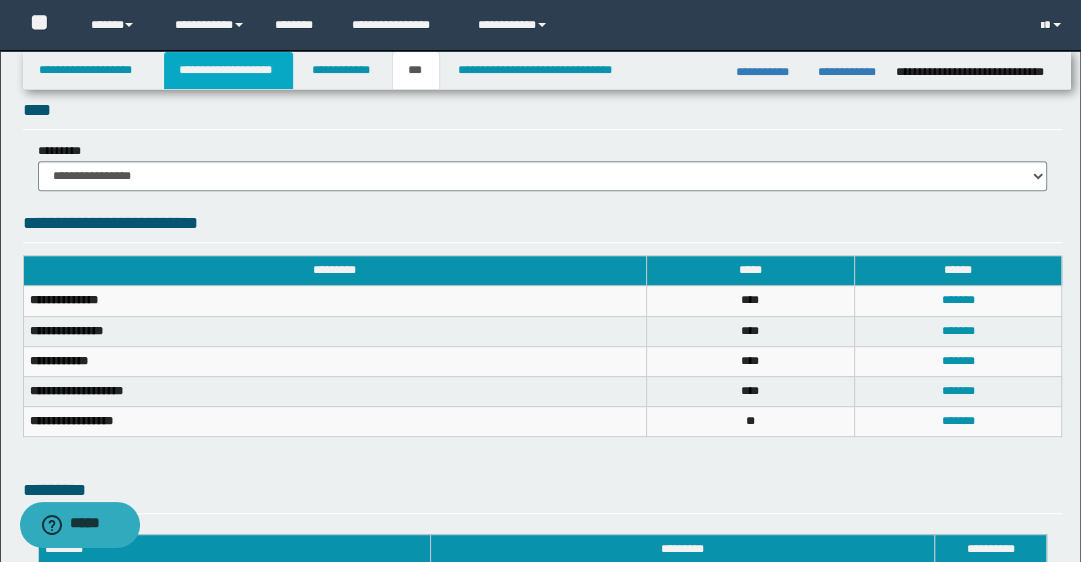 click on "**********" at bounding box center (228, 70) 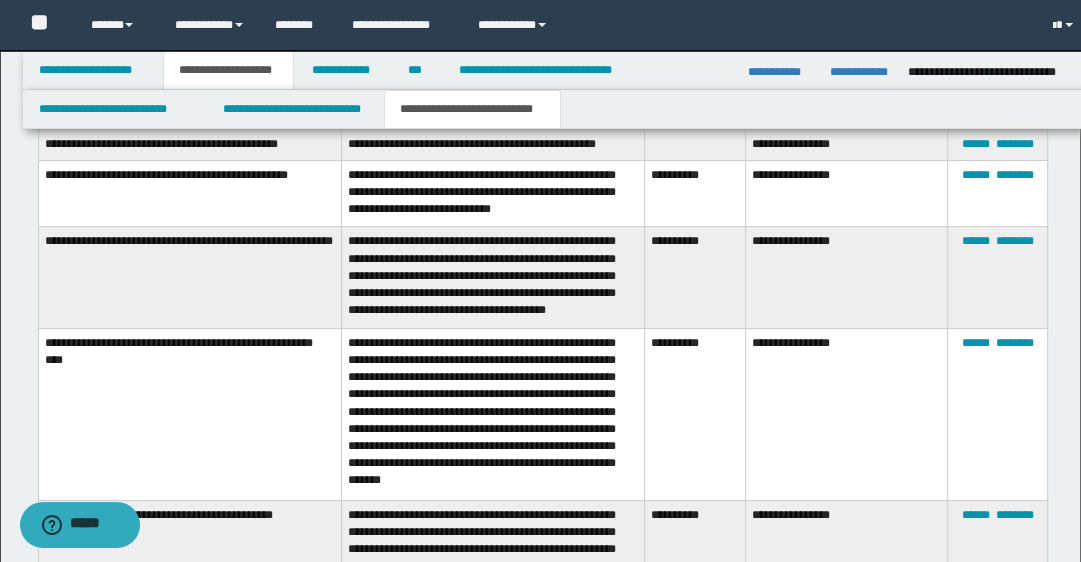 scroll, scrollTop: 648, scrollLeft: 0, axis: vertical 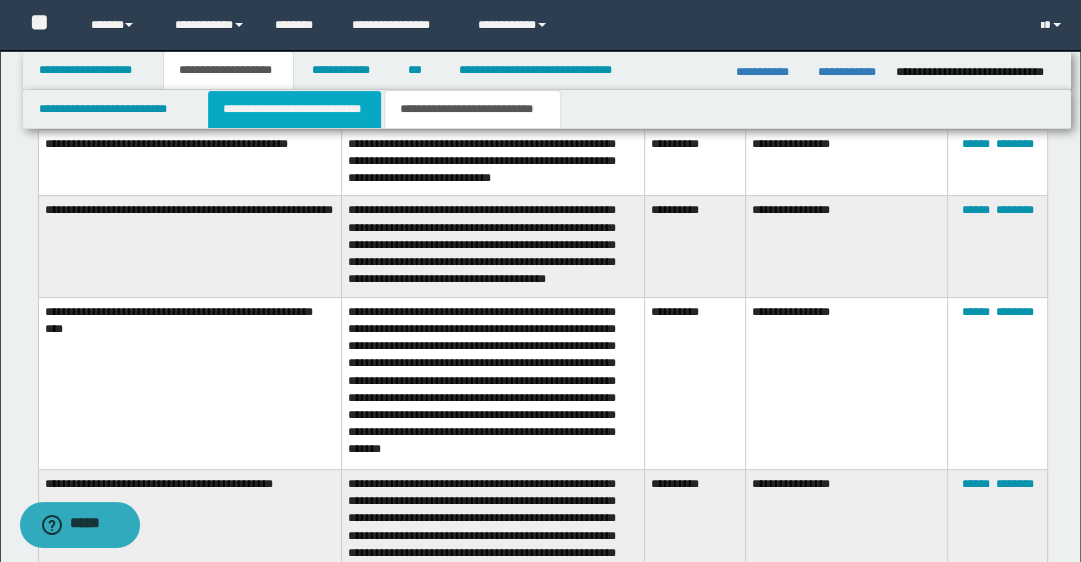 click on "**********" at bounding box center [294, 109] 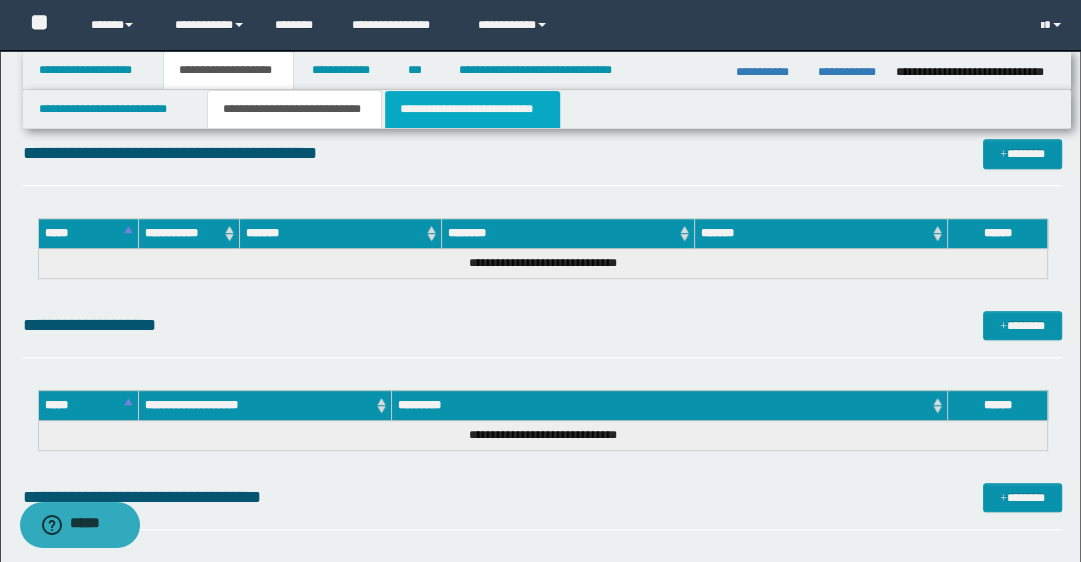 click on "**********" at bounding box center (472, 109) 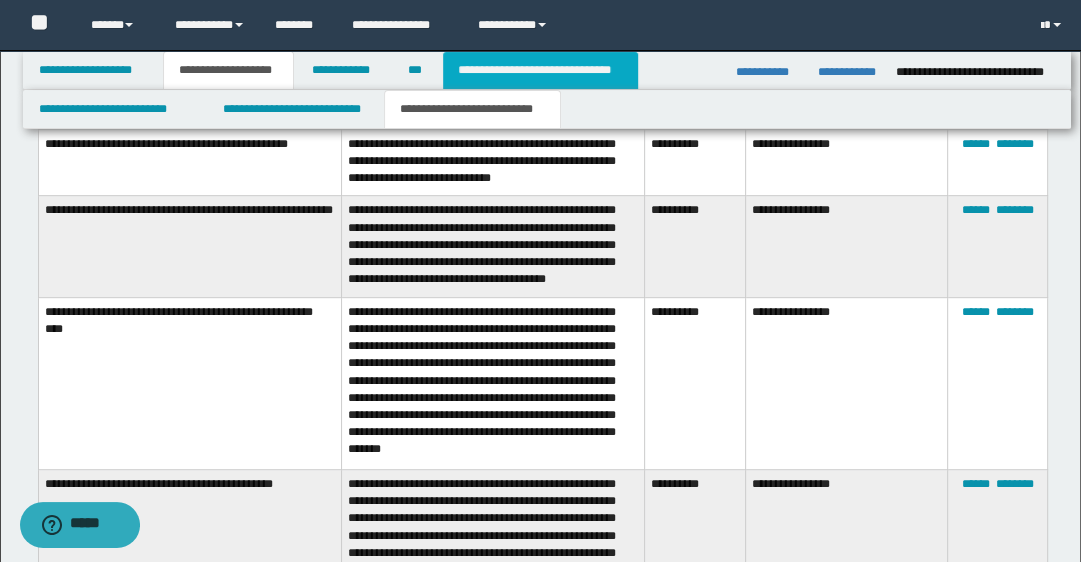 click on "**********" at bounding box center (540, 70) 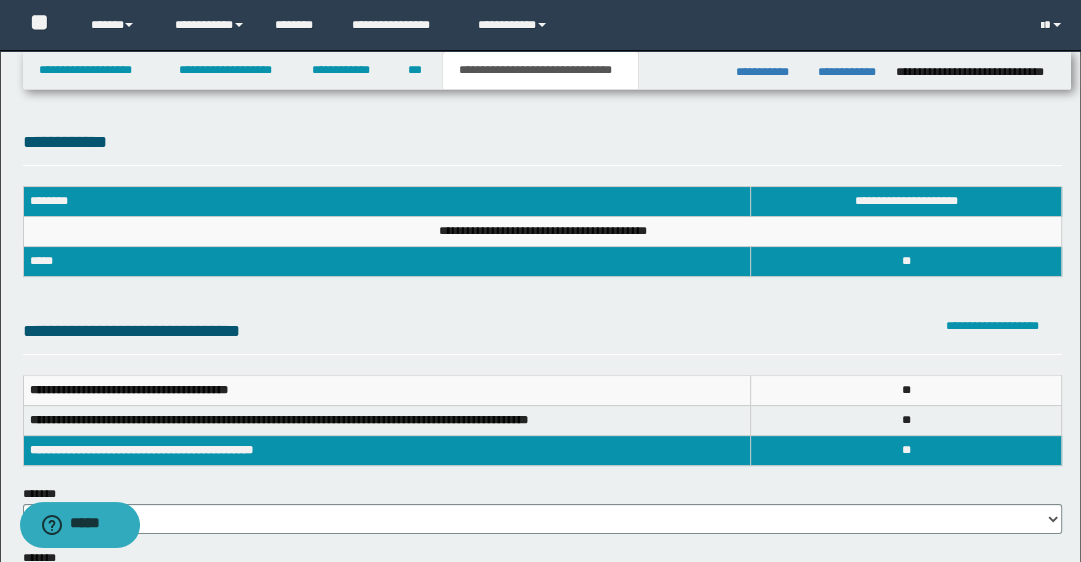 click on "**********" at bounding box center (0, 0) 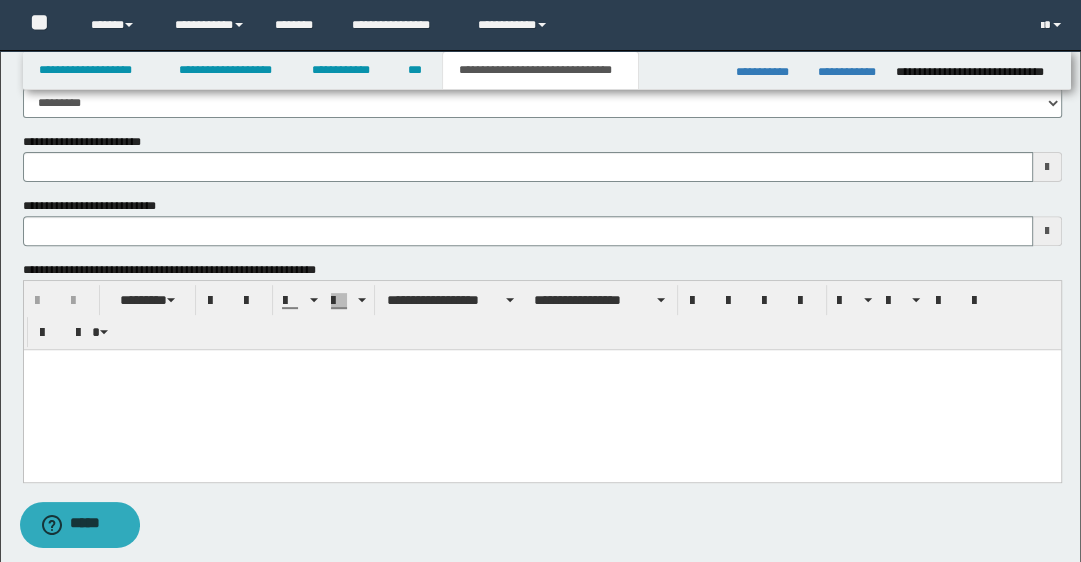 type 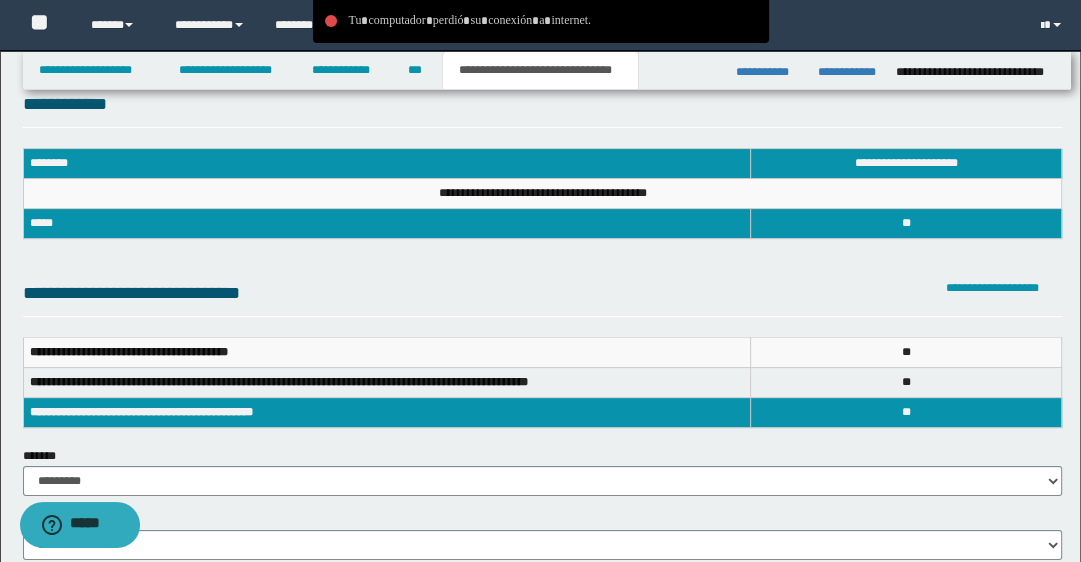 scroll, scrollTop: 0, scrollLeft: 0, axis: both 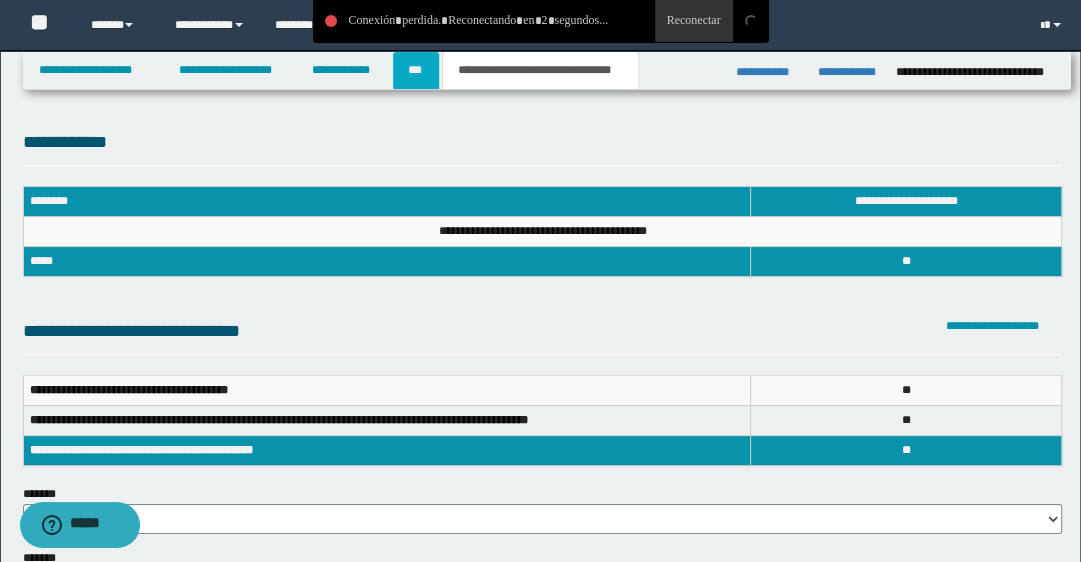 click on "***" at bounding box center (416, 70) 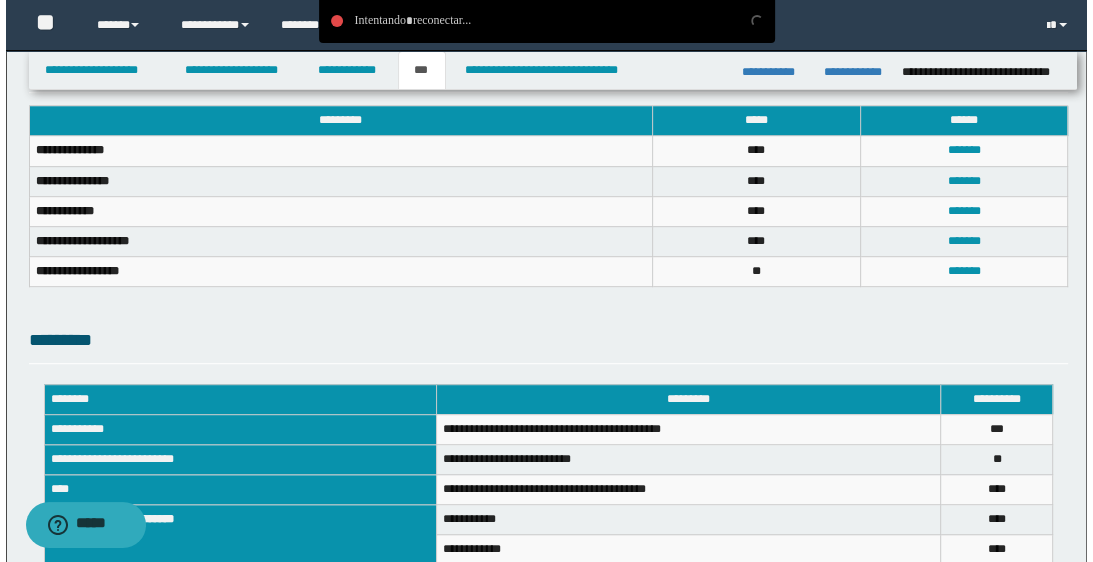 scroll, scrollTop: 800, scrollLeft: 0, axis: vertical 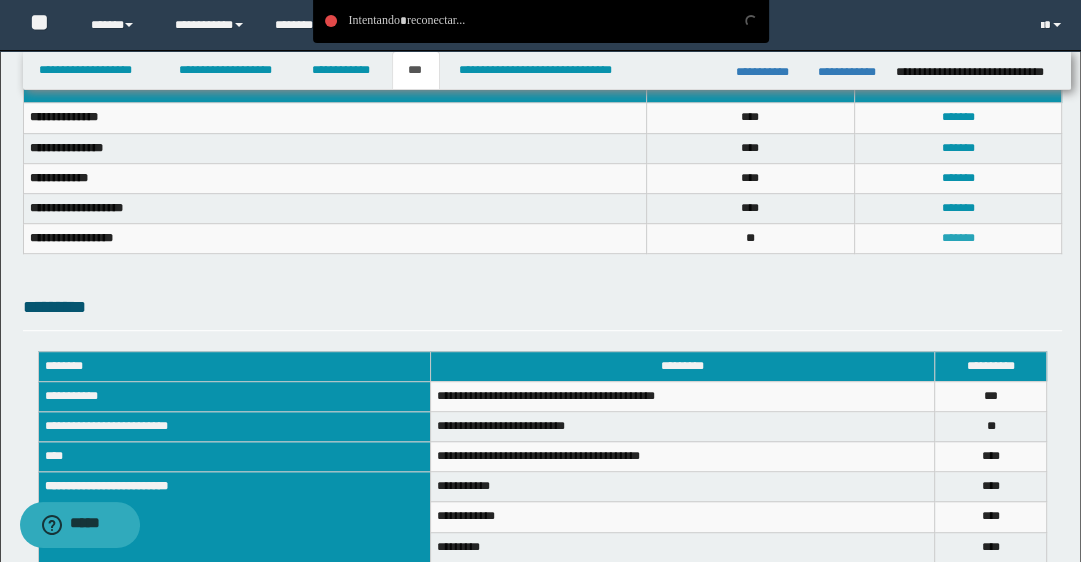click on "*******" at bounding box center [958, 238] 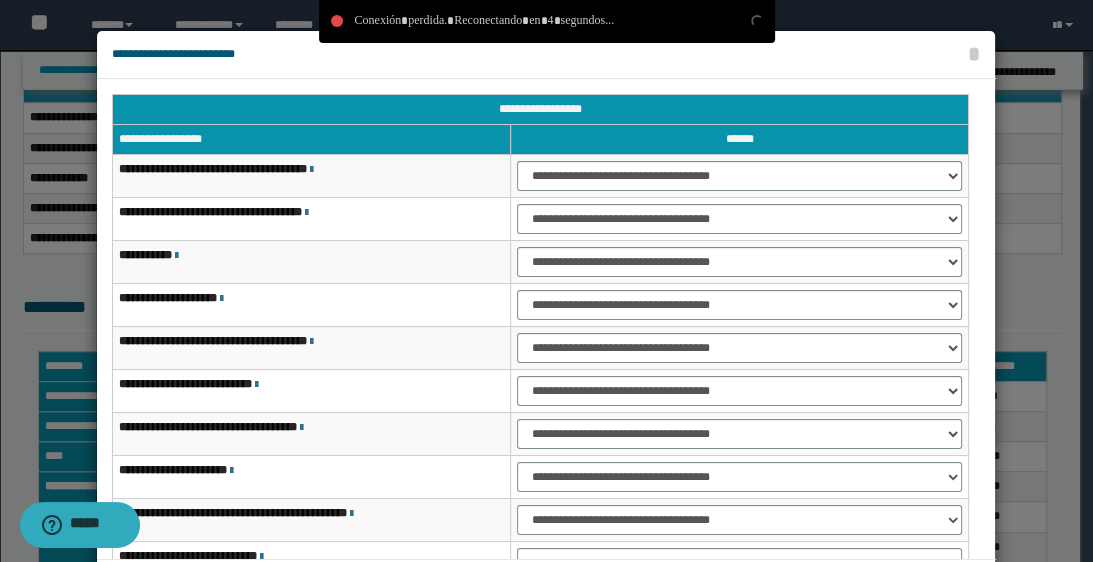 scroll, scrollTop: 0, scrollLeft: 0, axis: both 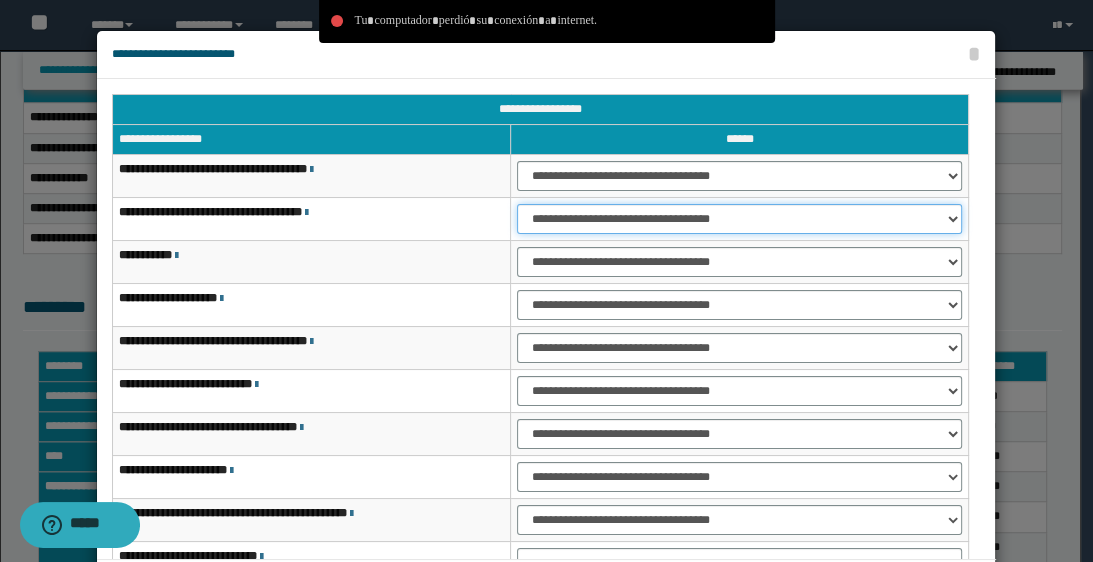 click on "**********" at bounding box center [739, 219] 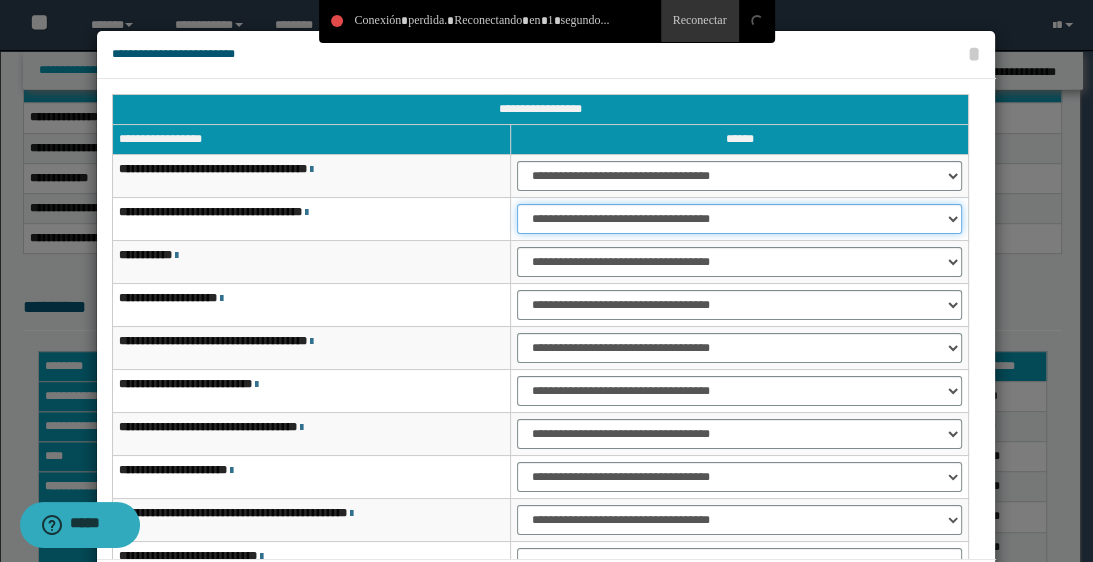 select on "***" 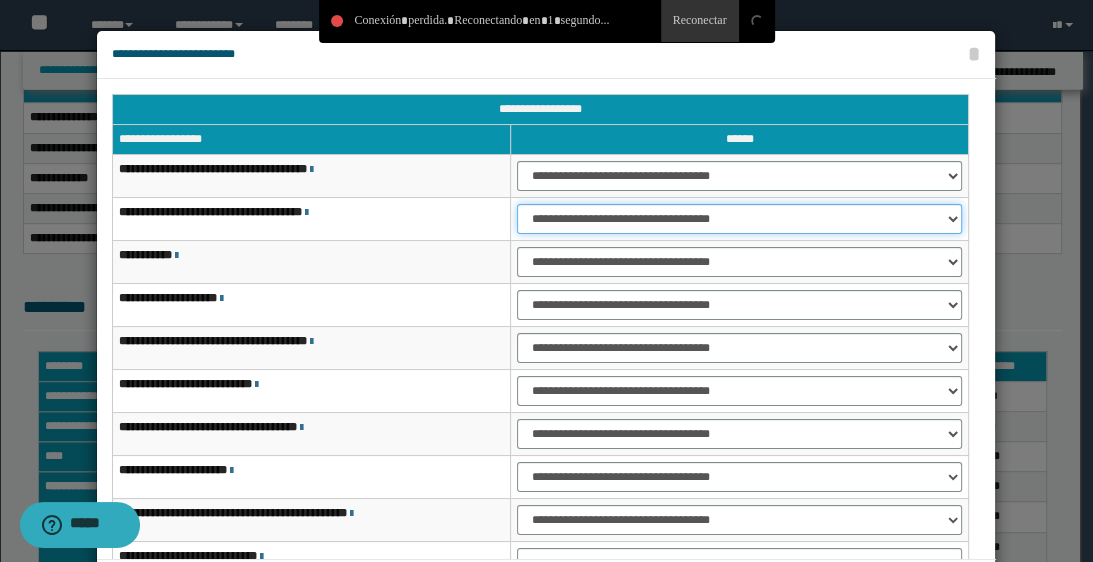 click on "**********" at bounding box center [739, 219] 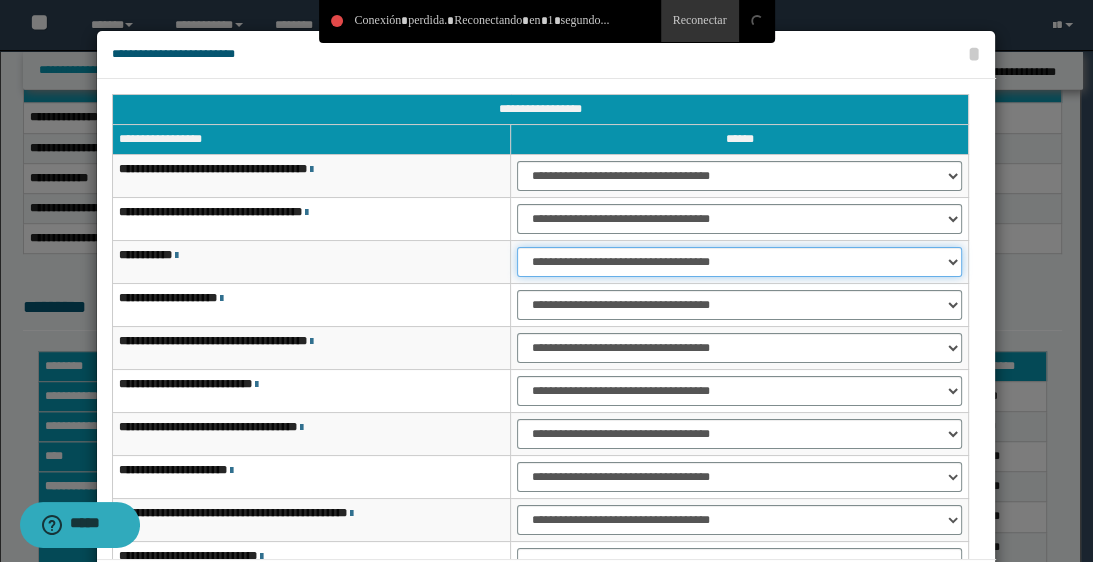 click on "**********" at bounding box center (739, 262) 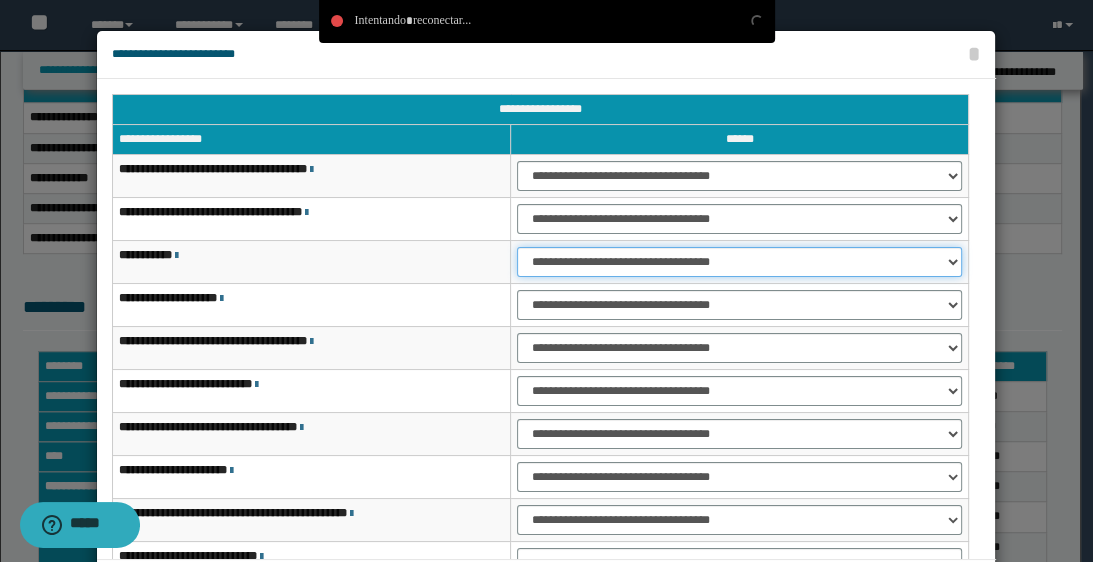 select on "***" 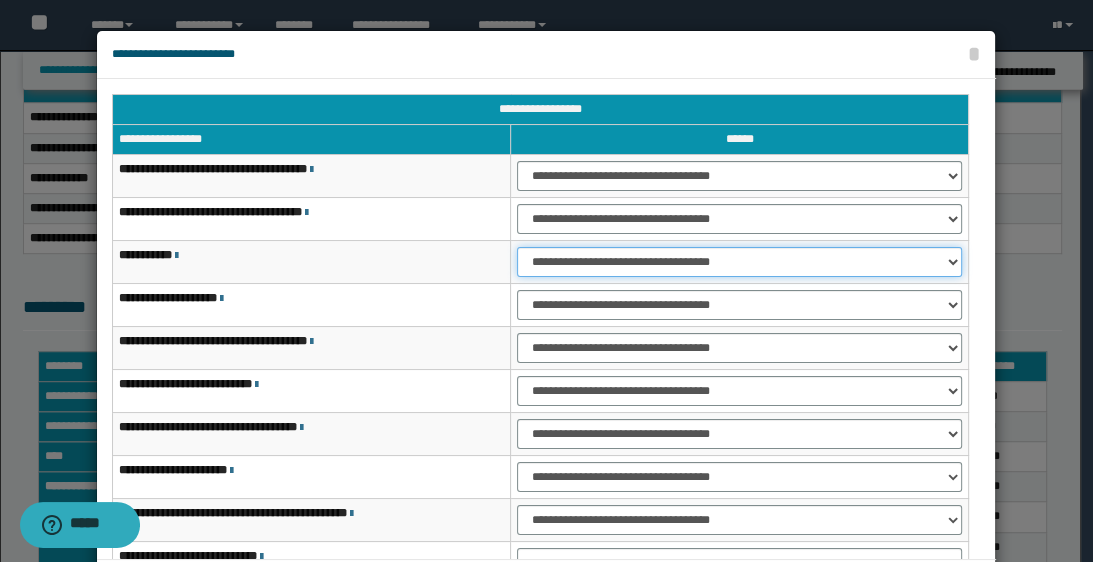 scroll, scrollTop: 119, scrollLeft: 0, axis: vertical 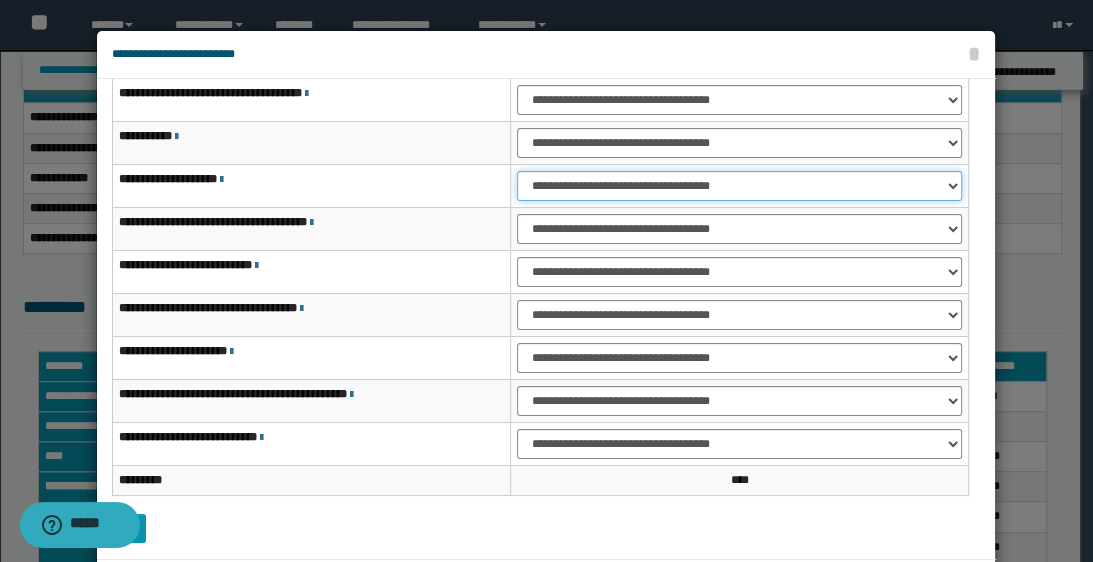click on "**********" at bounding box center [739, 186] 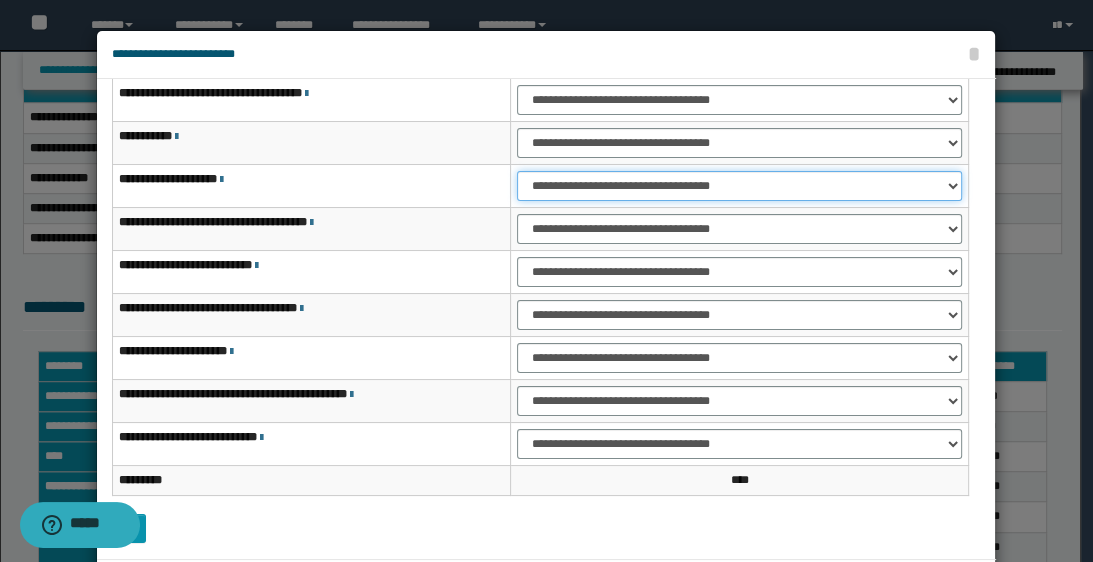 select on "***" 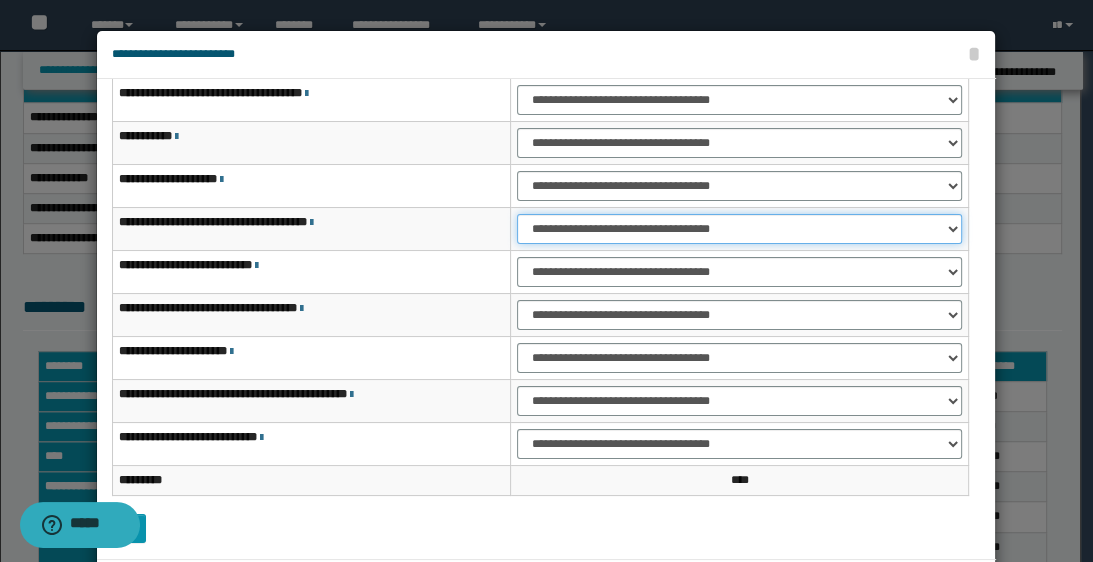 click on "**********" at bounding box center (739, 229) 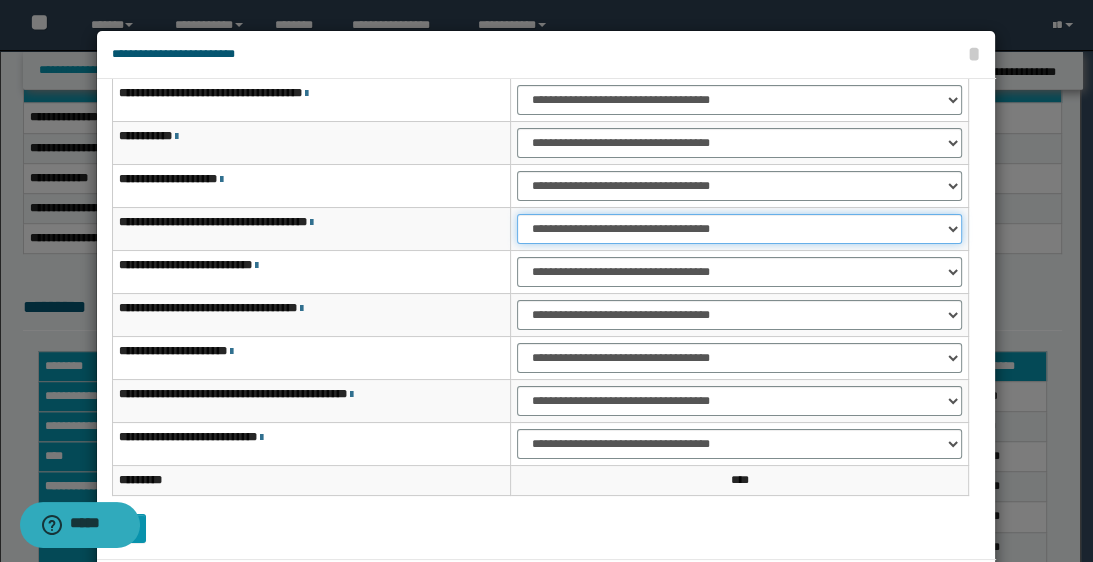 select on "***" 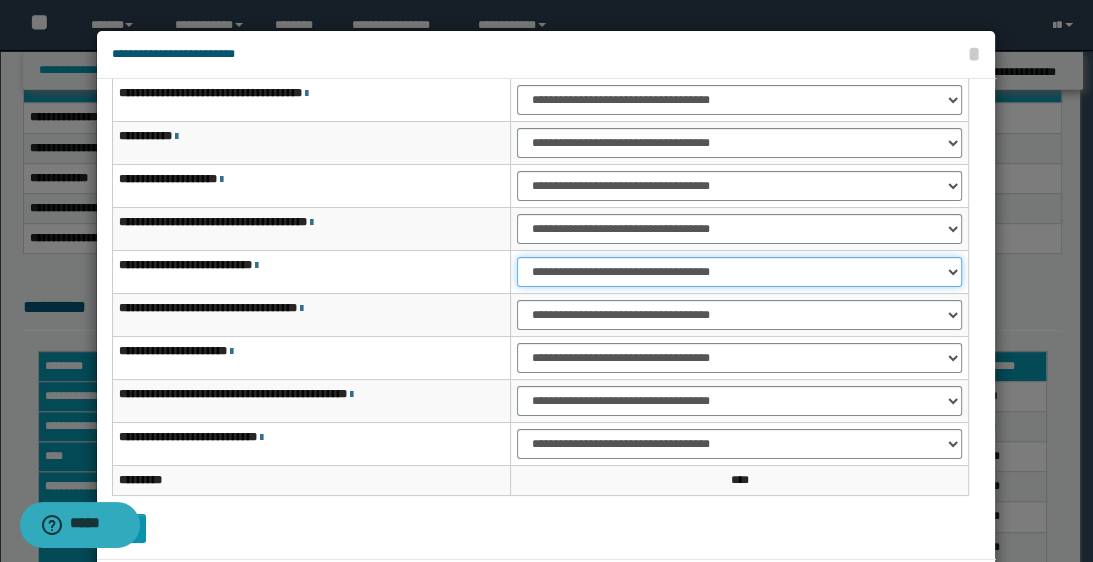 click on "**********" at bounding box center [739, 272] 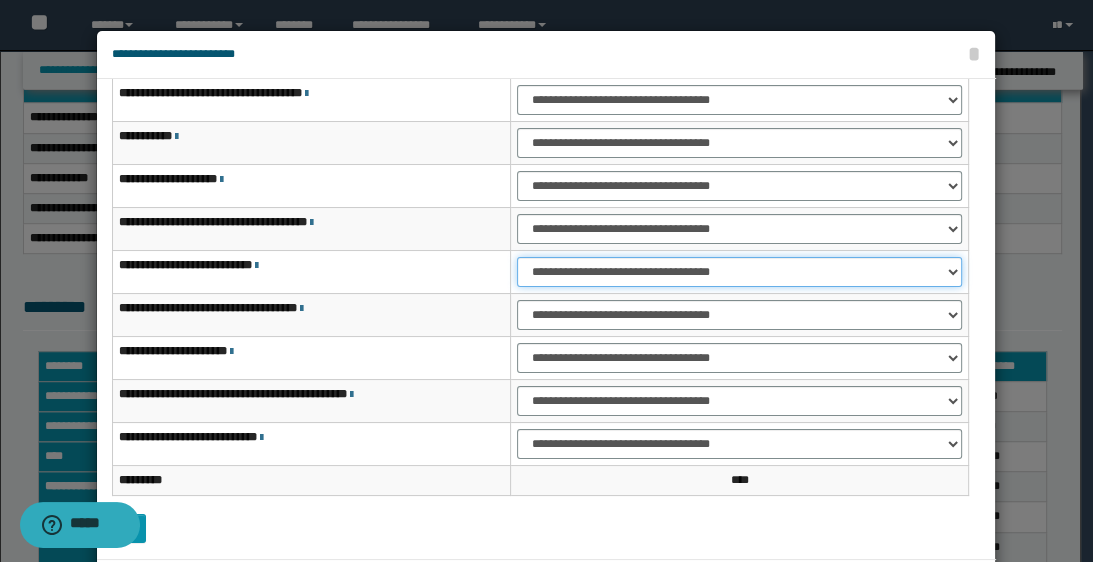 select on "***" 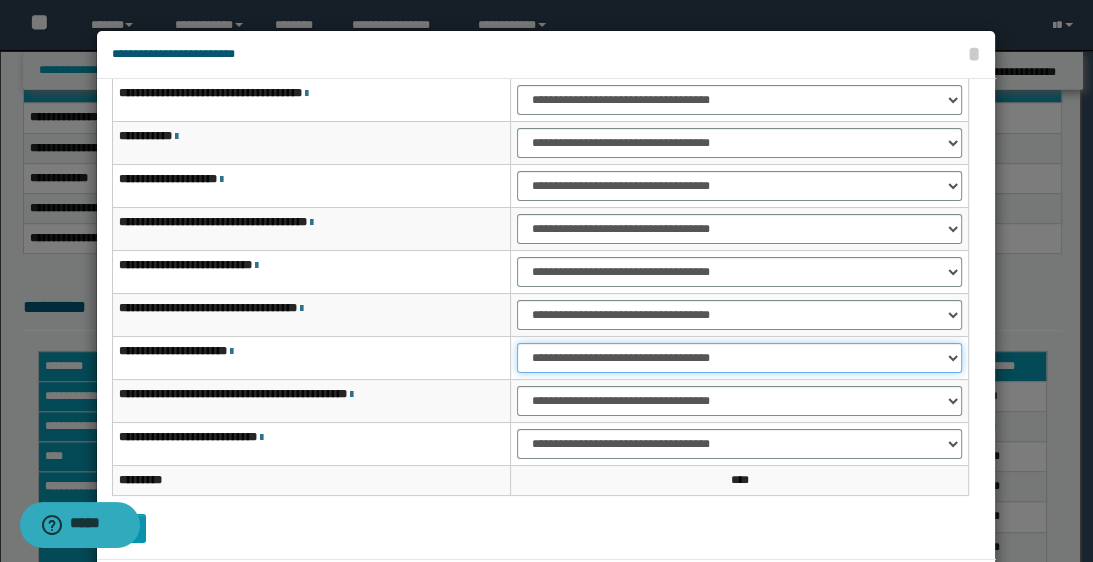 click on "**********" at bounding box center [739, 358] 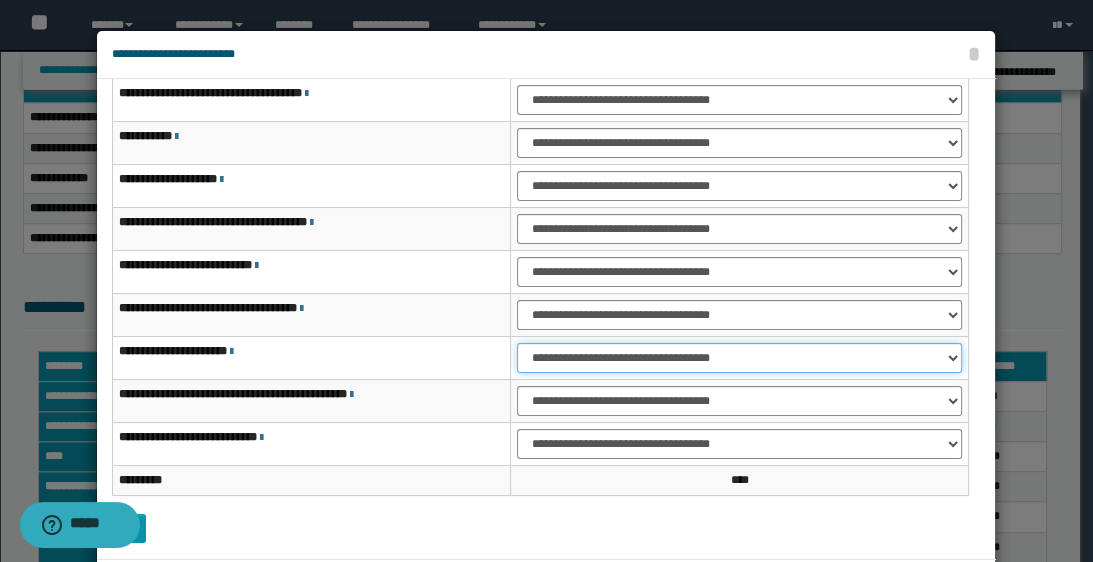 select on "***" 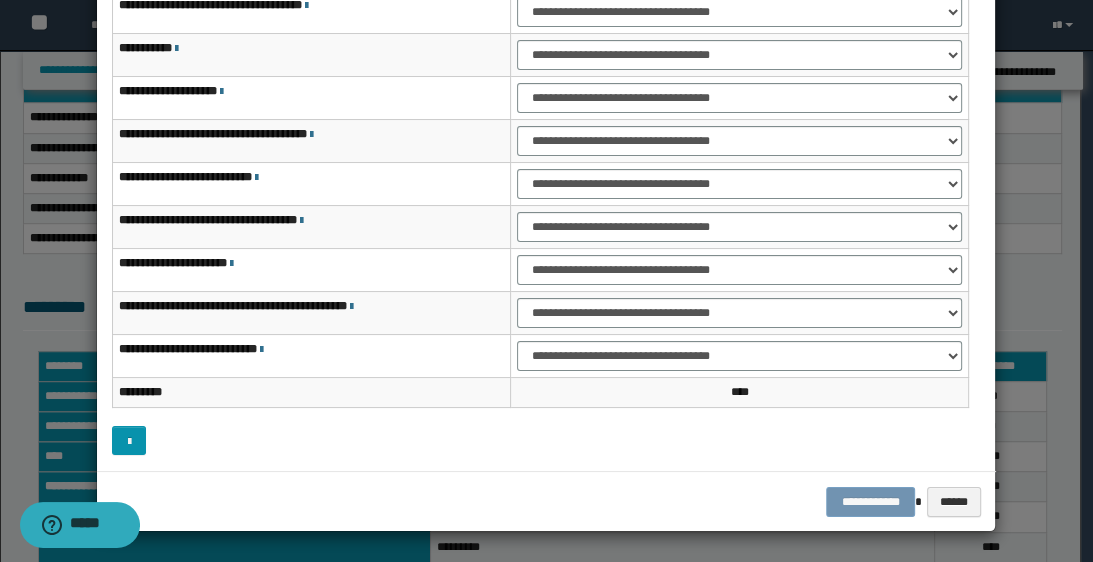 click on "**********" at bounding box center (546, 502) 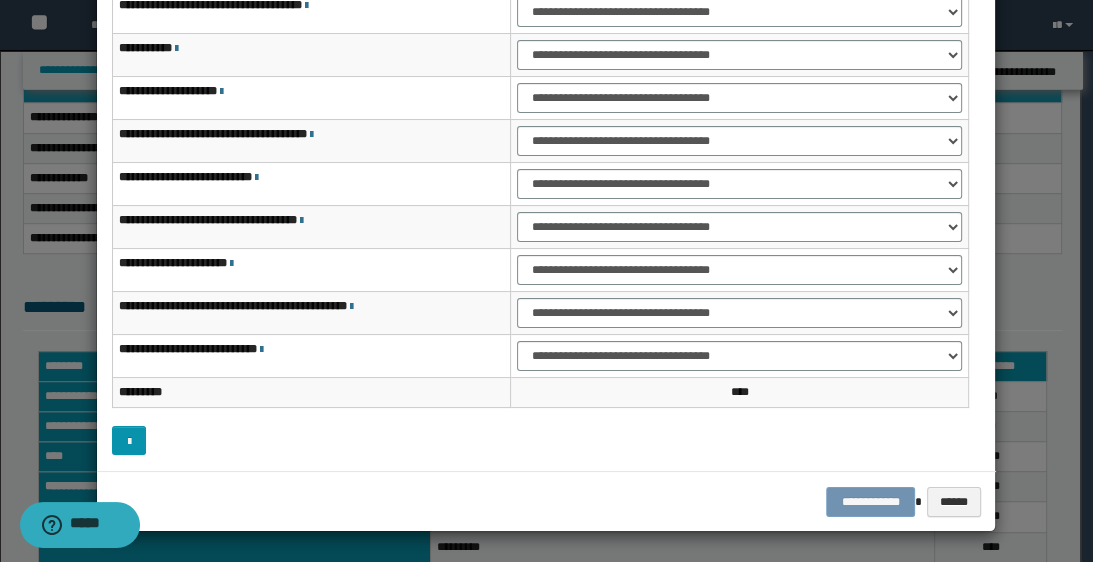 click on "**********" at bounding box center [546, 502] 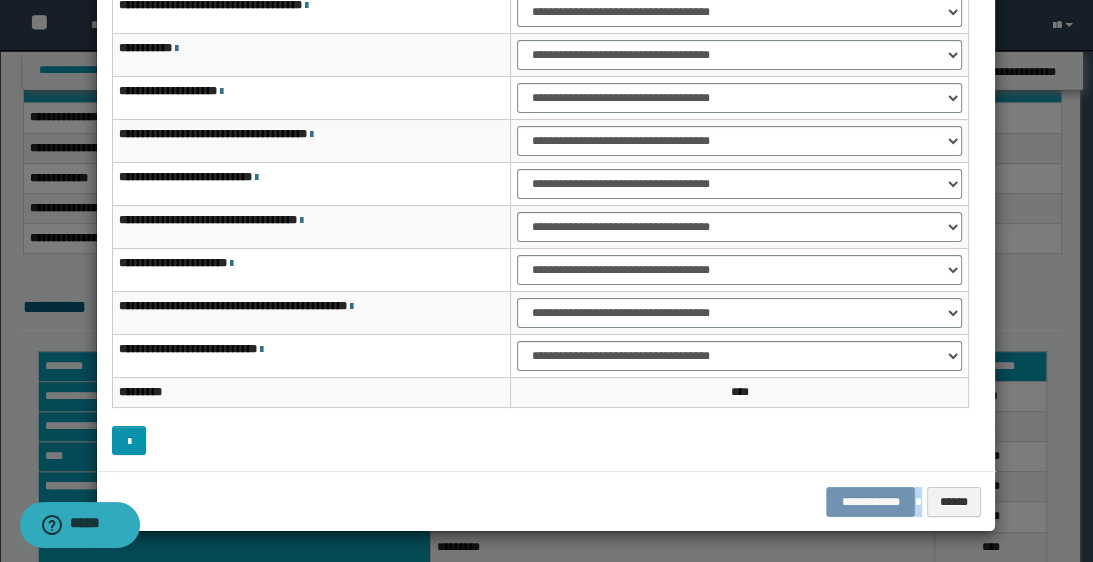 click on "**********" at bounding box center (546, 502) 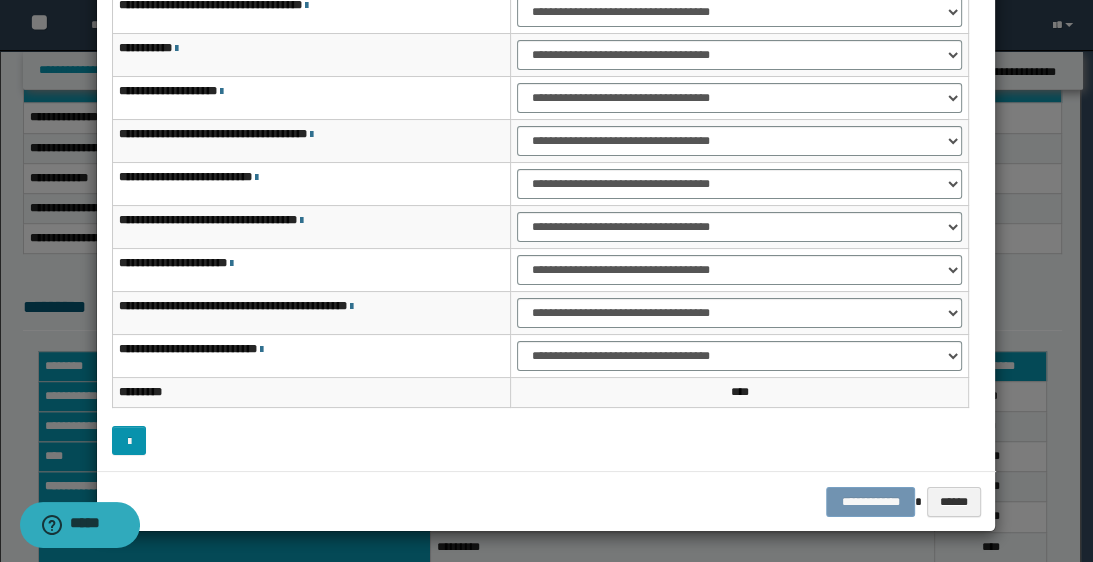 click on "**********" at bounding box center [546, 502] 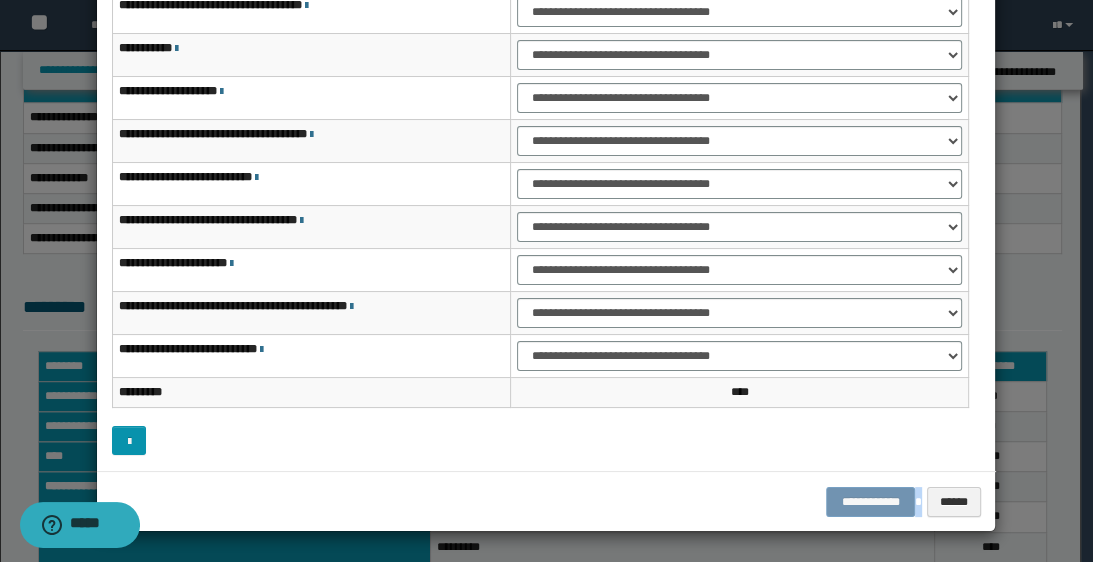 click on "**********" at bounding box center [546, 502] 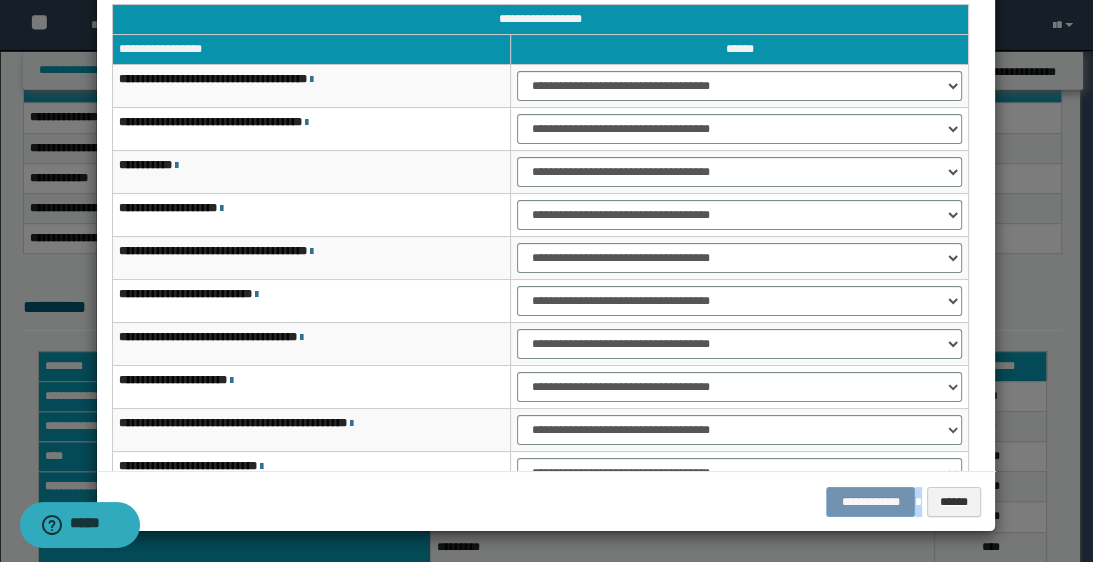 scroll, scrollTop: 0, scrollLeft: 0, axis: both 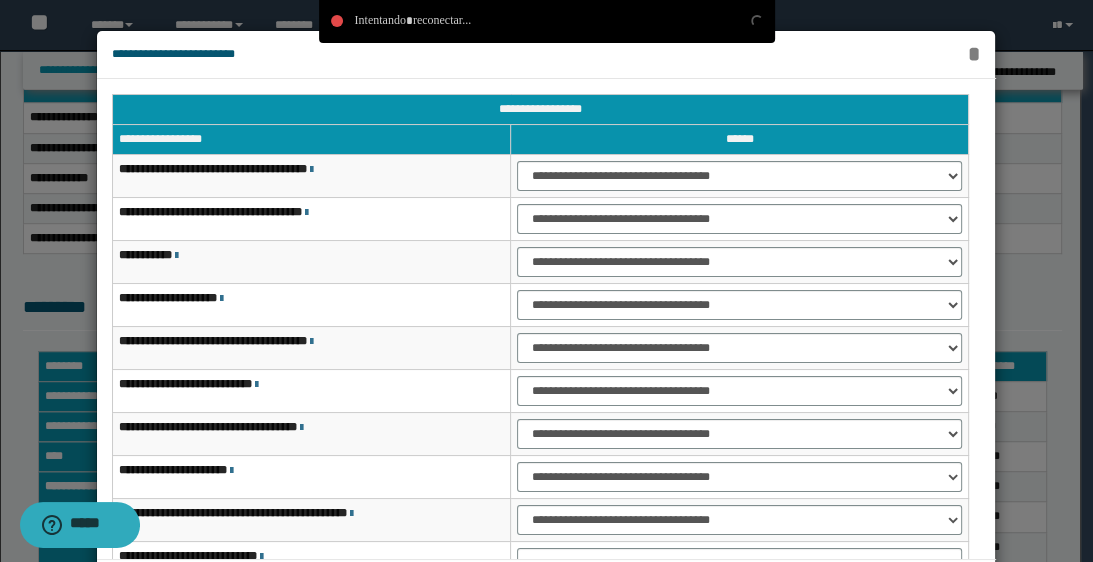 click on "*" at bounding box center [973, 54] 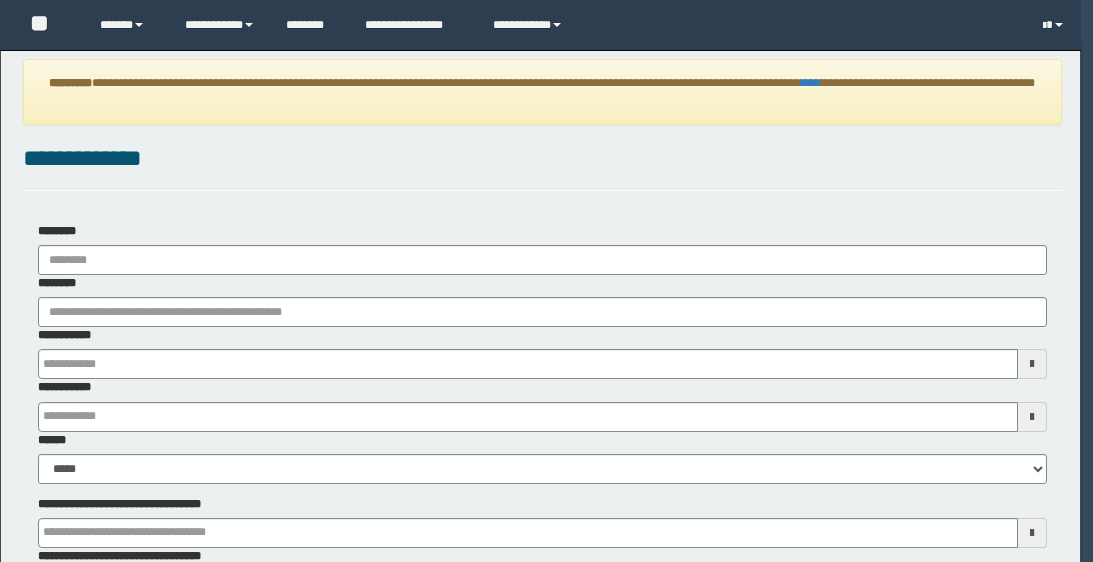 scroll, scrollTop: 0, scrollLeft: 0, axis: both 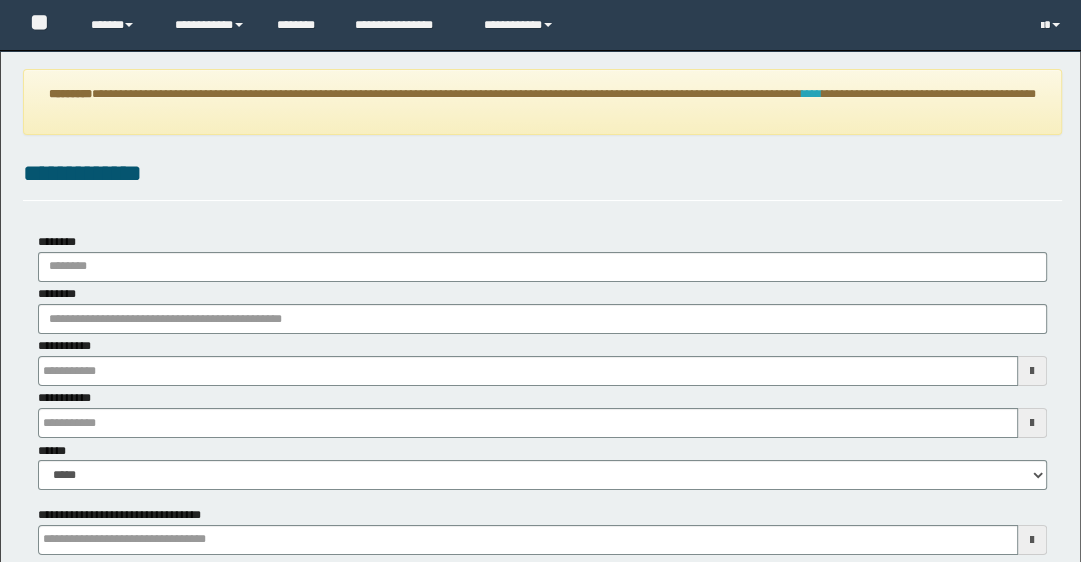 type on "**********" 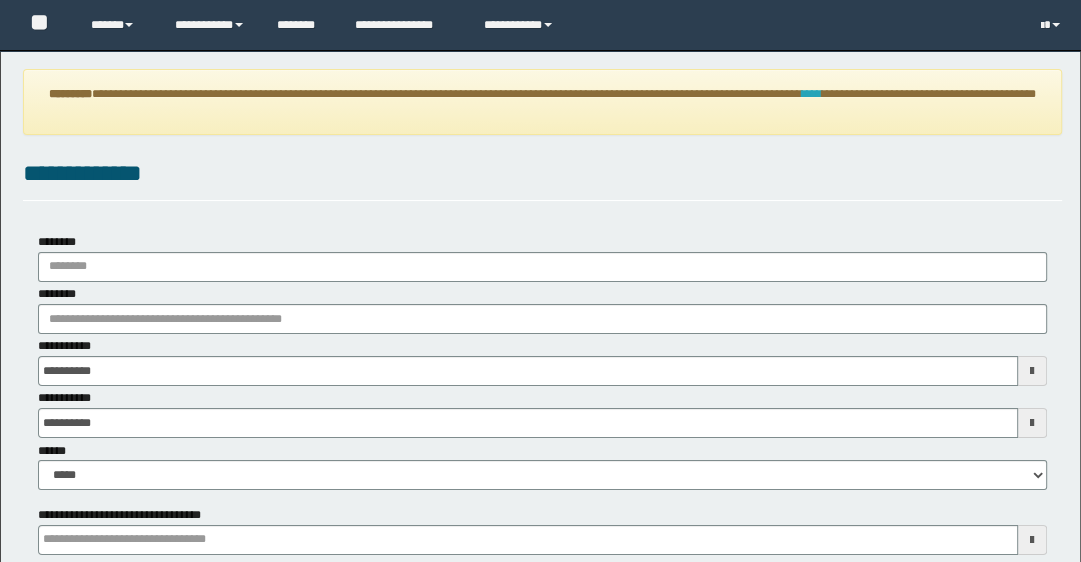 type 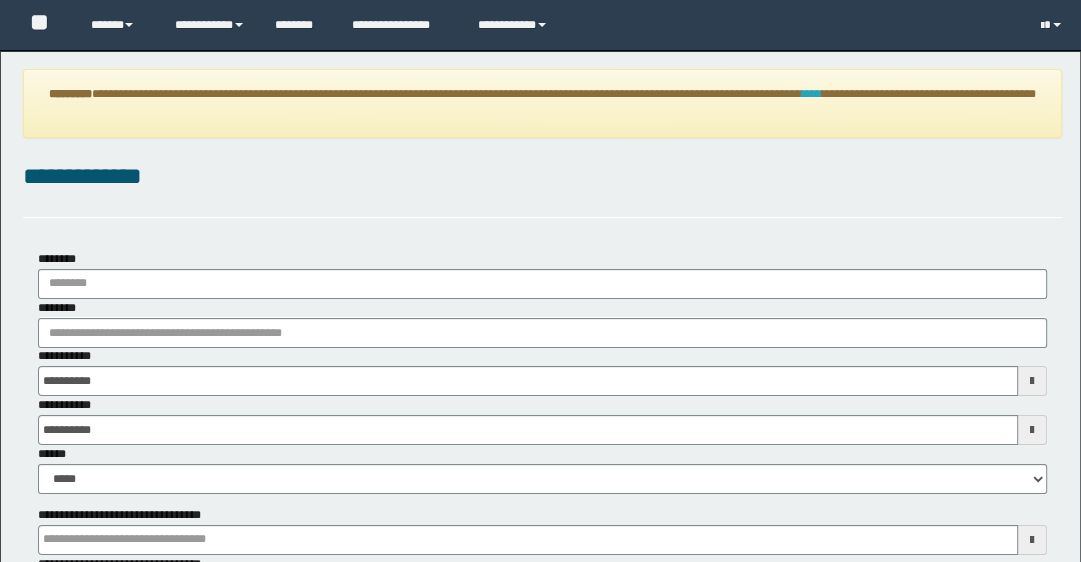 click on "****" at bounding box center (811, 94) 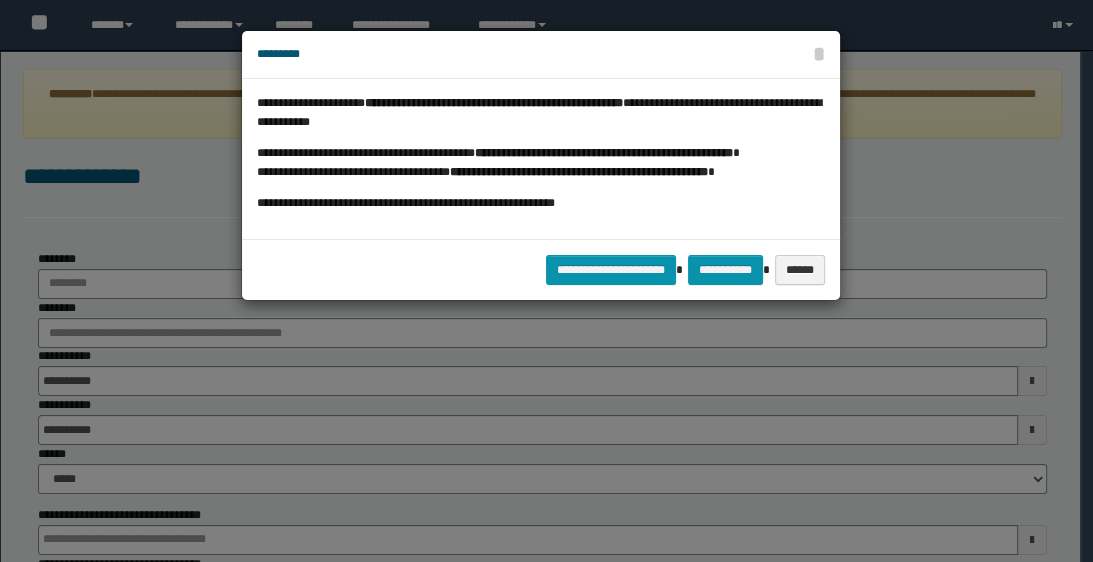 click on "**********" at bounding box center (540, 415) 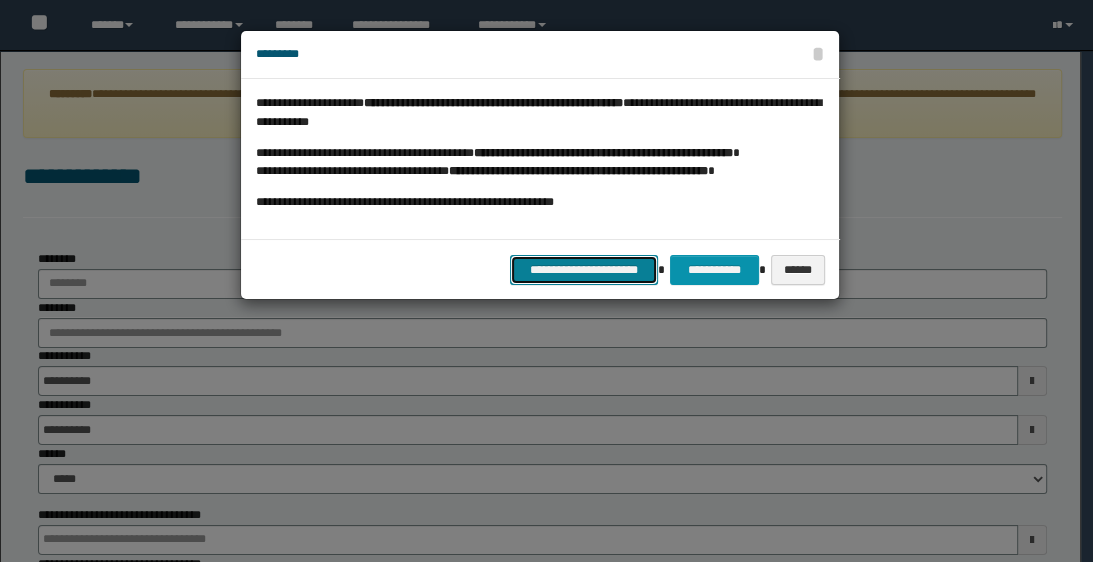 click on "**********" at bounding box center [584, 270] 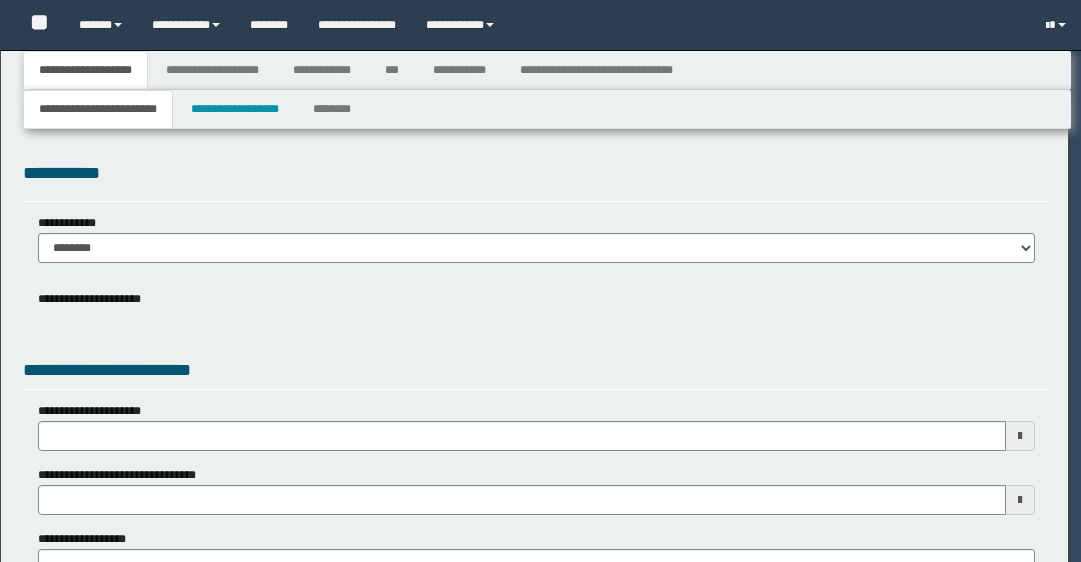 click on "**********" at bounding box center (212, 70) 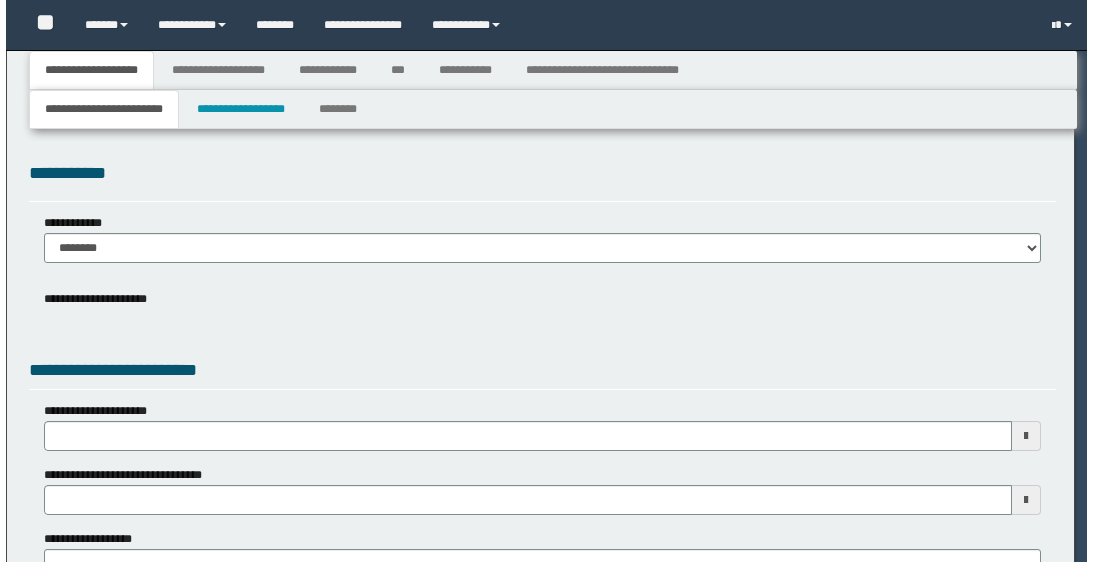 scroll, scrollTop: 0, scrollLeft: 0, axis: both 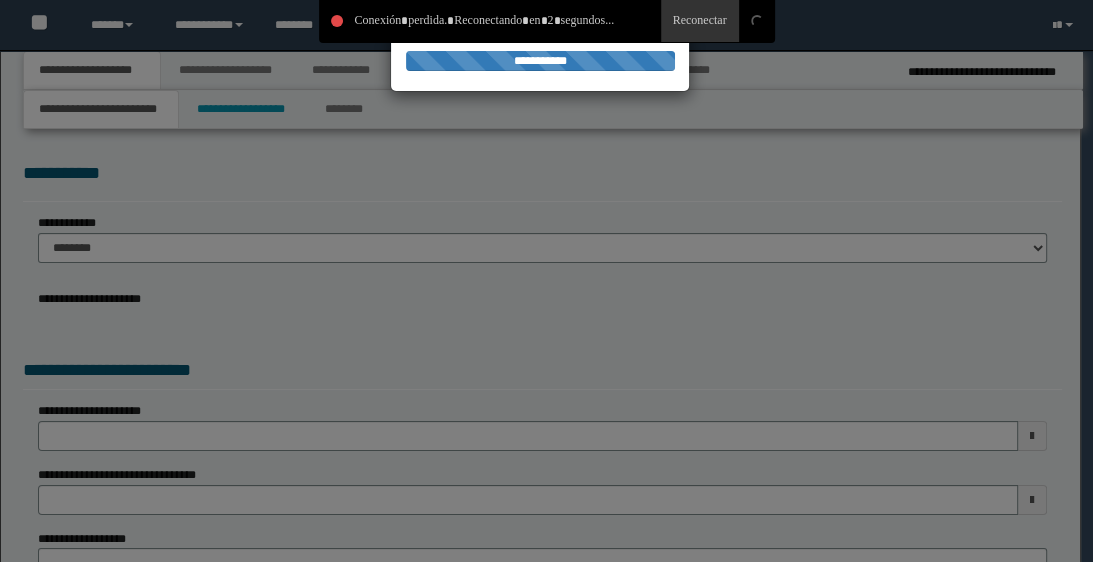 select on "*" 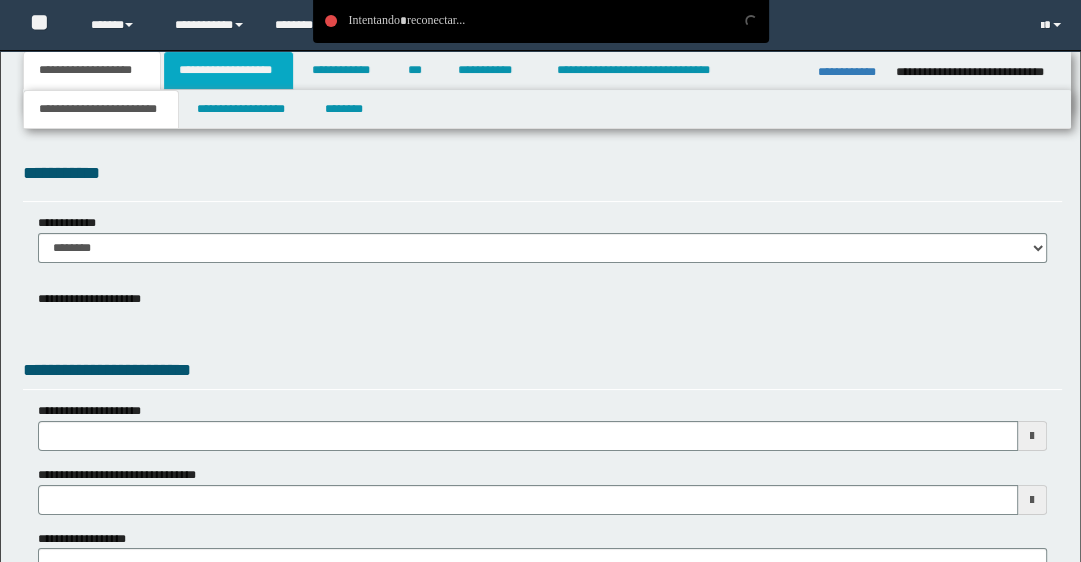 click on "**********" at bounding box center (228, 70) 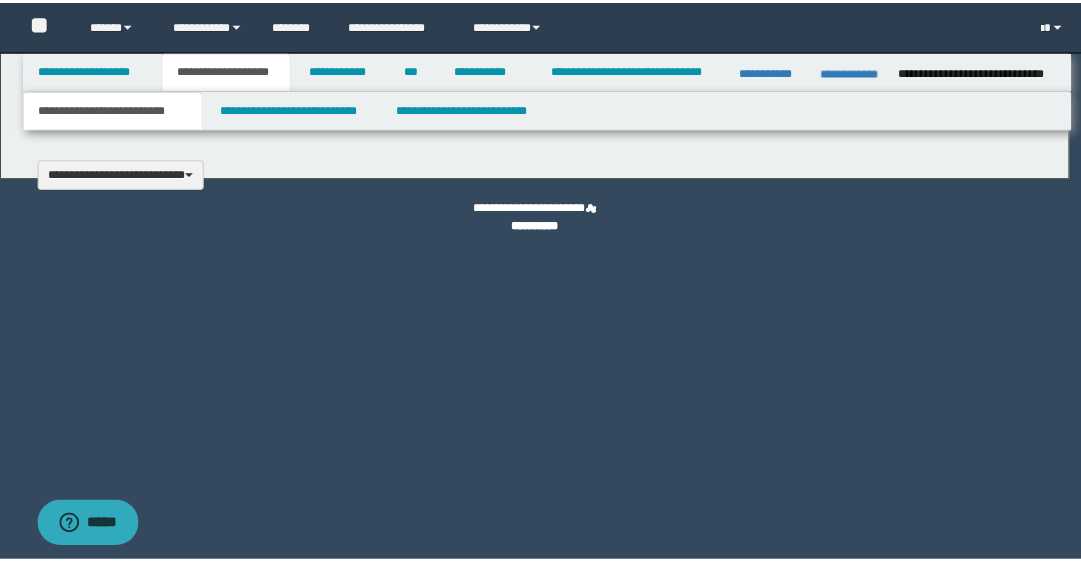 scroll, scrollTop: 0, scrollLeft: 0, axis: both 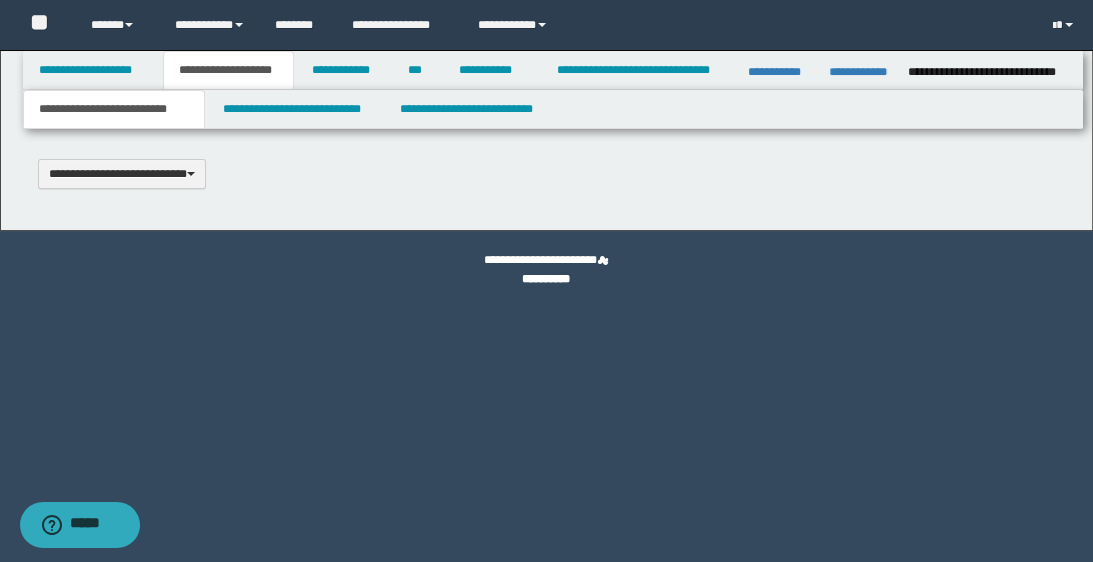 type 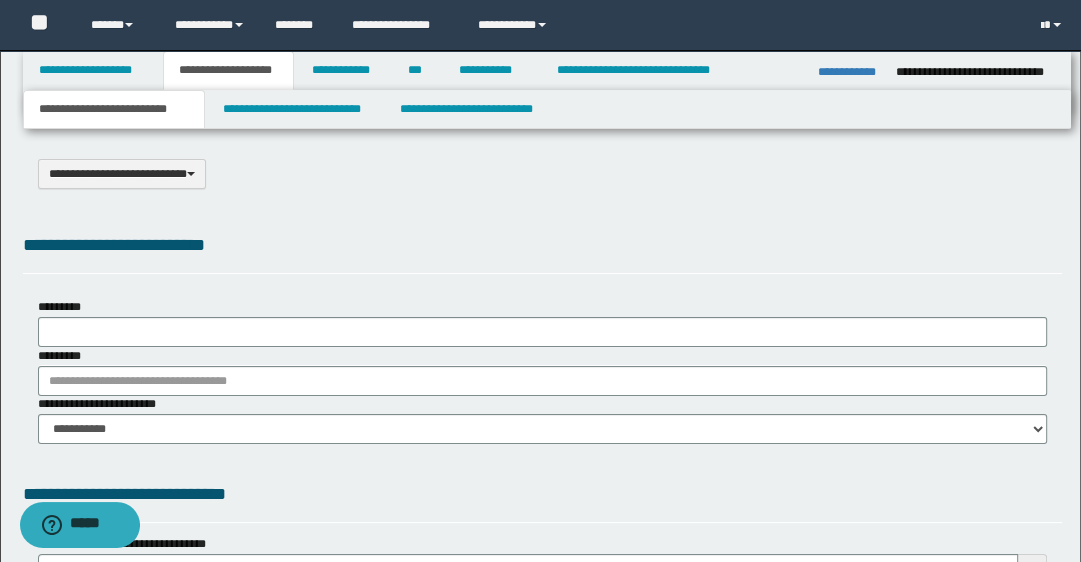 scroll, scrollTop: 0, scrollLeft: 0, axis: both 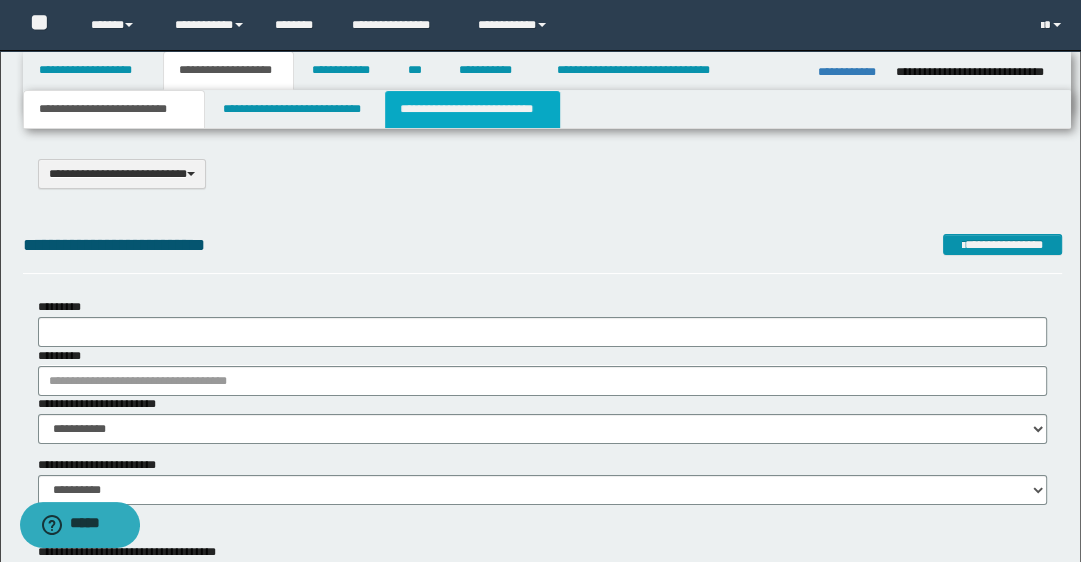 click on "**********" at bounding box center (472, 109) 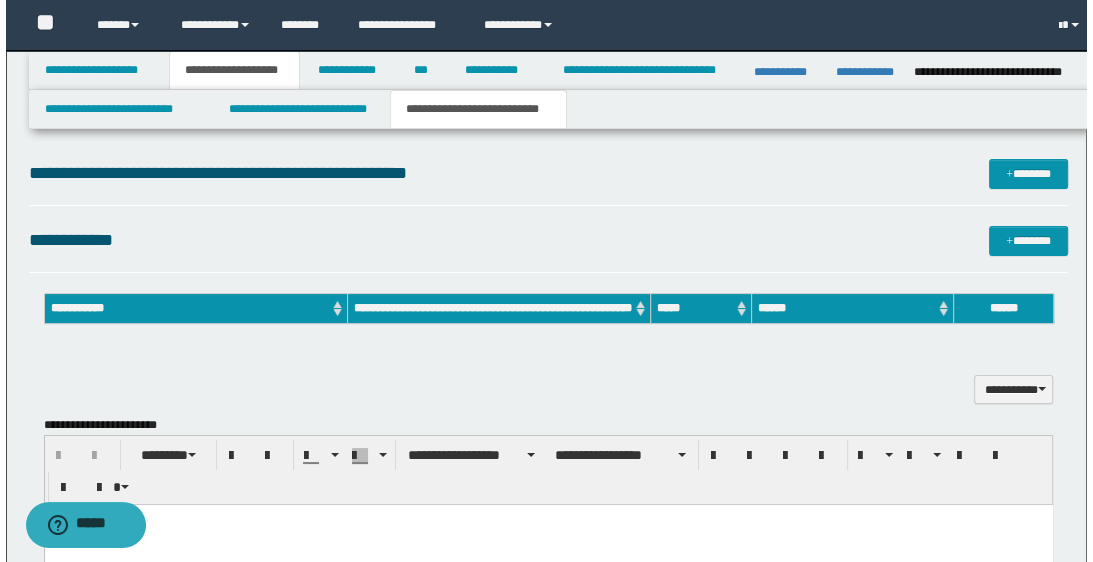 scroll, scrollTop: 0, scrollLeft: 0, axis: both 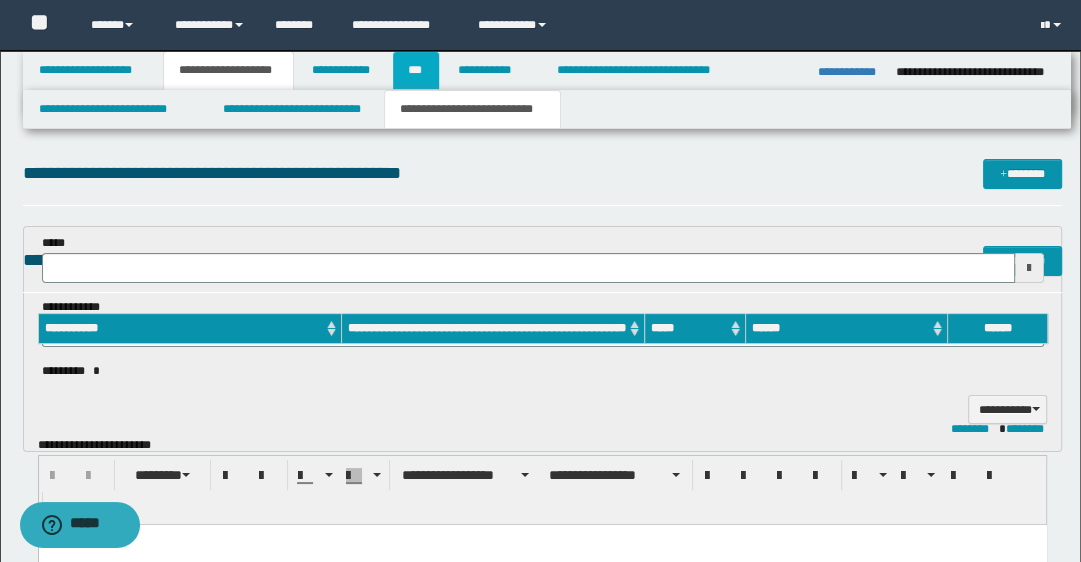 click on "***" at bounding box center (416, 70) 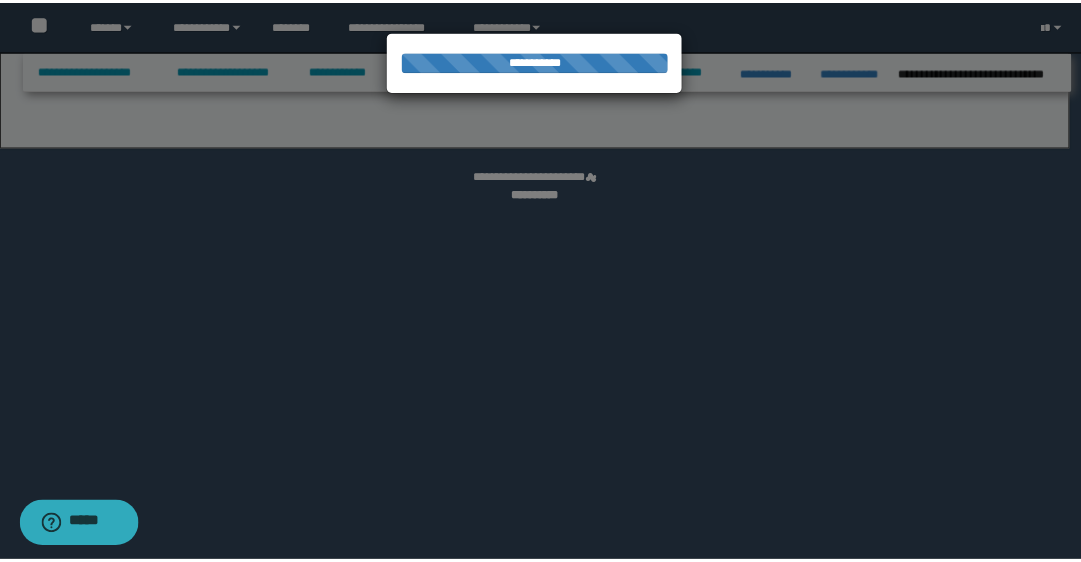 scroll, scrollTop: 0, scrollLeft: 0, axis: both 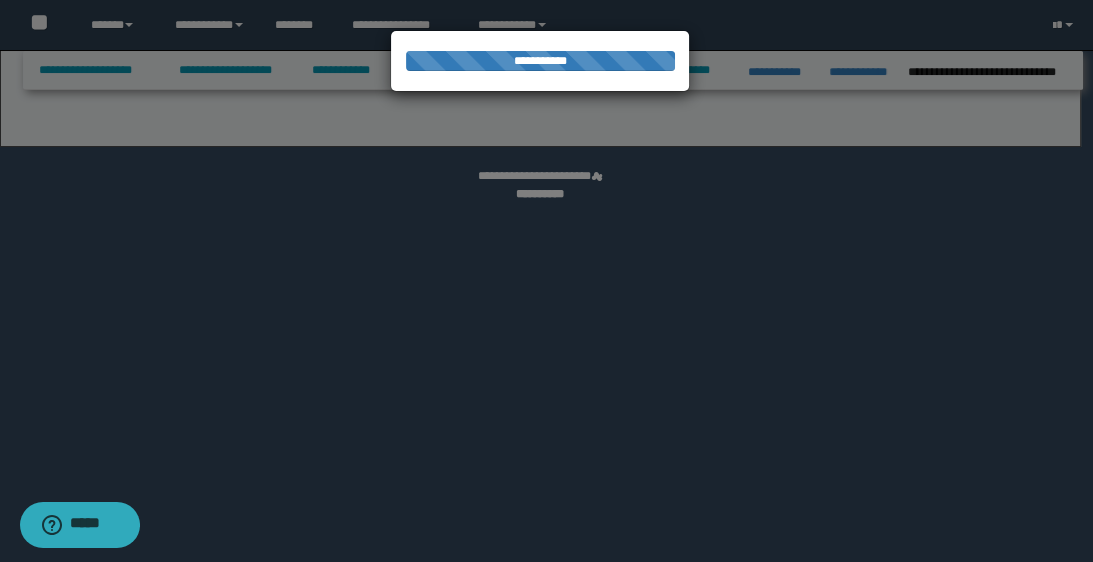 select on "**" 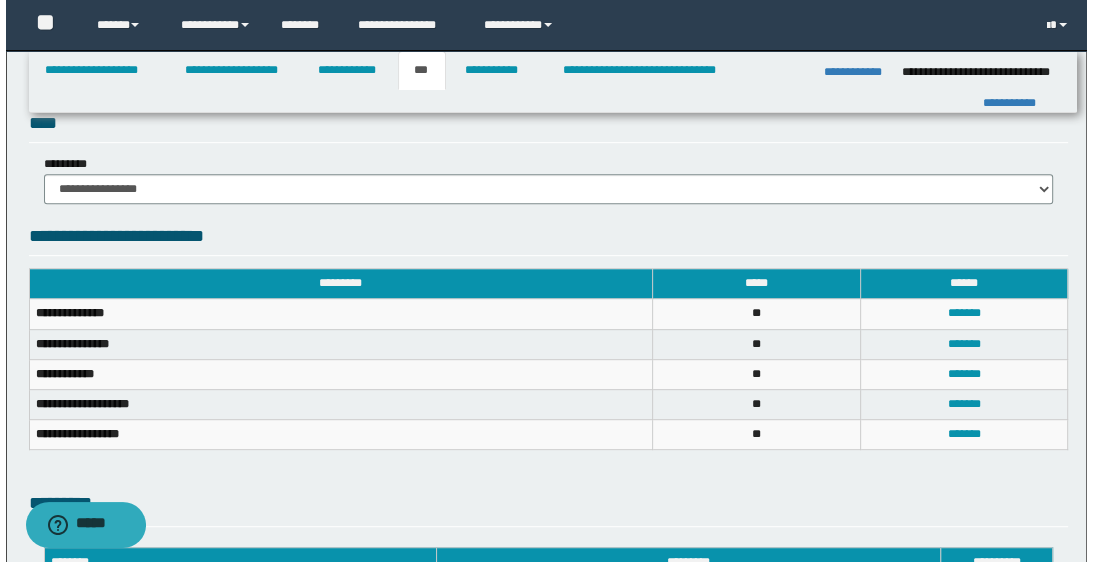scroll, scrollTop: 640, scrollLeft: 0, axis: vertical 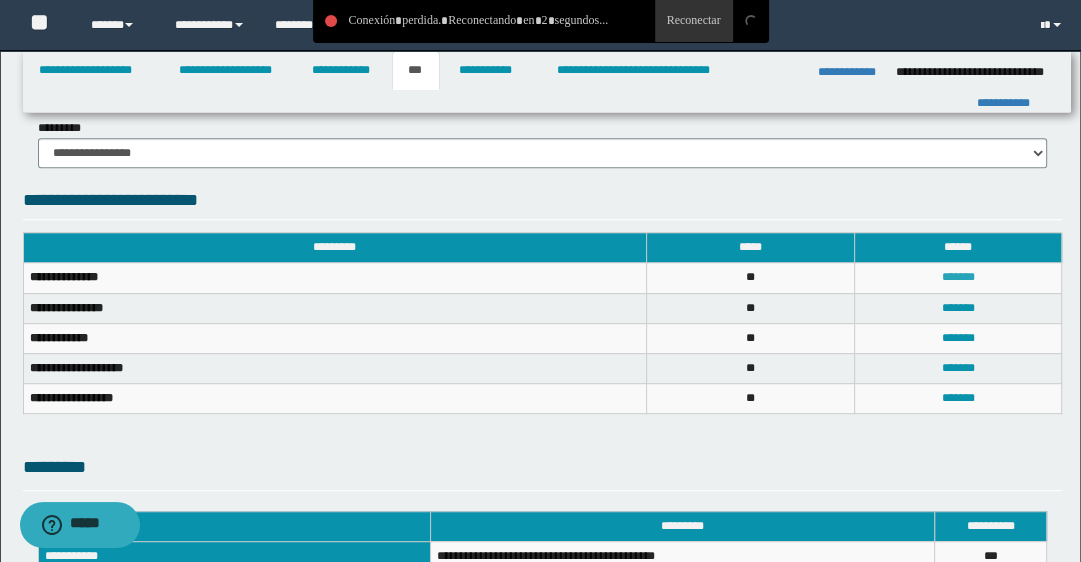 click on "*******" at bounding box center [958, 277] 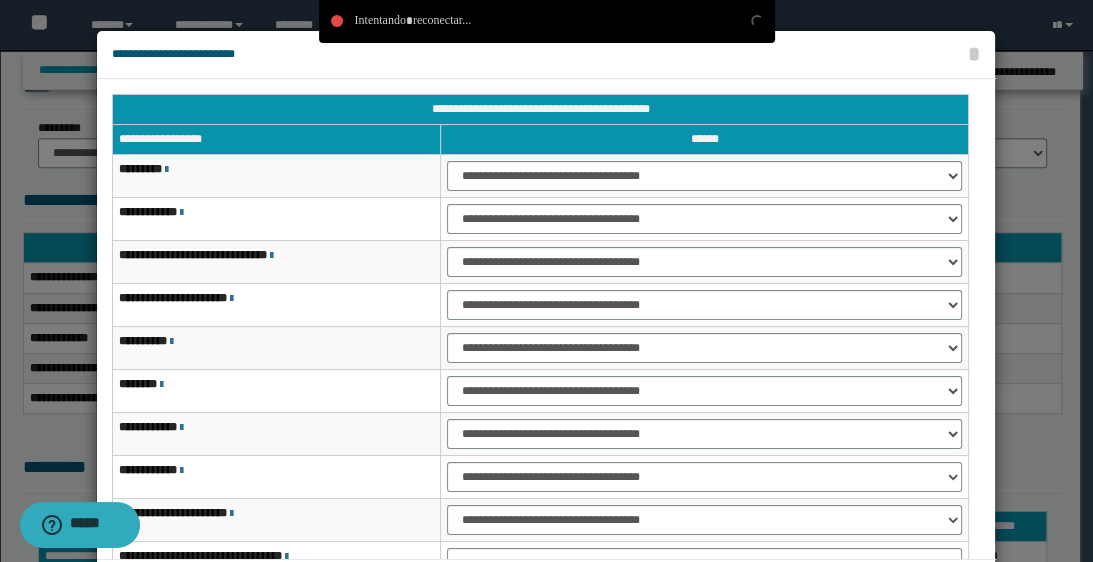 scroll, scrollTop: 119, scrollLeft: 0, axis: vertical 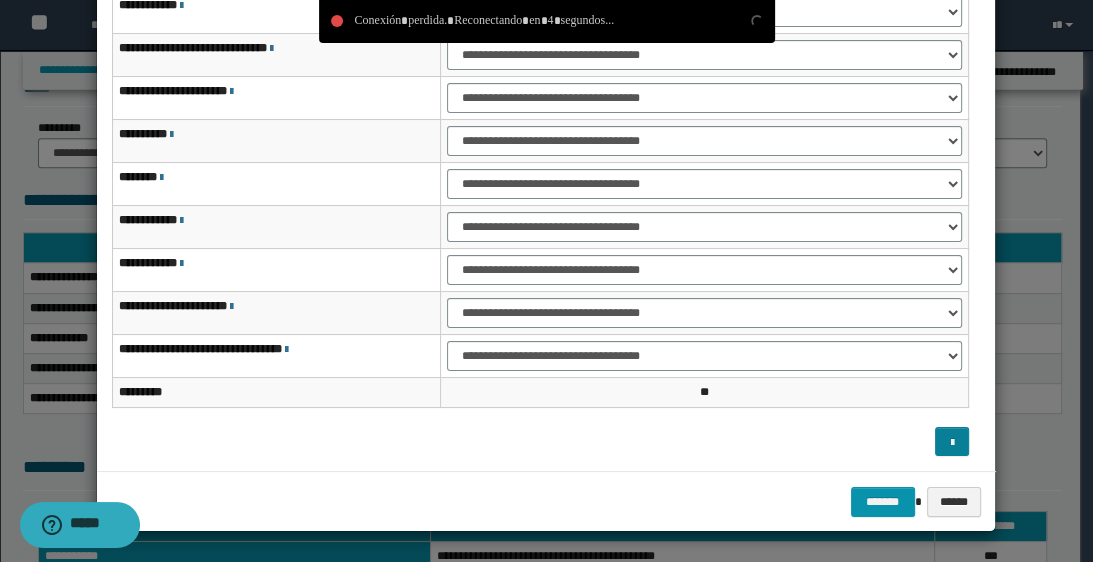 select on "***" 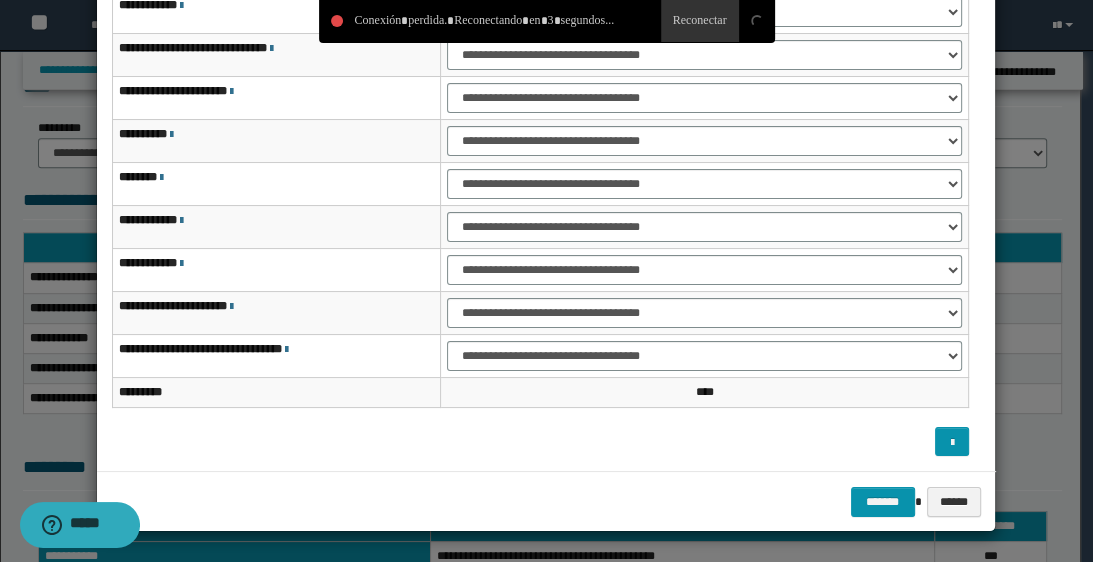 click at bounding box center (546, 237) 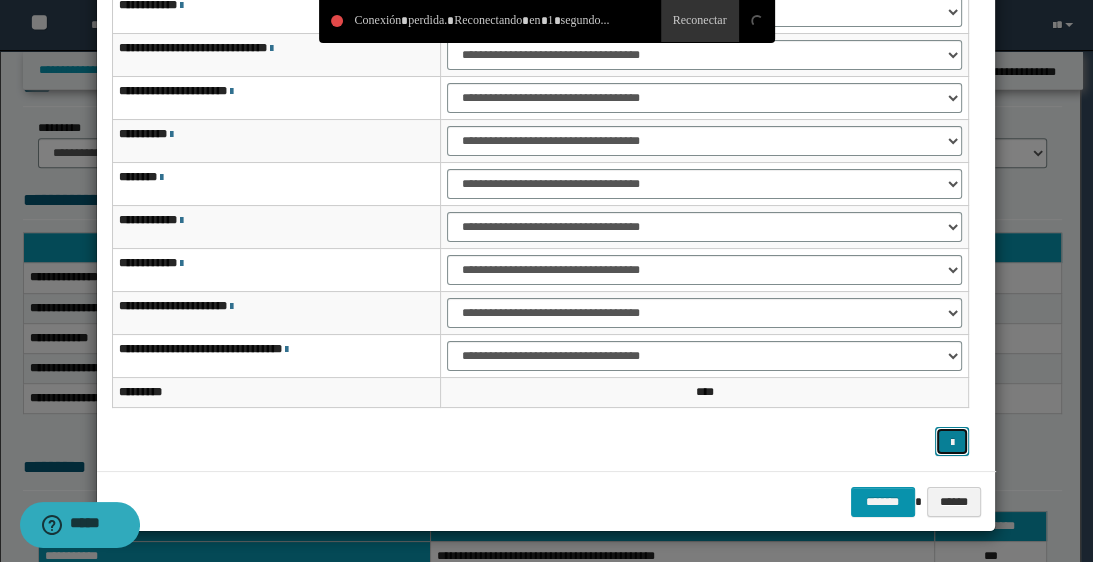 click at bounding box center (952, 442) 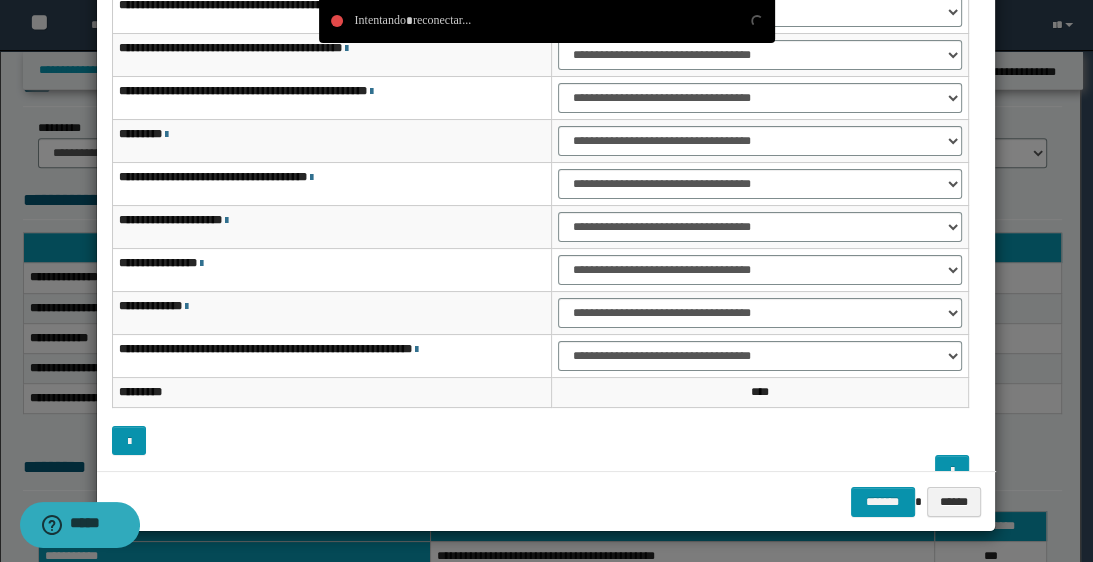 click at bounding box center [540, 441] 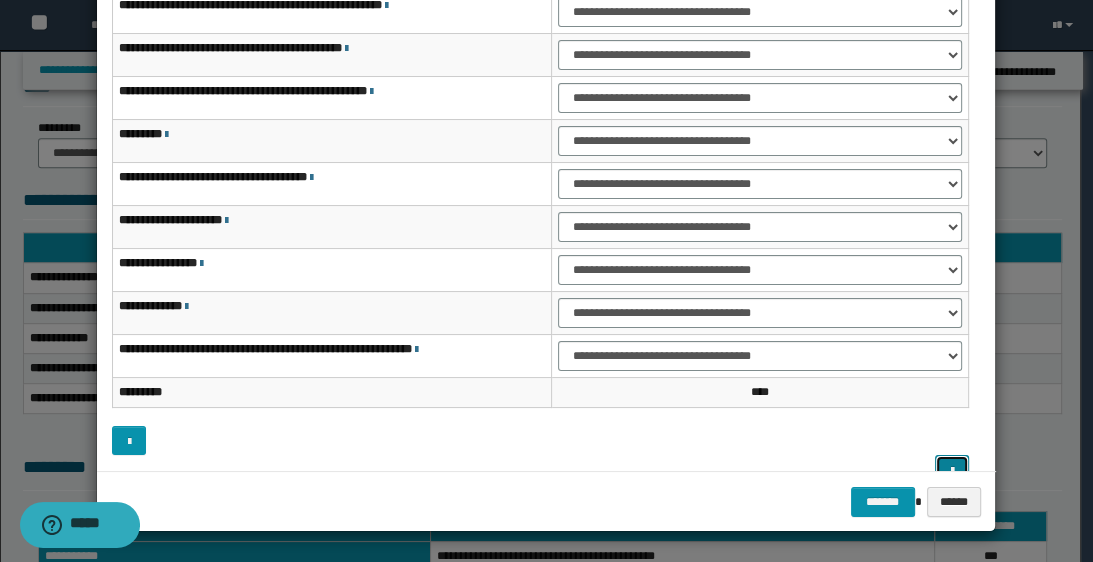 click at bounding box center [952, 470] 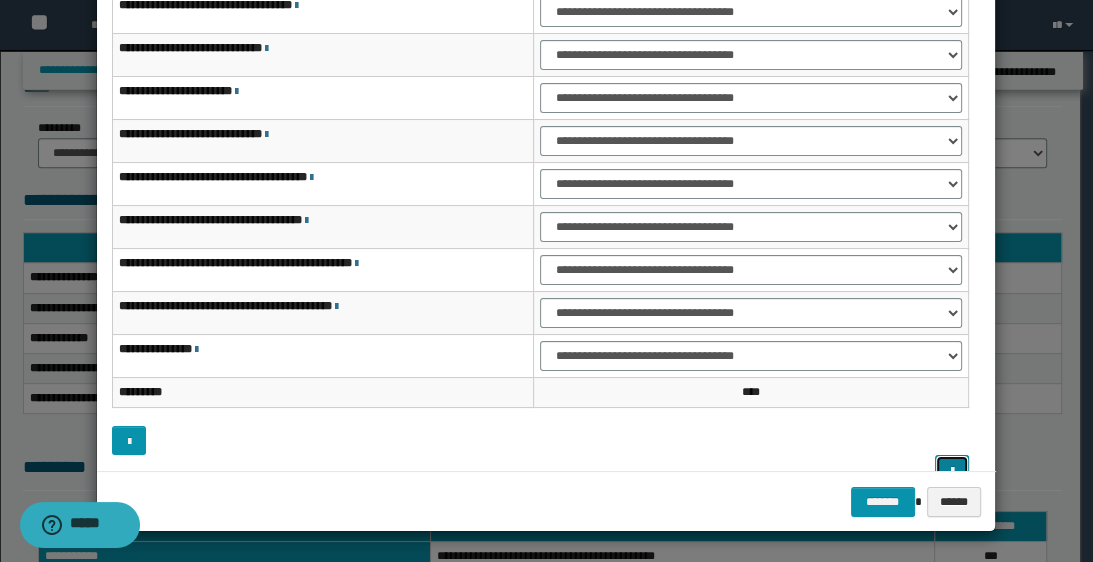 click at bounding box center [952, 470] 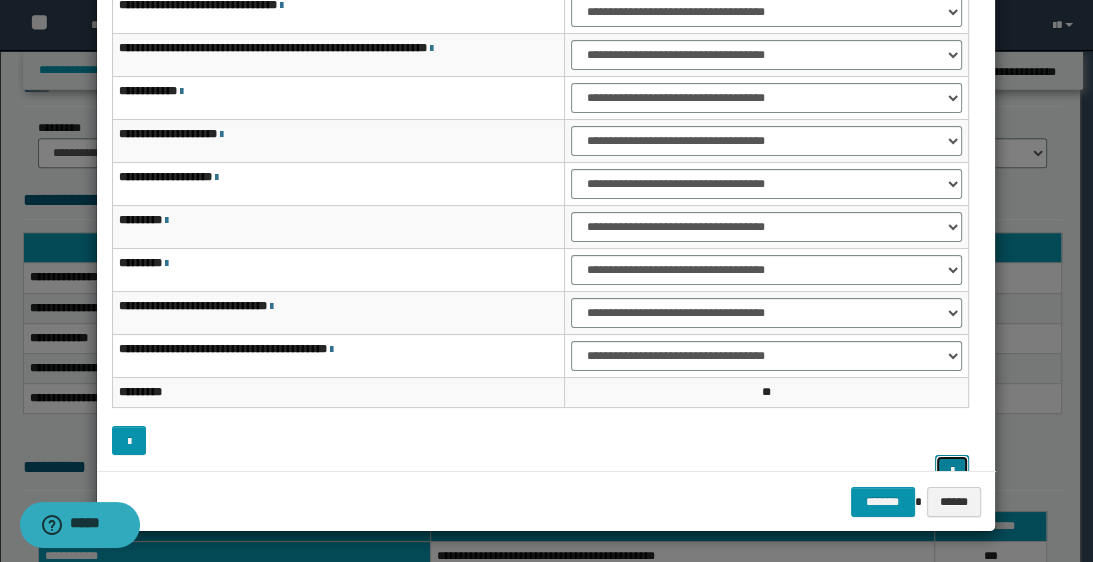 click at bounding box center [951, 471] 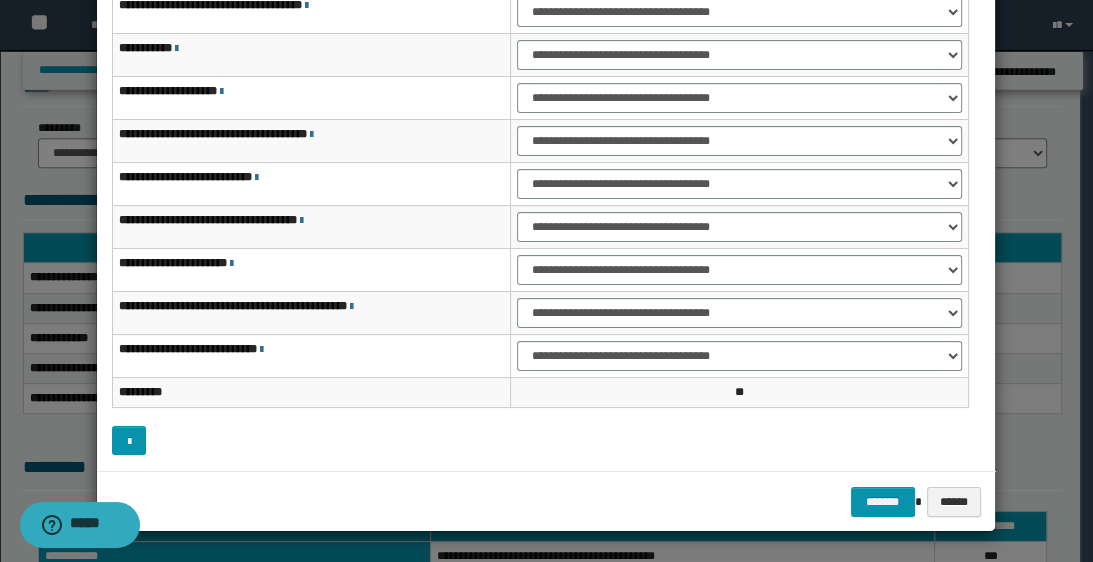 click at bounding box center [546, 237] 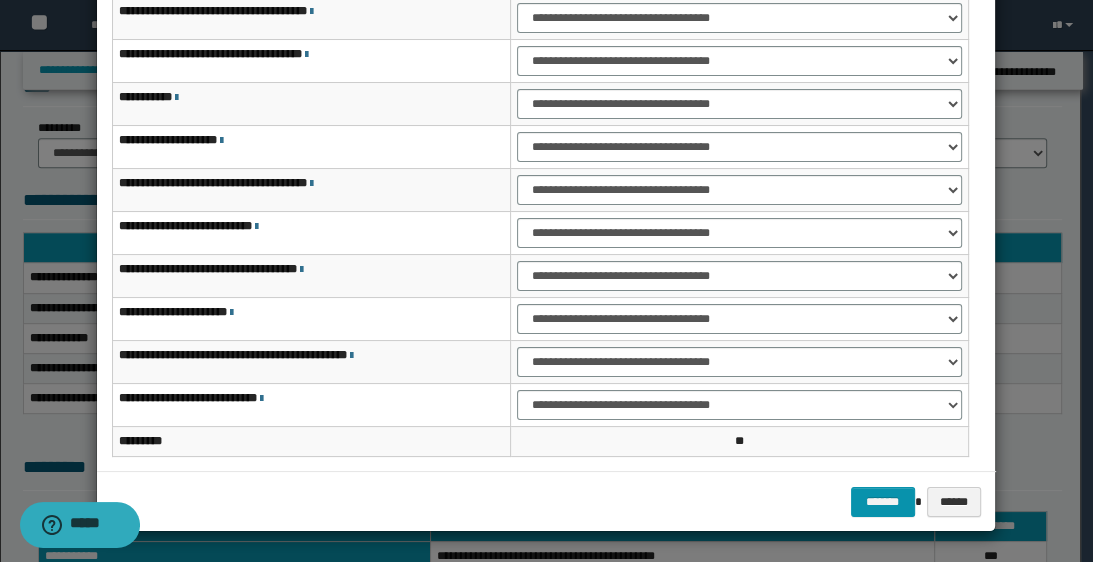 scroll, scrollTop: 0, scrollLeft: 0, axis: both 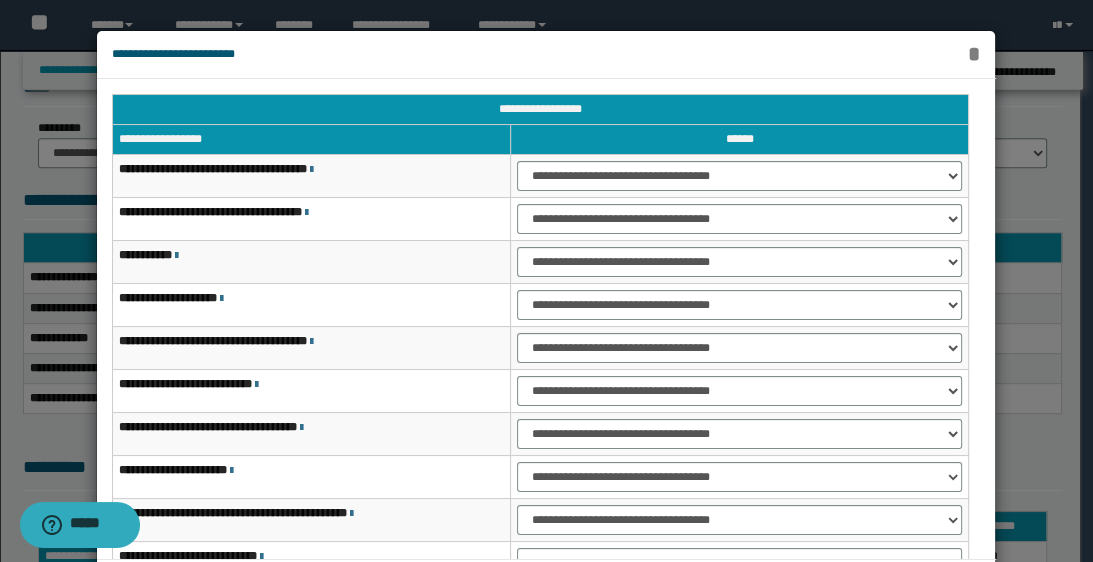 click on "*" at bounding box center [973, 54] 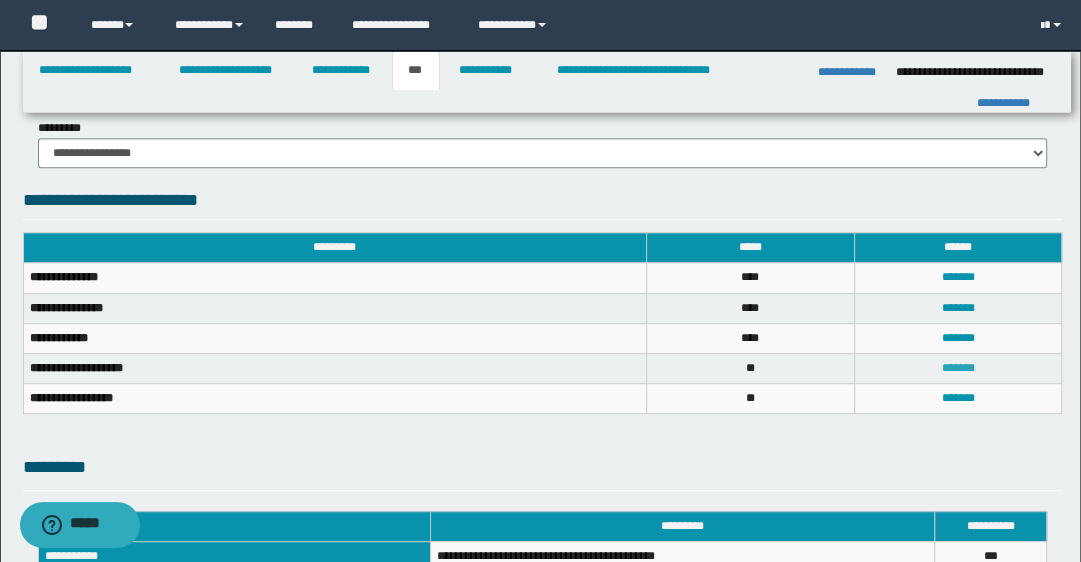 click on "*******" at bounding box center [958, 368] 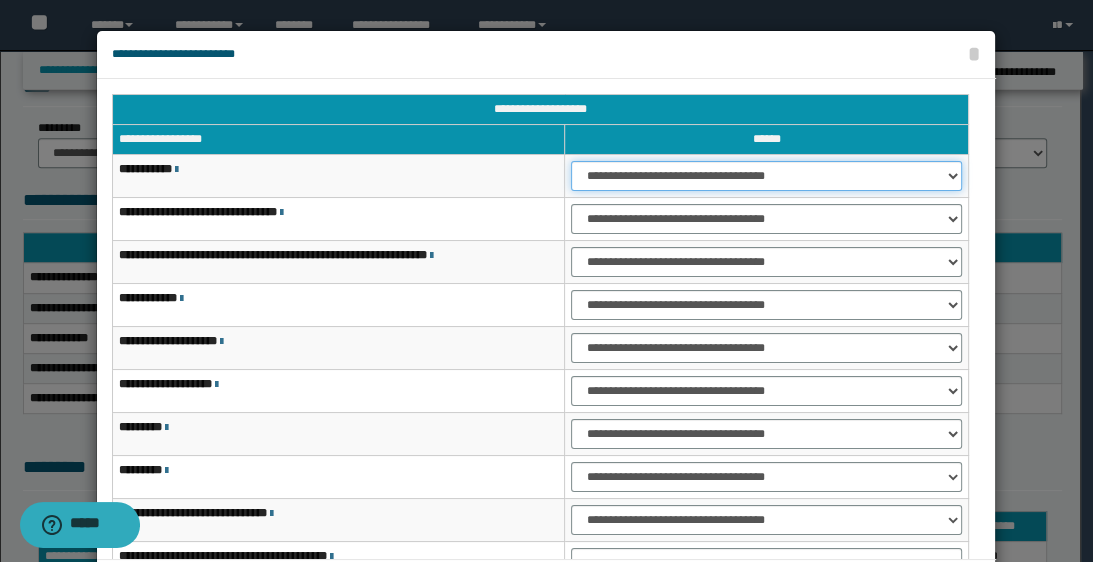 click on "**********" at bounding box center (766, 176) 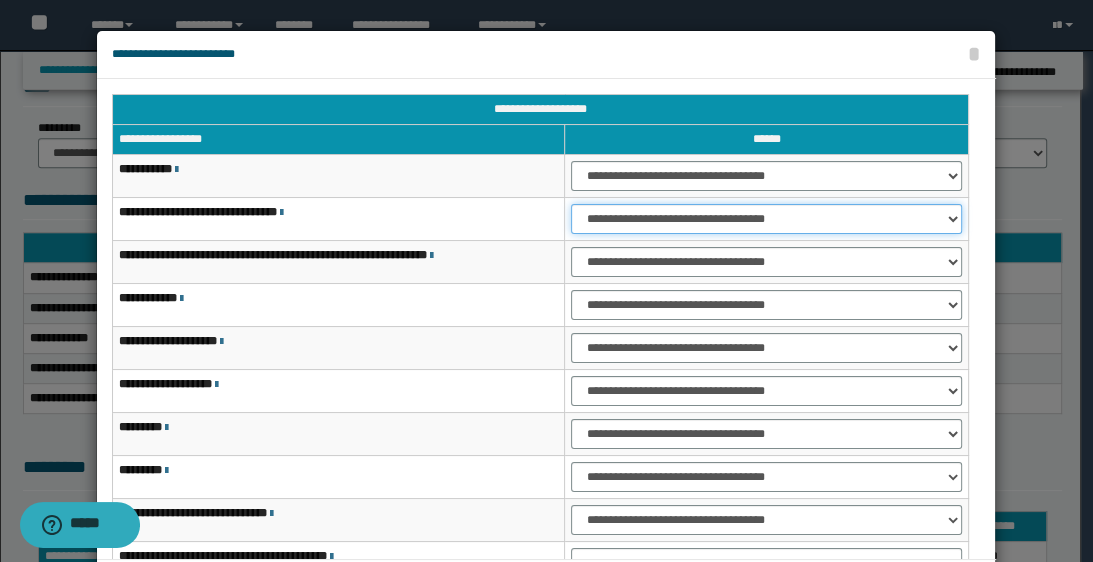 click on "**********" at bounding box center (766, 219) 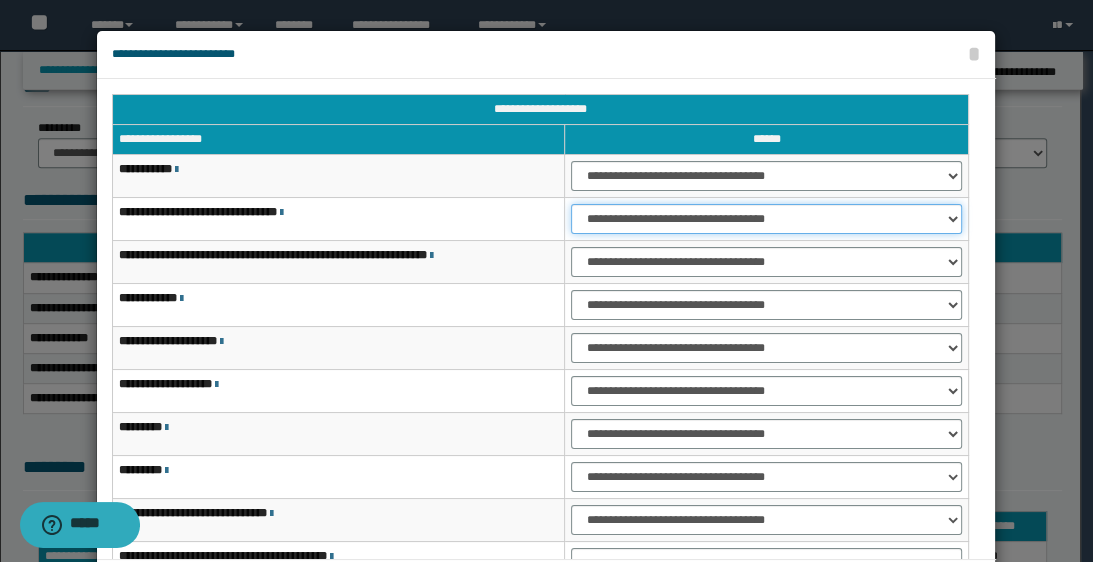 select on "***" 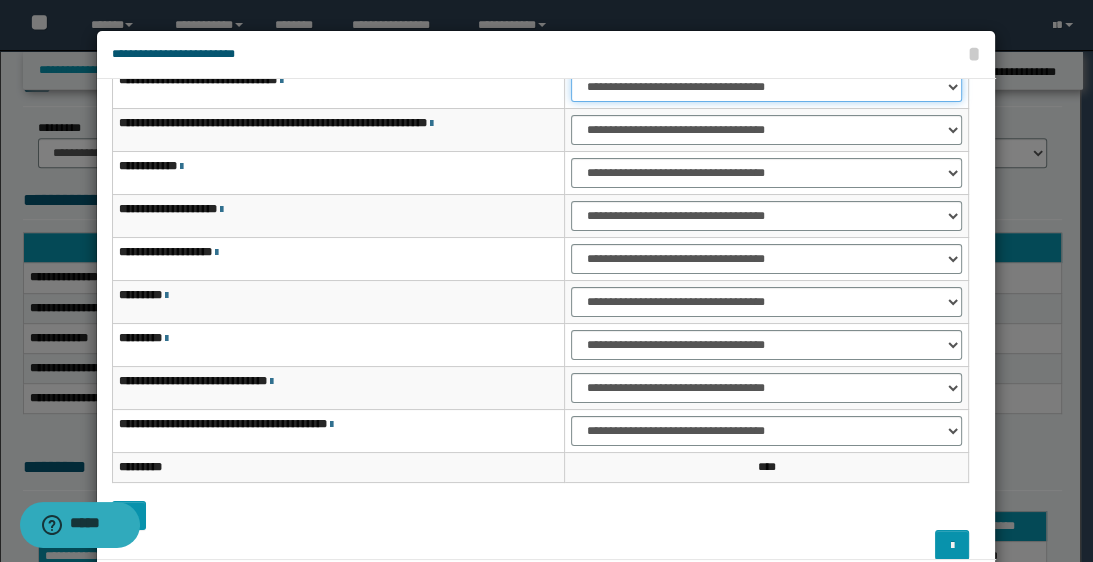 scroll, scrollTop: 148, scrollLeft: 0, axis: vertical 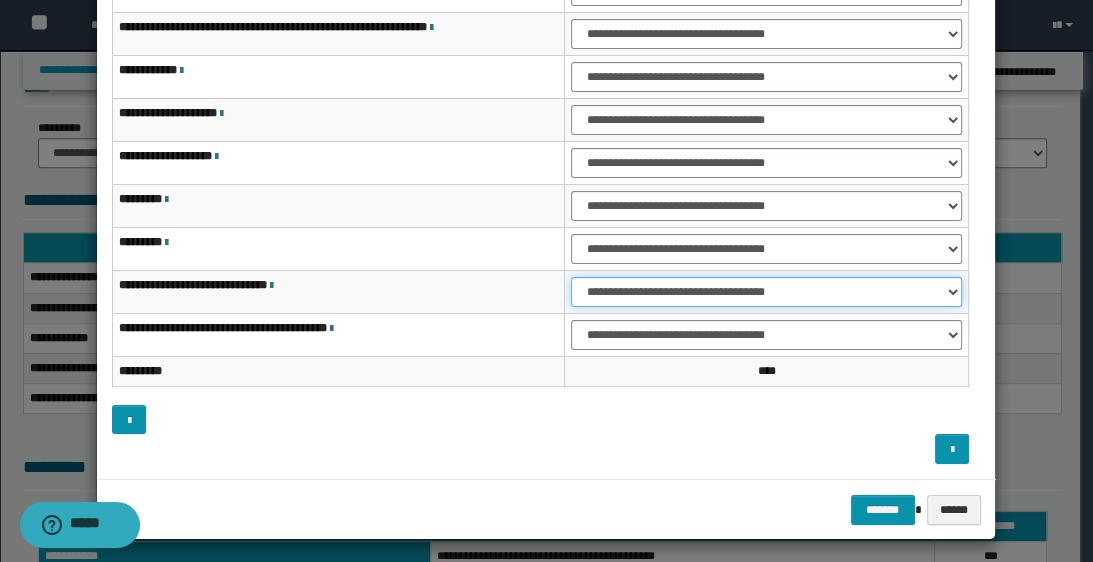 click on "**********" at bounding box center (766, 292) 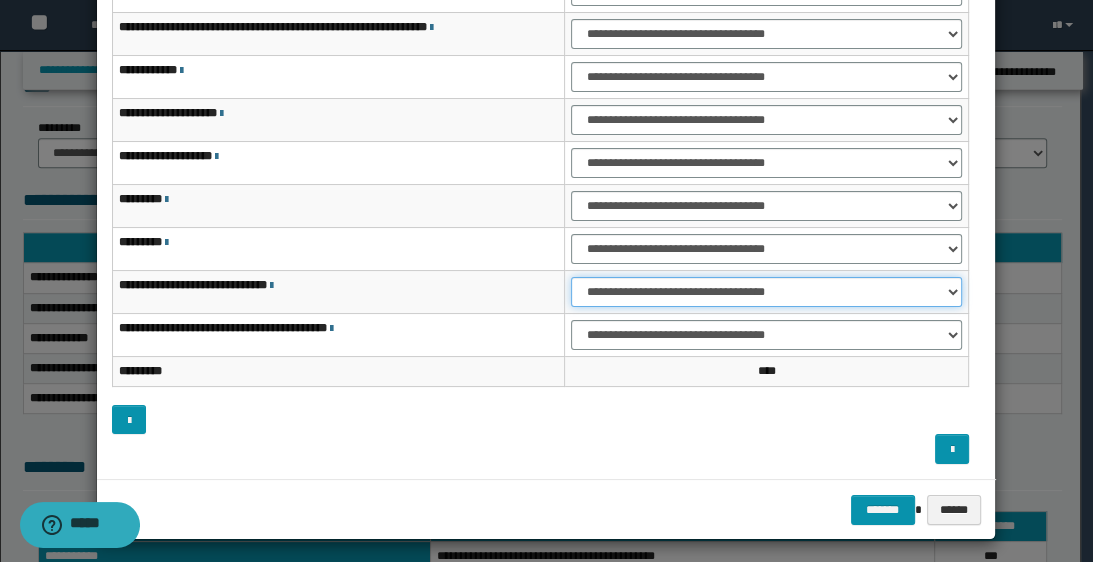 select on "***" 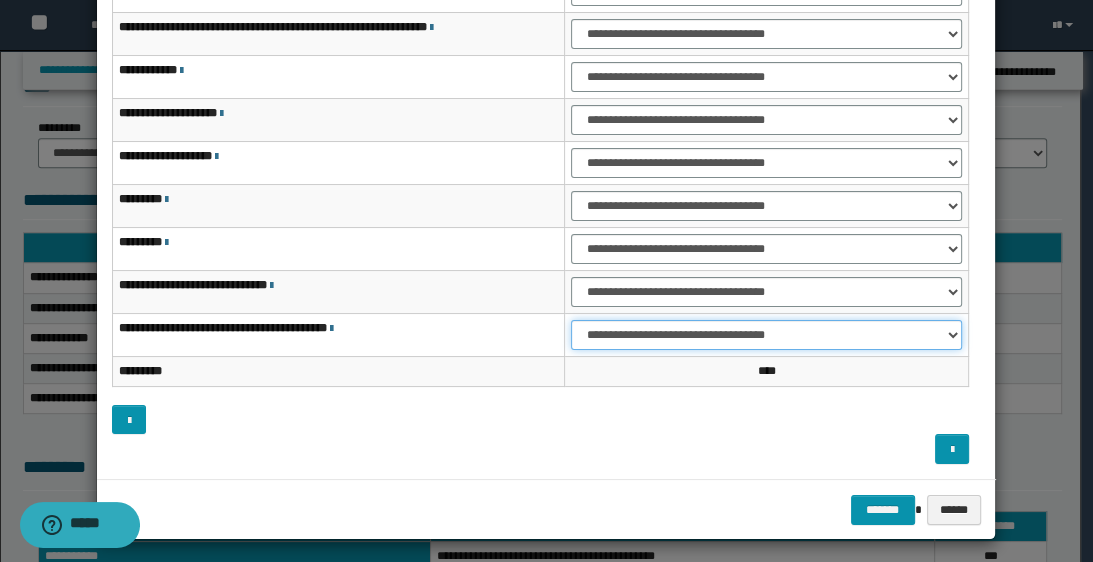 click on "**********" at bounding box center (766, 335) 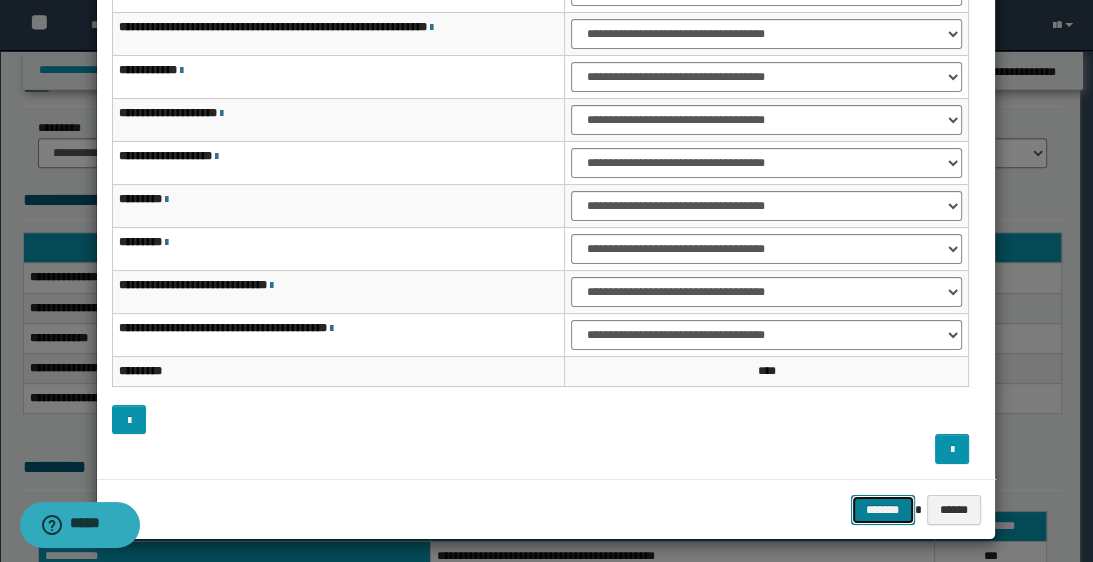 click on "*******" at bounding box center [883, 510] 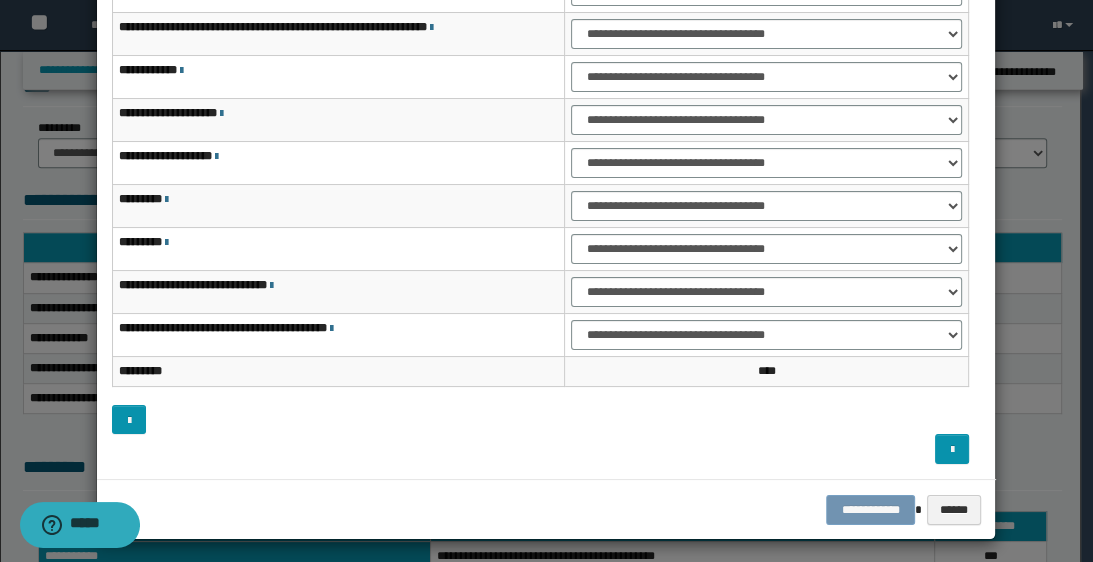 click on "**********" at bounding box center (546, 510) 